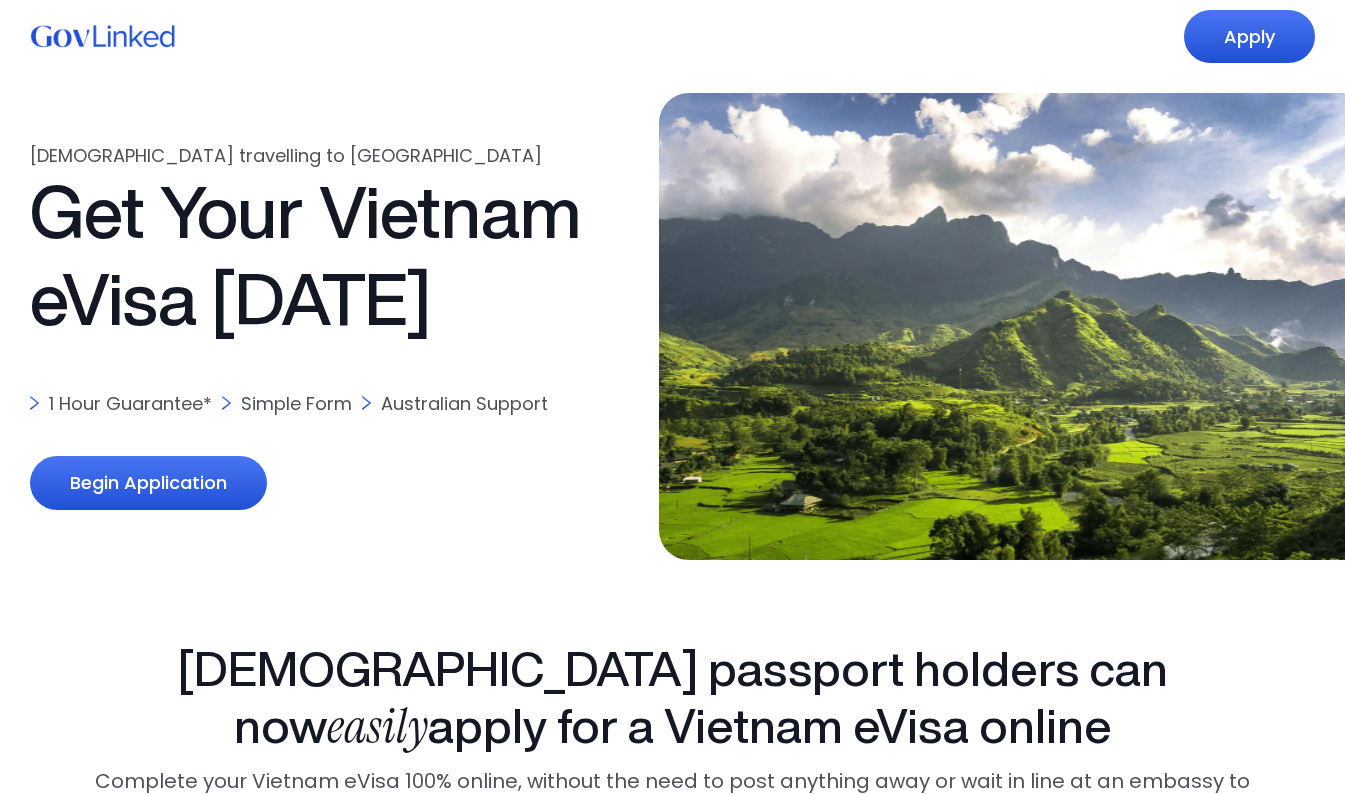 scroll, scrollTop: 0, scrollLeft: 0, axis: both 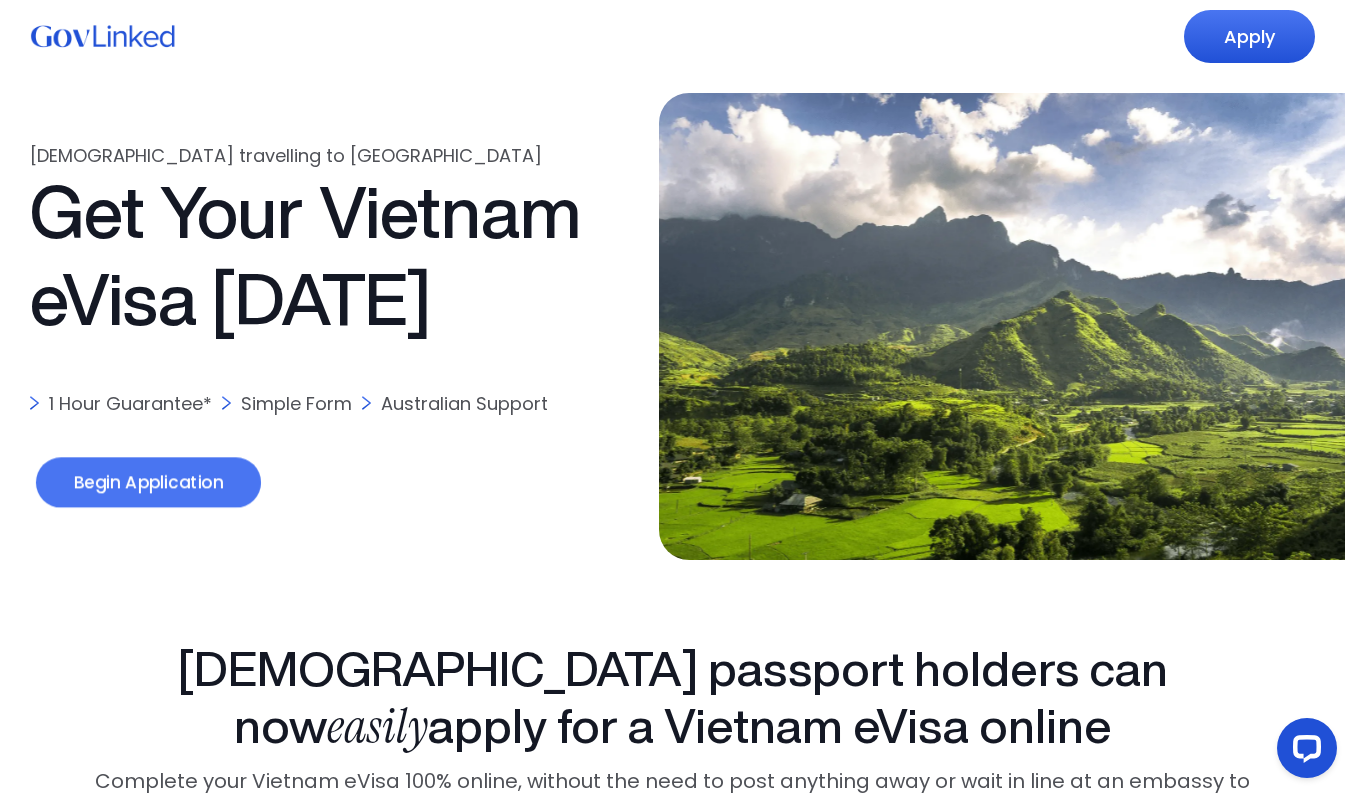 click on "Begin Application" at bounding box center [148, 483] 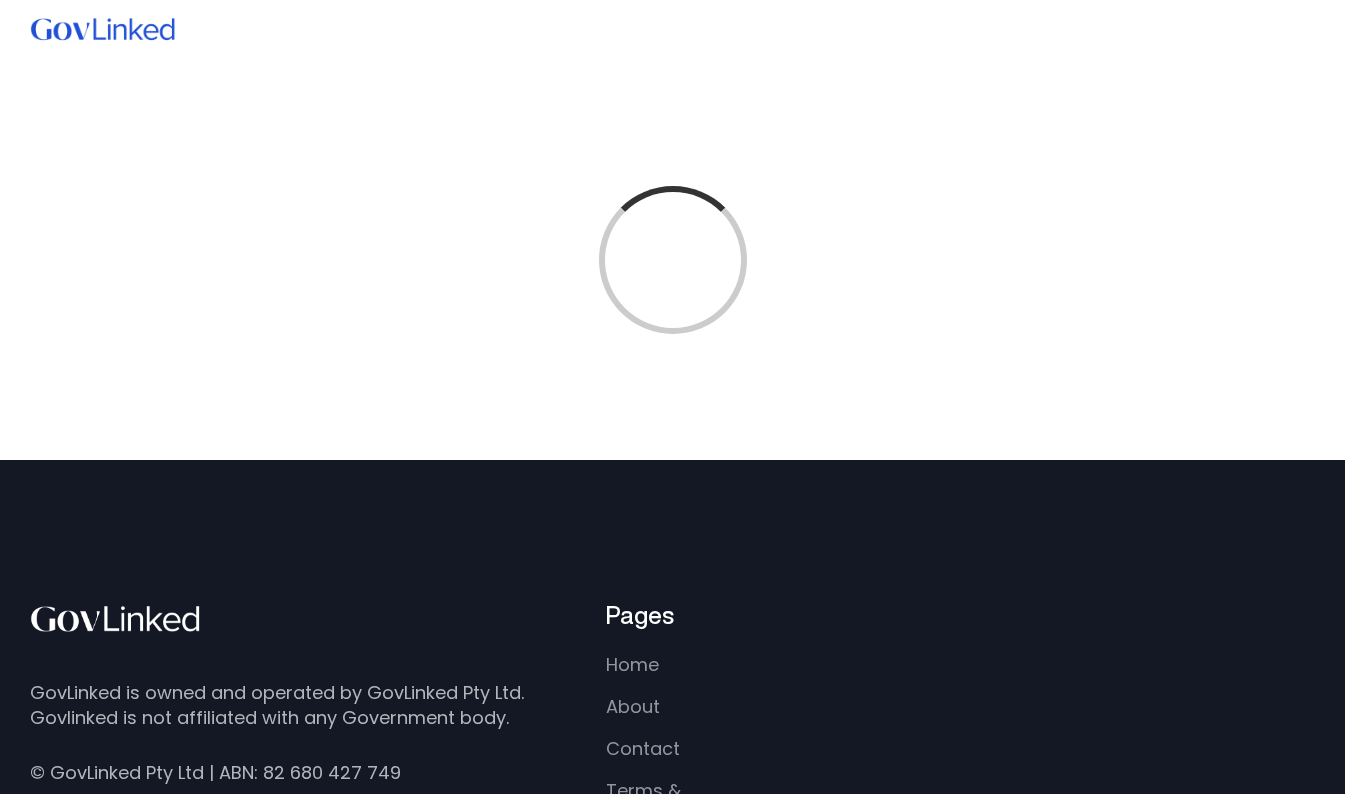 scroll, scrollTop: 0, scrollLeft: 0, axis: both 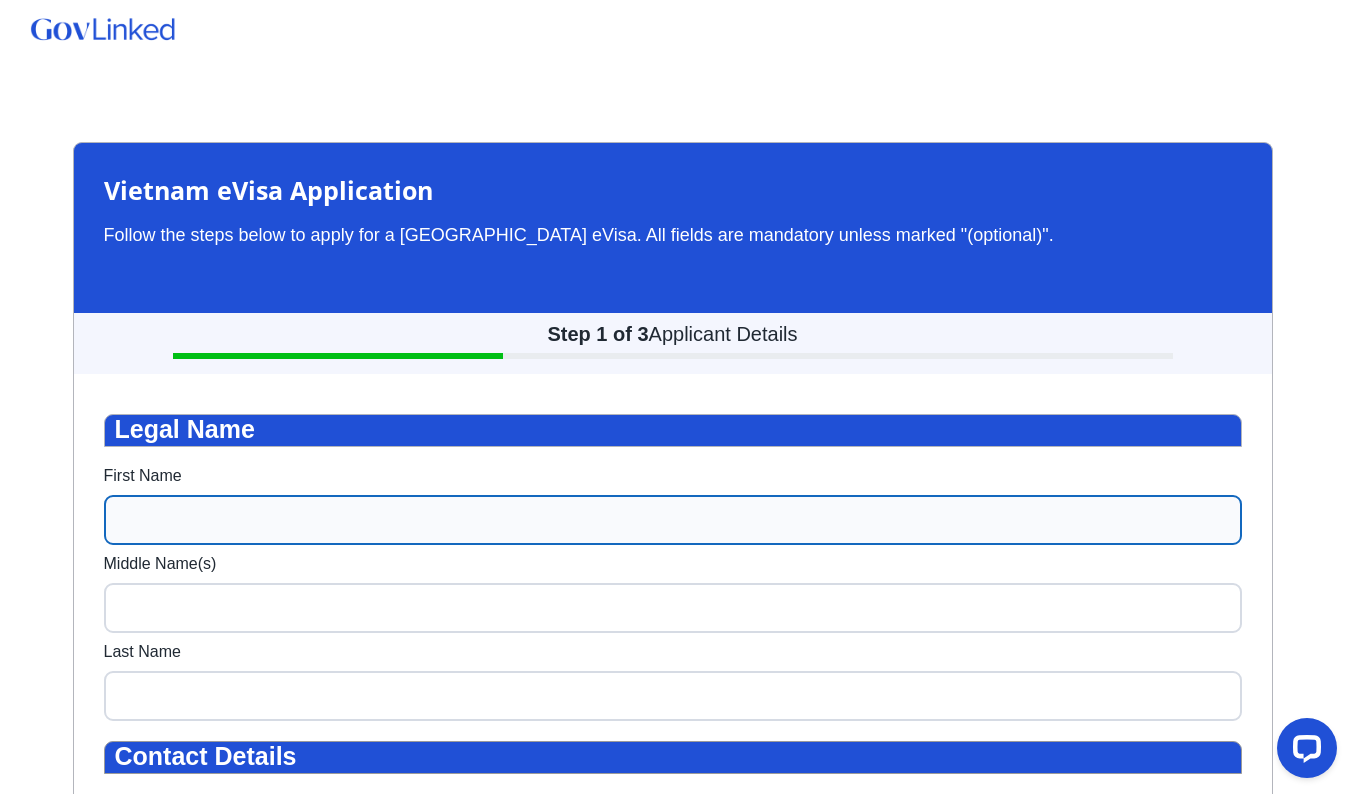 click on "First Name" at bounding box center [673, 520] 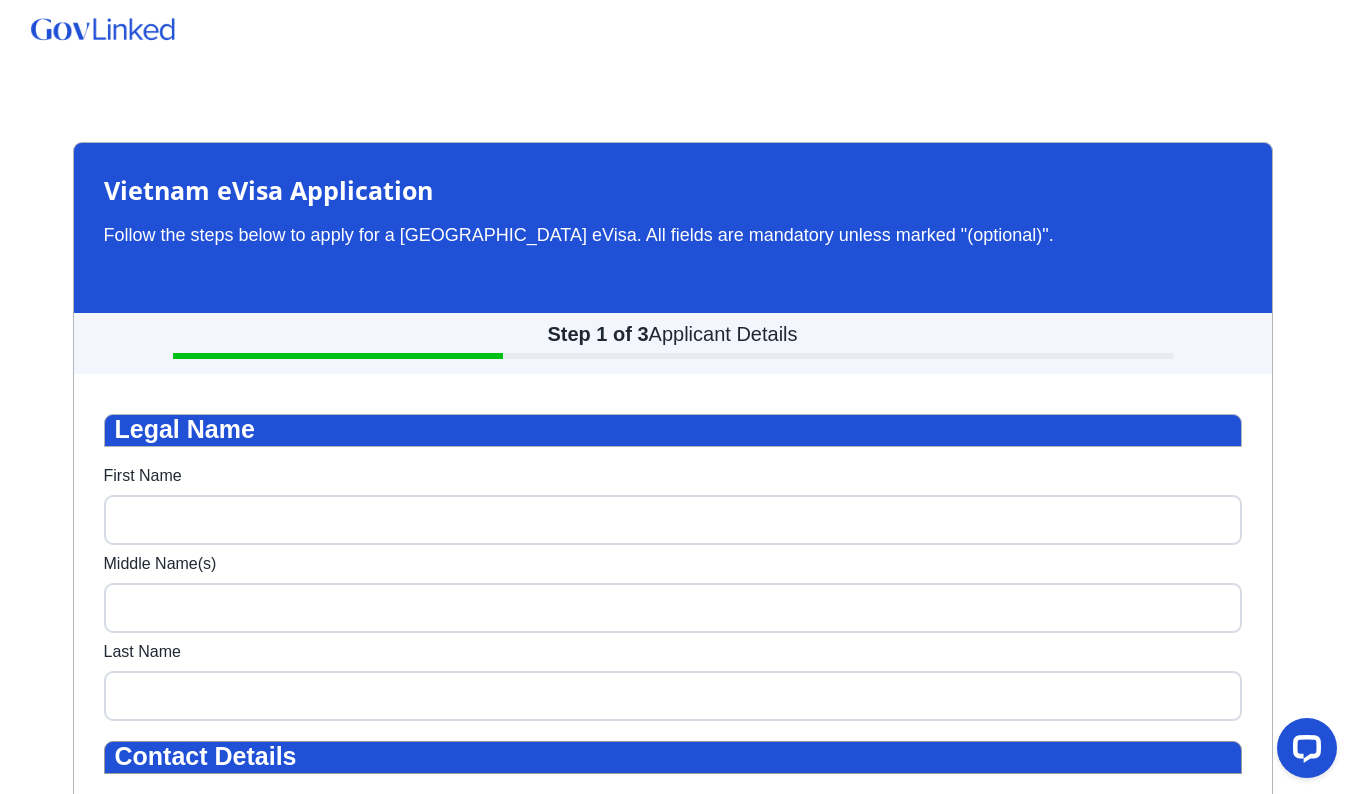 click on "Vietnam eVisa Application Follow the steps below to apply for a Vietnam eVisa. All fields are mandatory unless marked "(optional)". Step 1 of 3
Applicant Details Legal Name  First Name Middle Name(s) Last Name Contact Details  Email Address Re-enter Email Address Mobile Number 🇦🇺 + +61 412 345 678 Residential Address Start typing your address Travel Details  Is this your first time travelling to Vietnam? Yes No What is the purpose of your visit? Leisure Business Who are you travelling with? Myself Partner Family Friends Work colleague(s) Other What airline are you flying with? Vietnam Airlines Qantas Jetstar VietJet Other Select your arrival airport in Vietnam Select your departure airport in Vietnam Departure Date DD/MM/YYYY Return Date DD/MM/YYYY Do you have relatives who currently reside in Vietnam? Yes No Have you violated any Vietnamese laws or regulations? Yes No Visa Details  Select the visa duration you would like to apply for 30 Days 90 Days Single Entry Multiple Entry NEXT" at bounding box center [672, 1330] 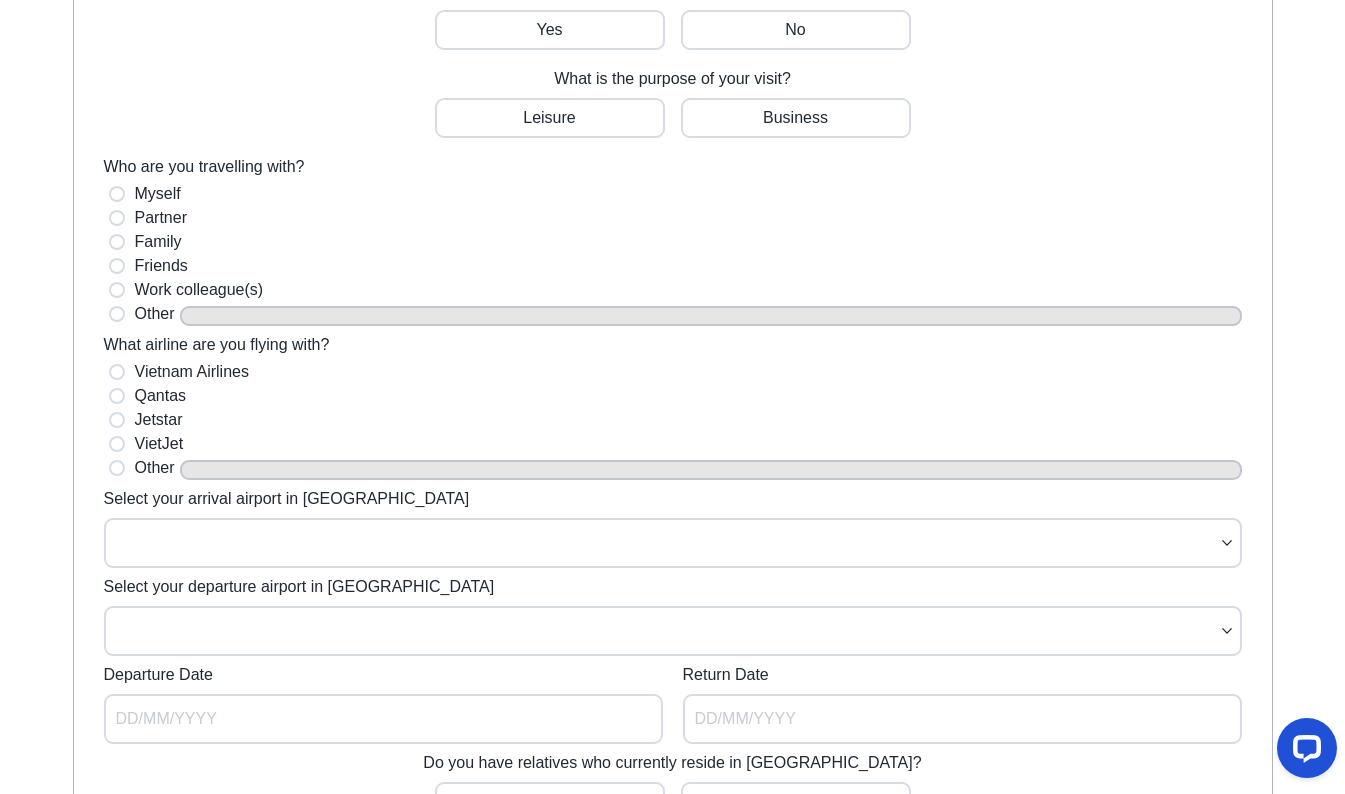 scroll, scrollTop: 1387, scrollLeft: 0, axis: vertical 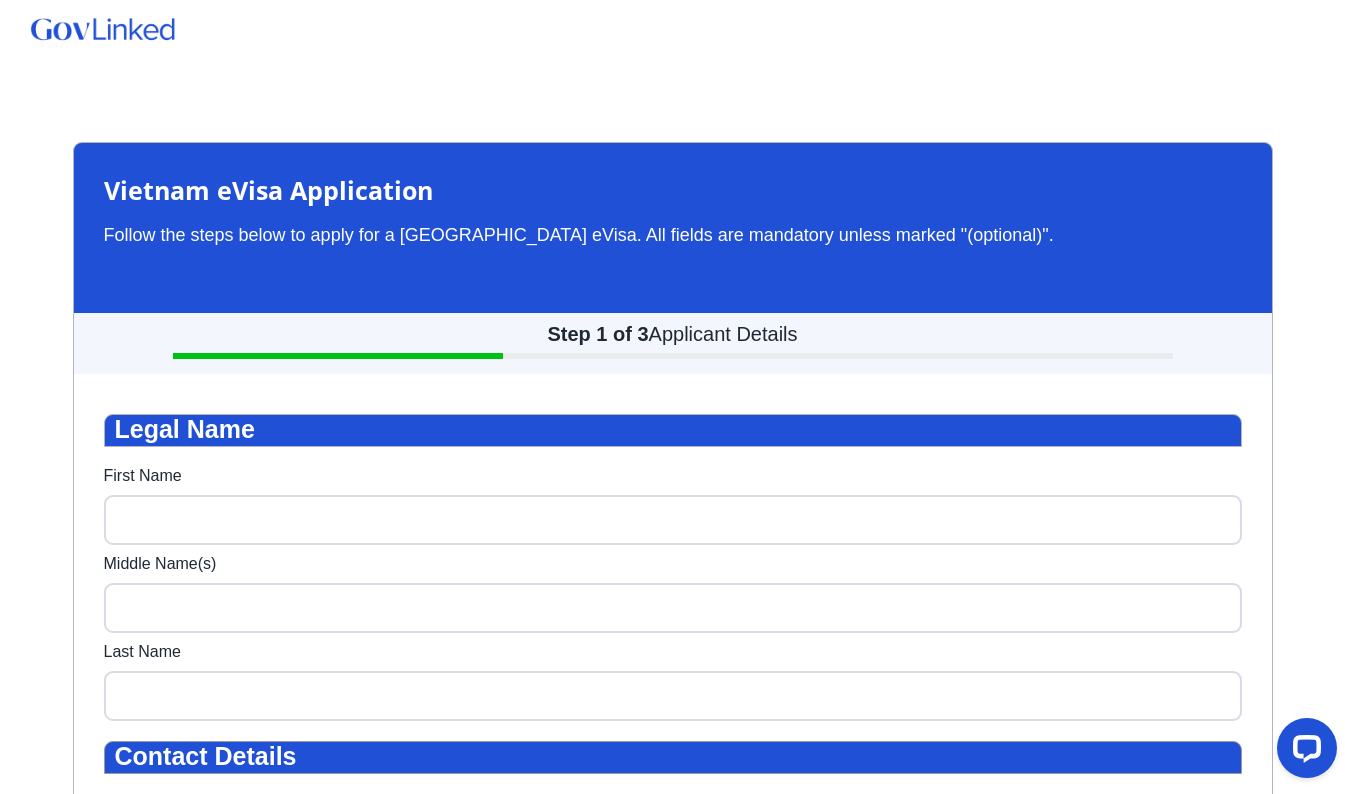 click at bounding box center (673, 356) 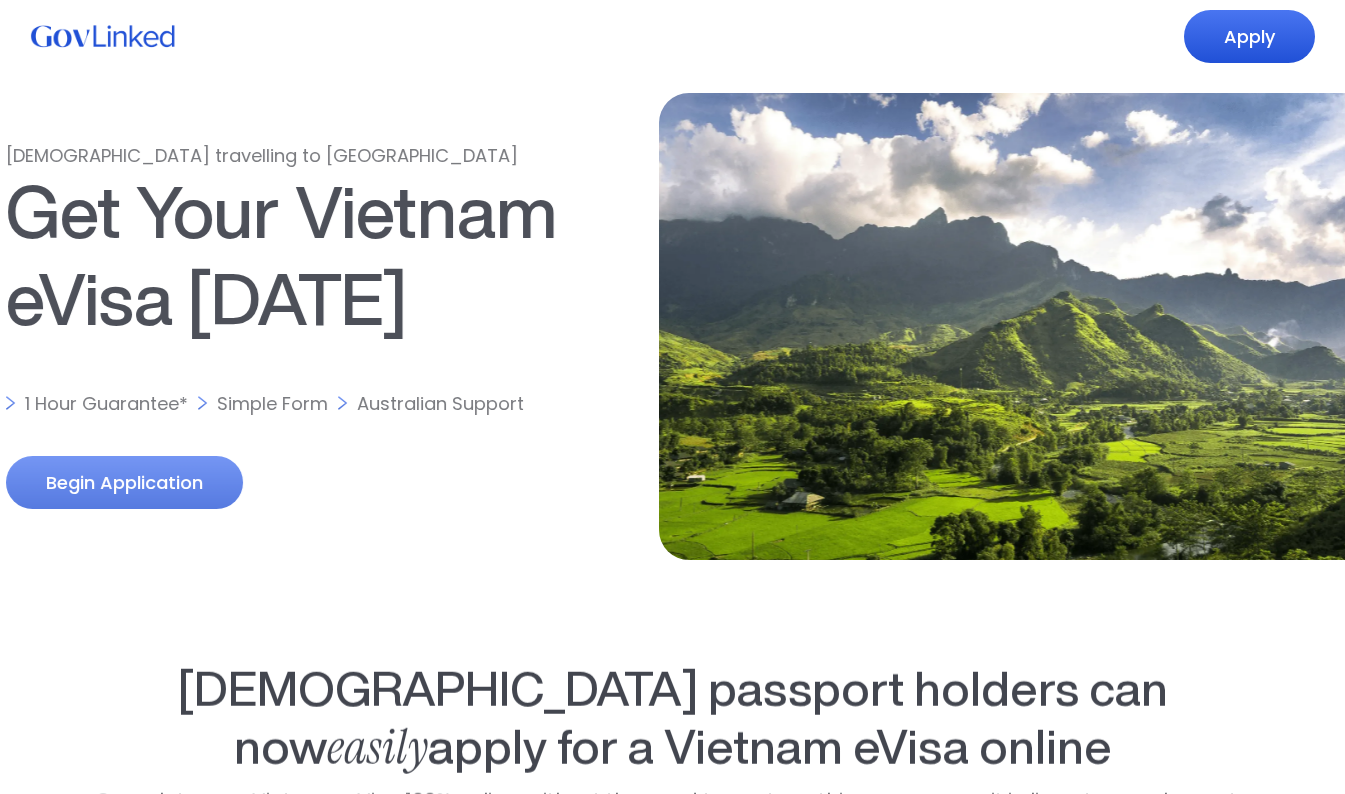 scroll, scrollTop: 0, scrollLeft: 0, axis: both 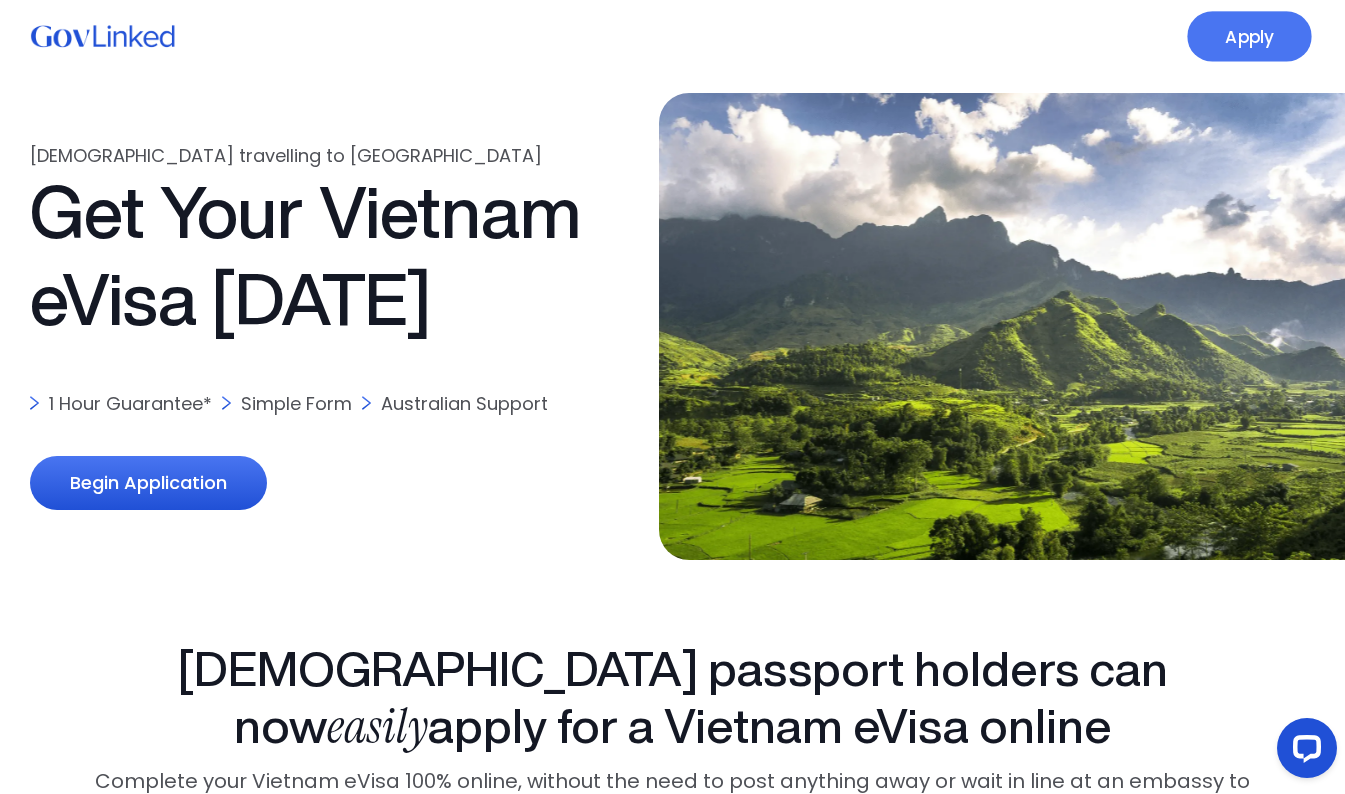 click on "Apply" at bounding box center [1249, 36] 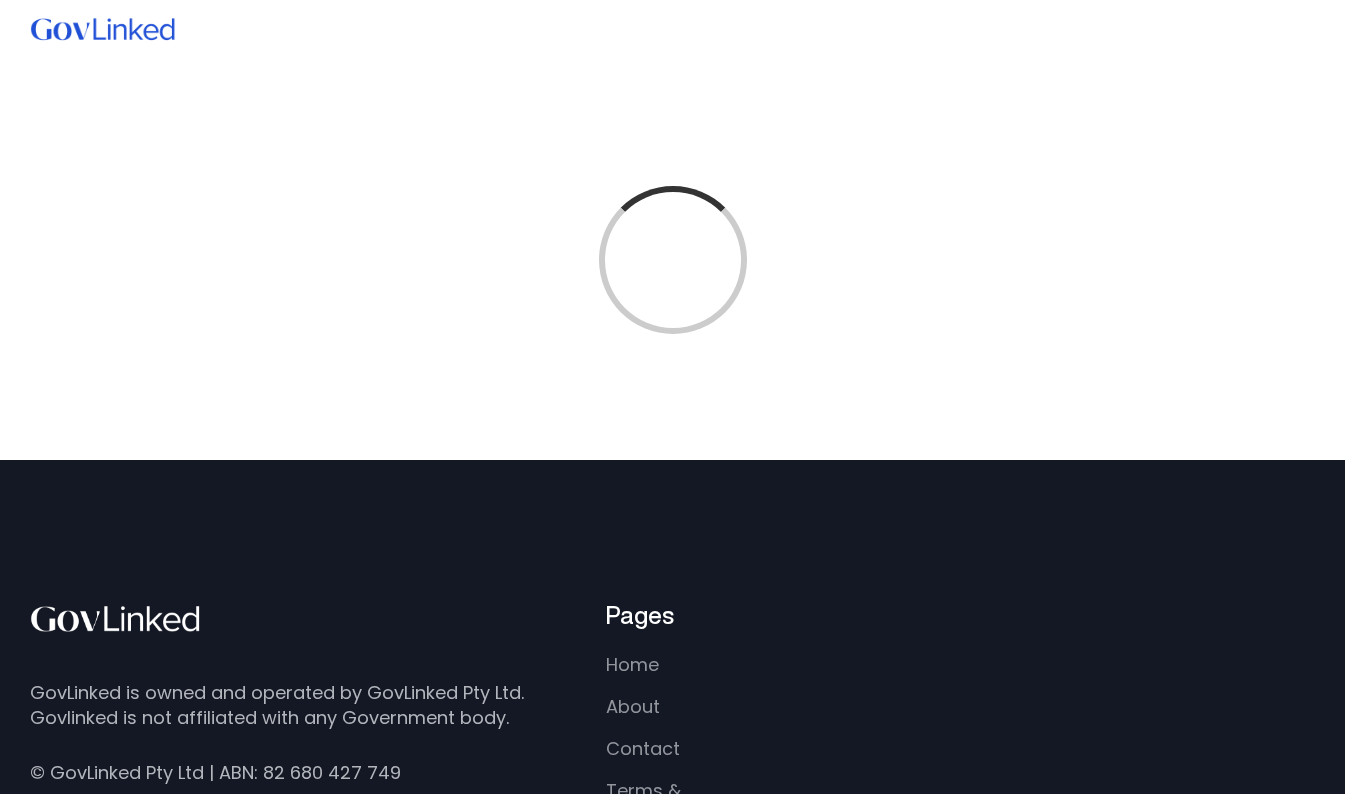scroll, scrollTop: 0, scrollLeft: 0, axis: both 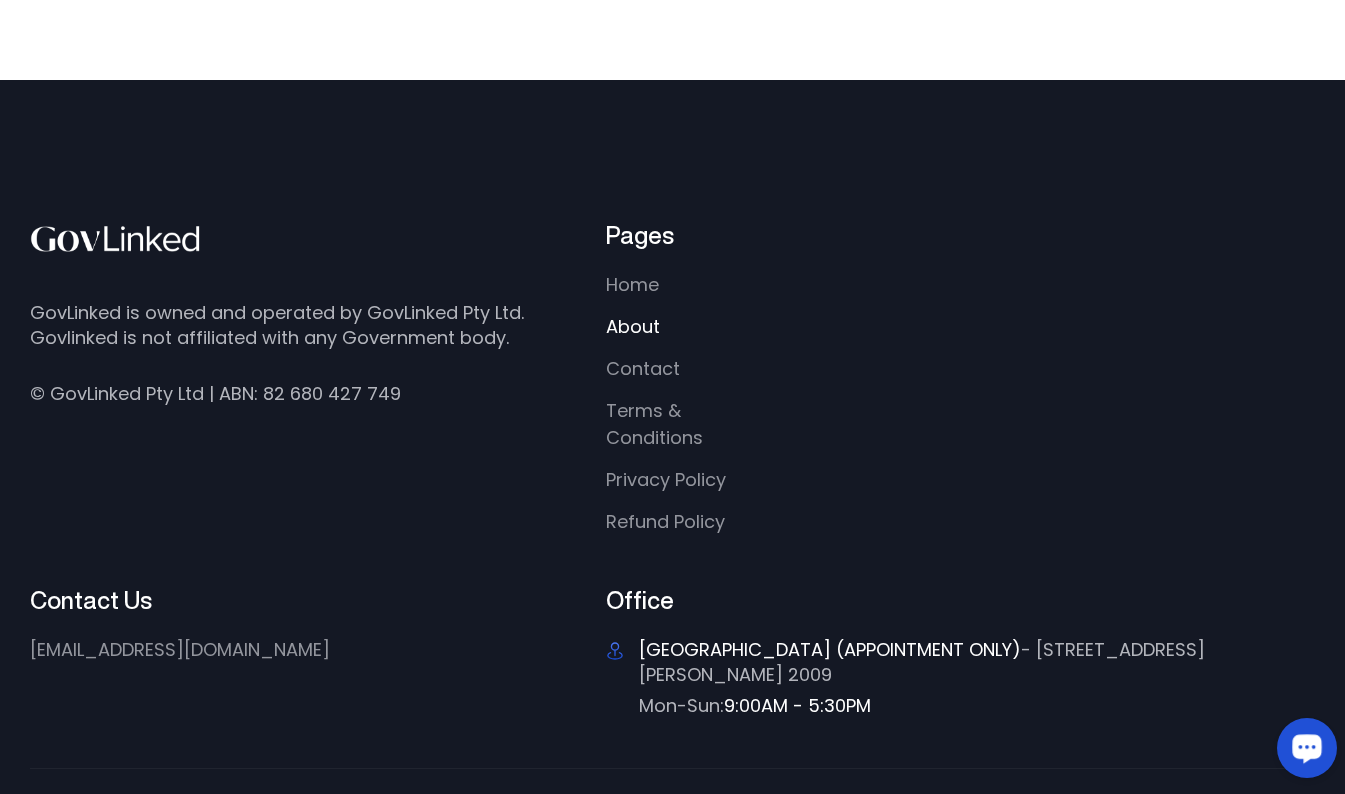 click on "About" at bounding box center (633, 326) 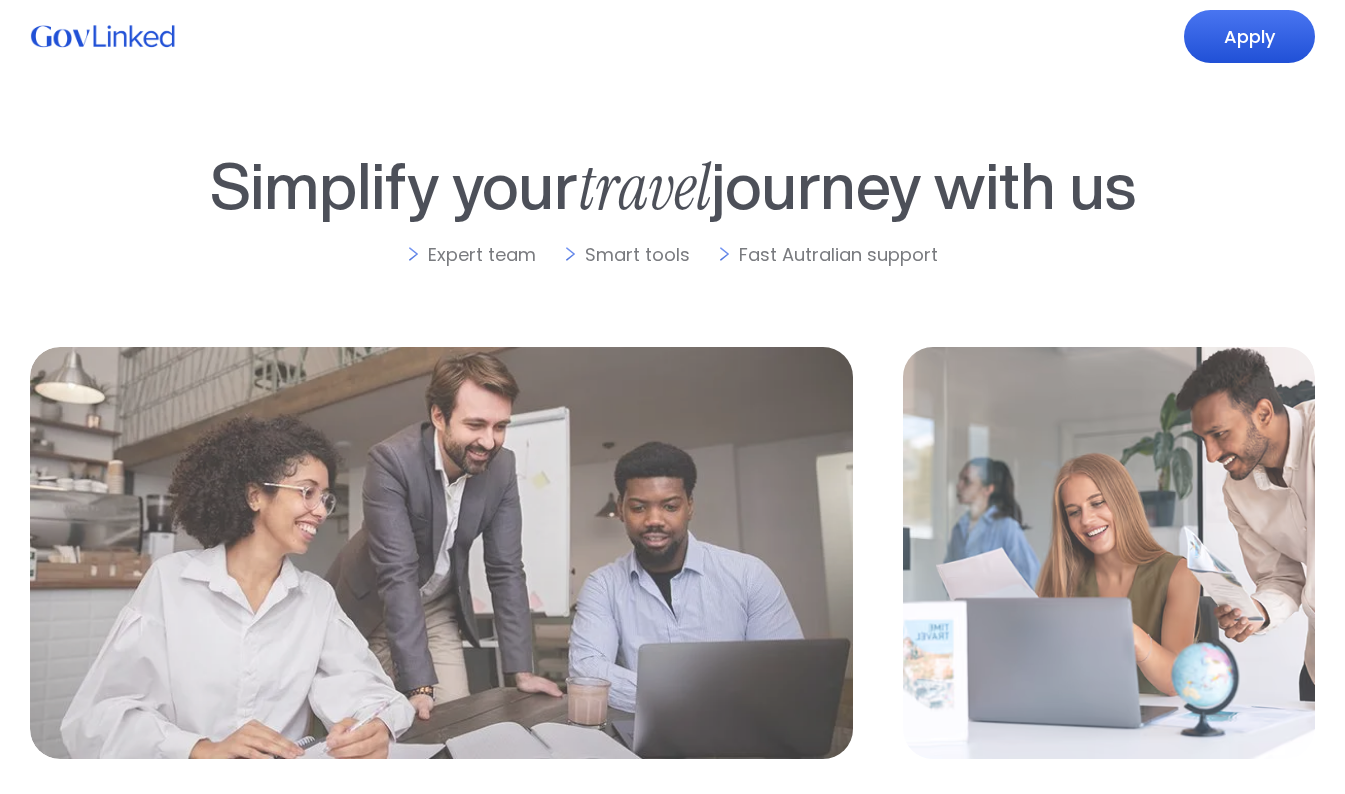 scroll, scrollTop: 0, scrollLeft: 0, axis: both 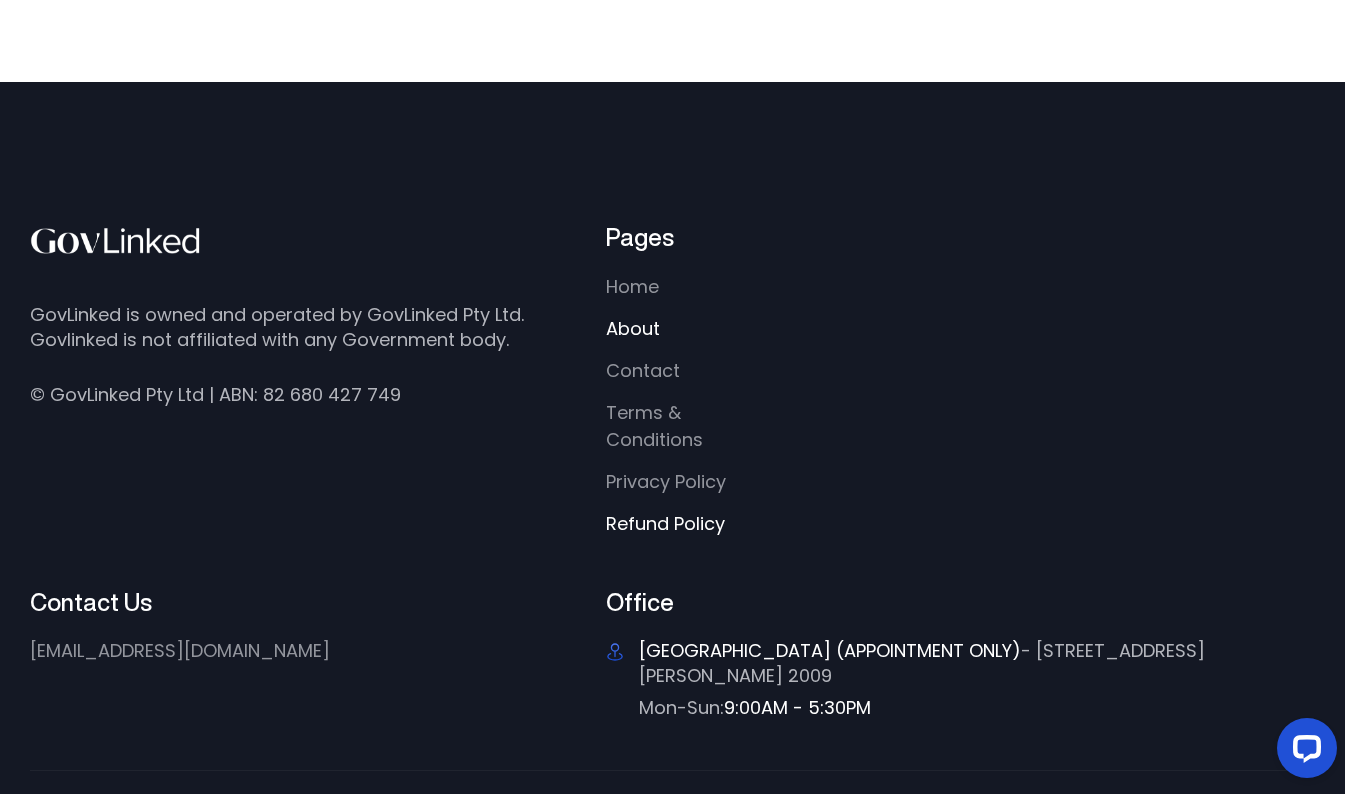 click on "Refund Policy" at bounding box center (665, 523) 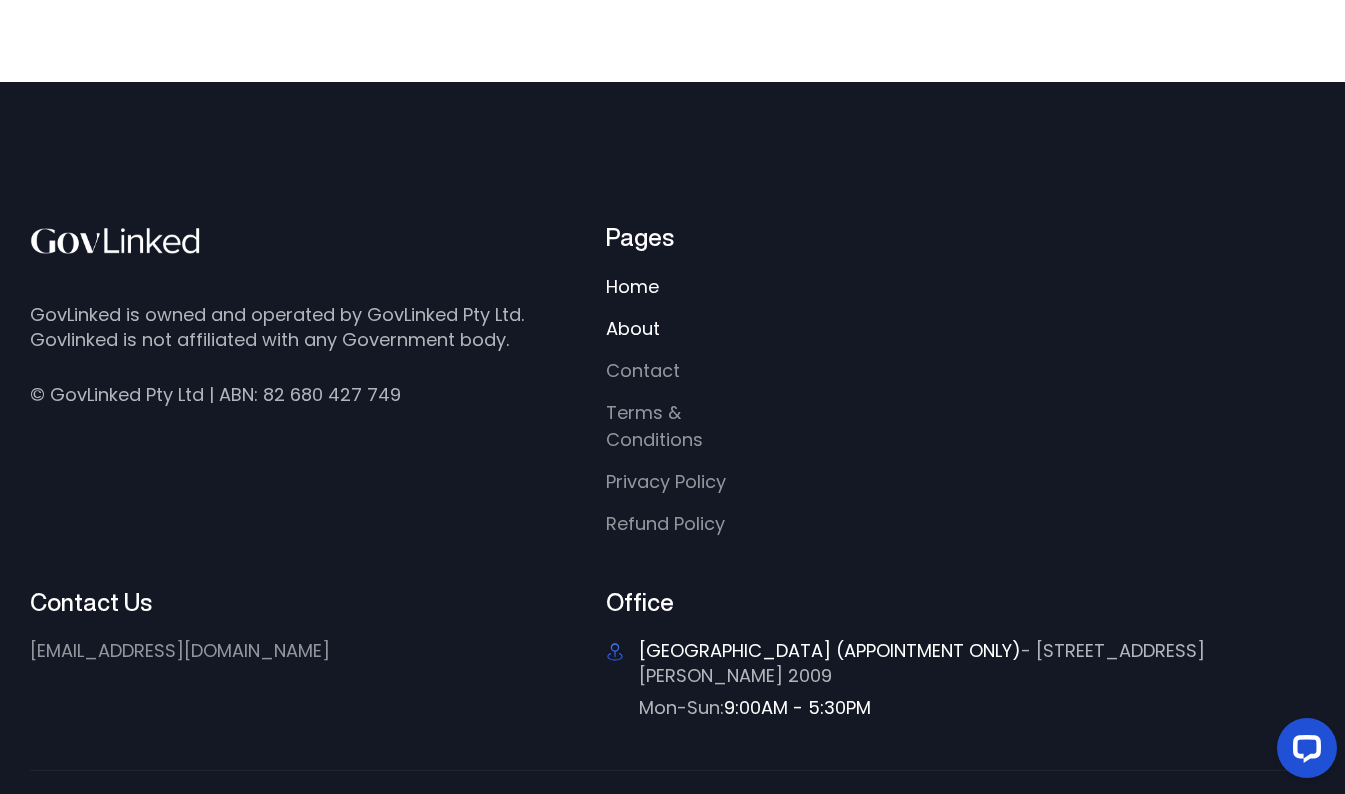 click on "Home" at bounding box center [632, 286] 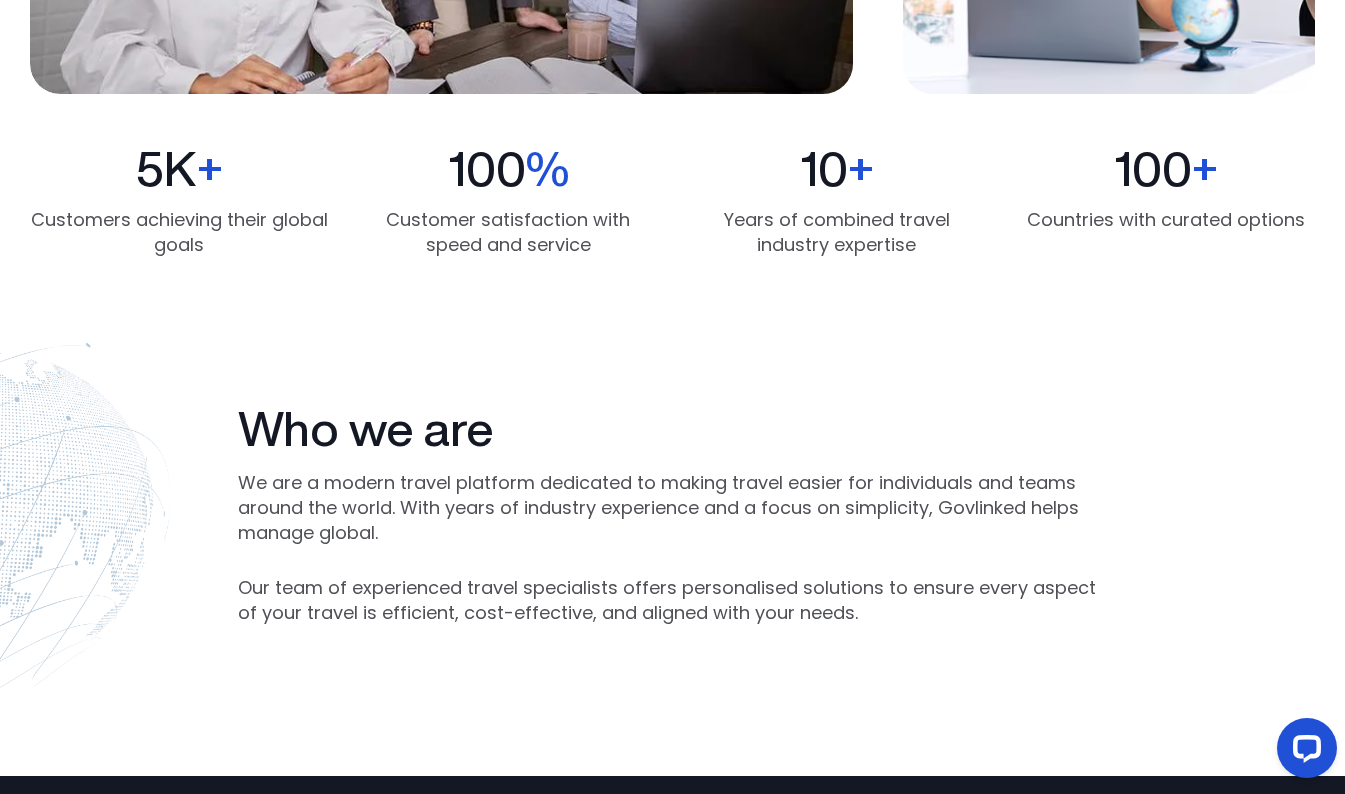 scroll, scrollTop: 0, scrollLeft: 0, axis: both 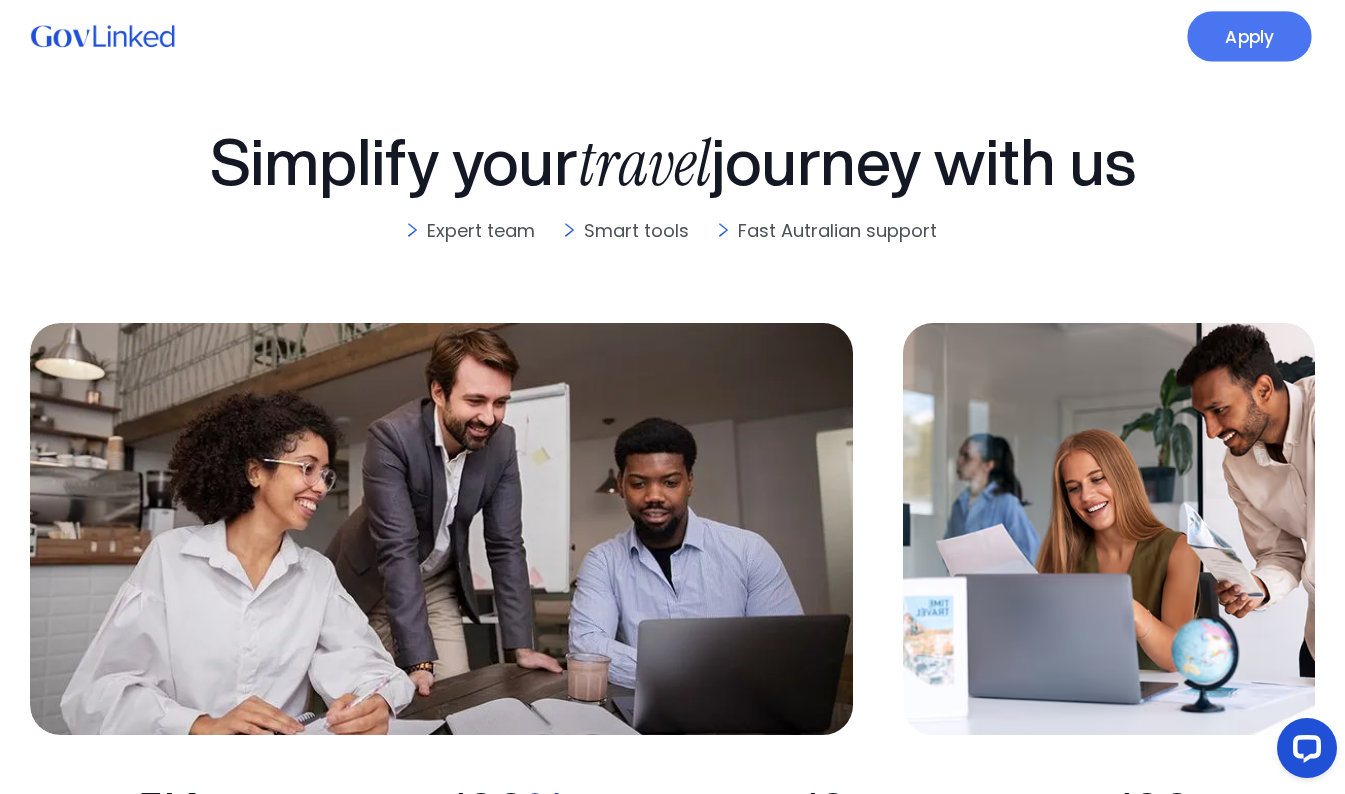 click on "Apply" at bounding box center [1249, 36] 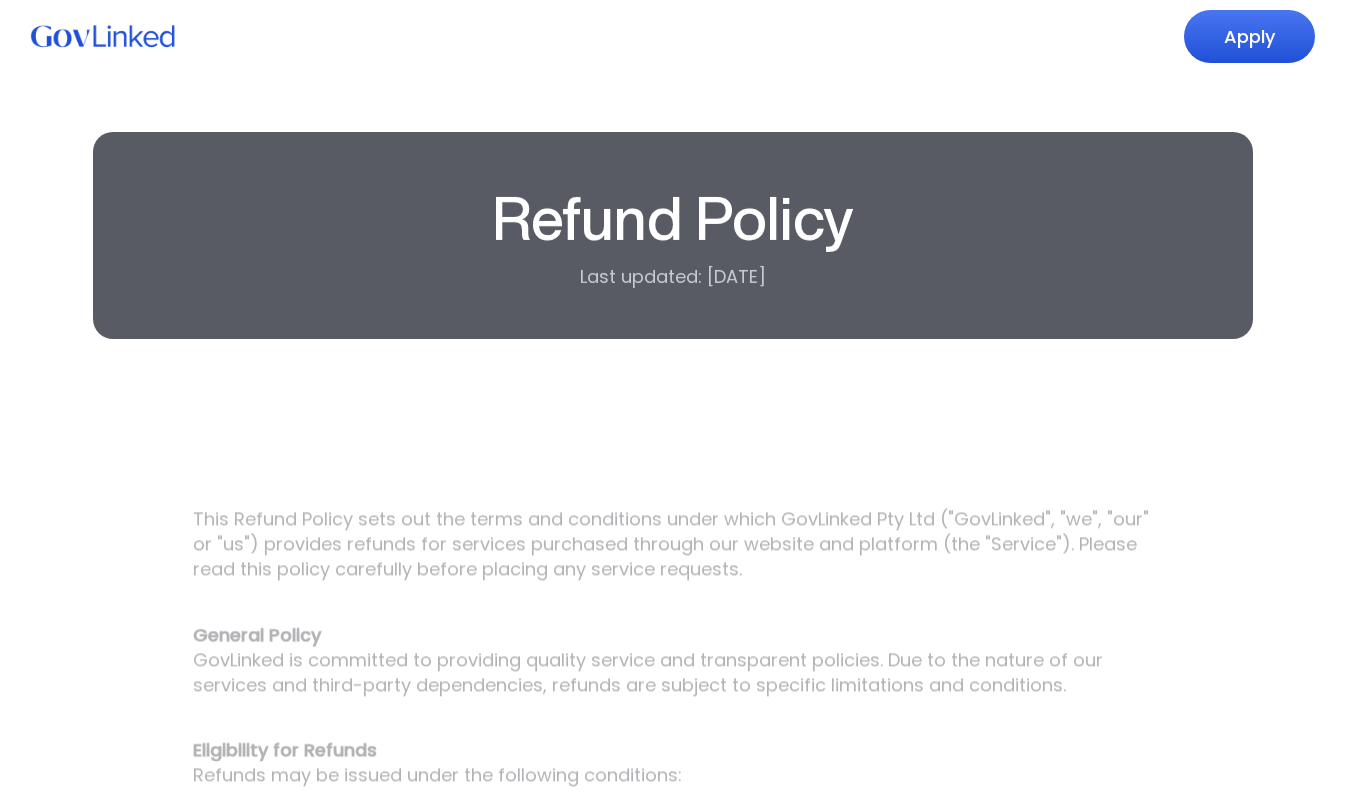 scroll, scrollTop: 0, scrollLeft: 0, axis: both 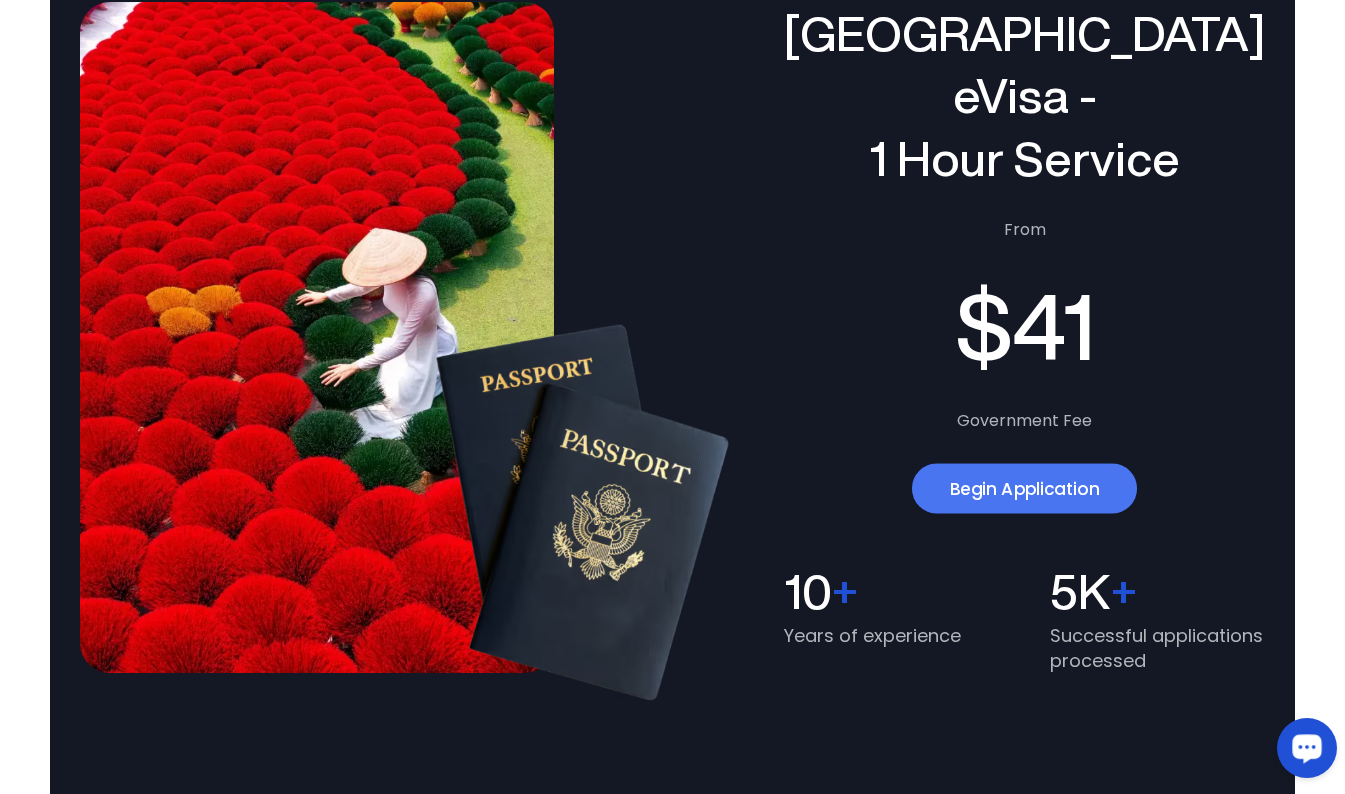 click on "Begin Application" at bounding box center [1024, 488] 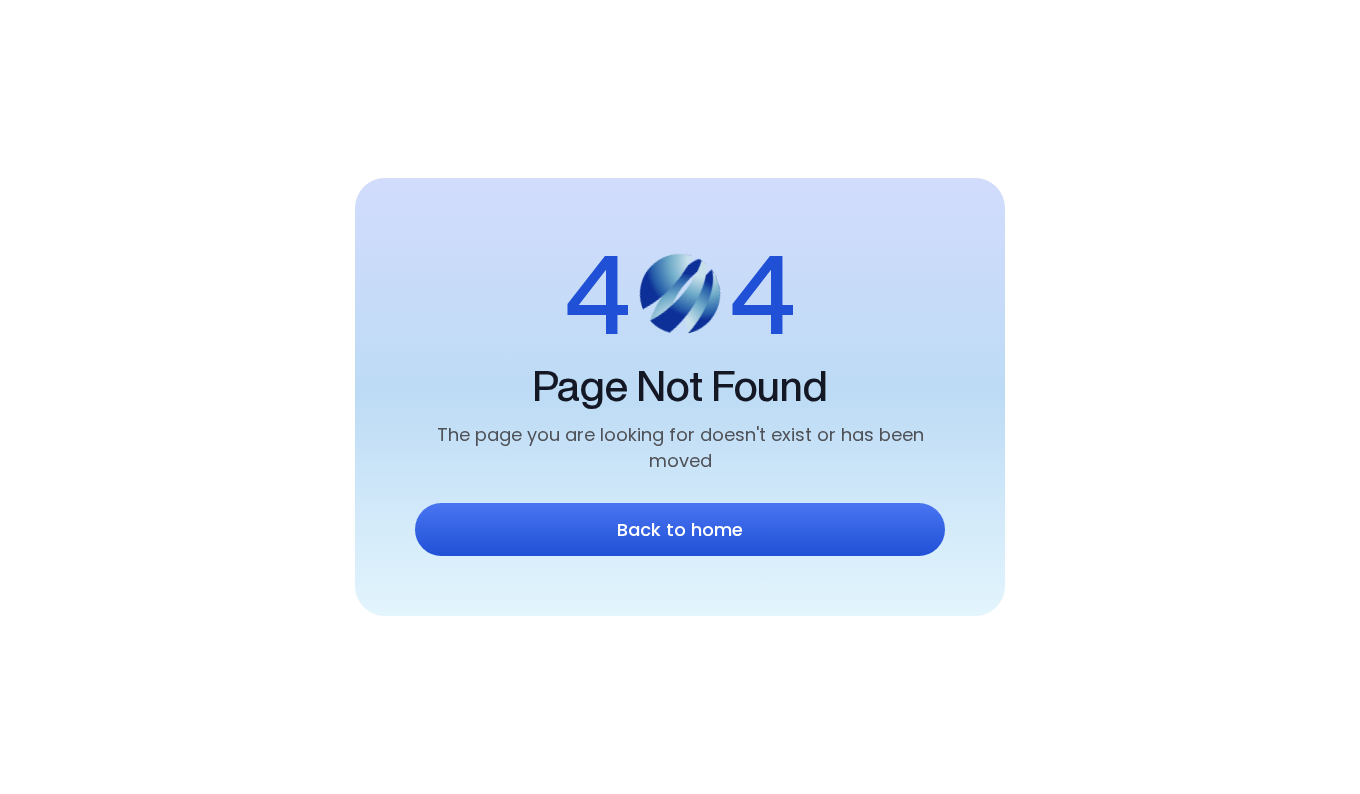 scroll, scrollTop: 0, scrollLeft: 0, axis: both 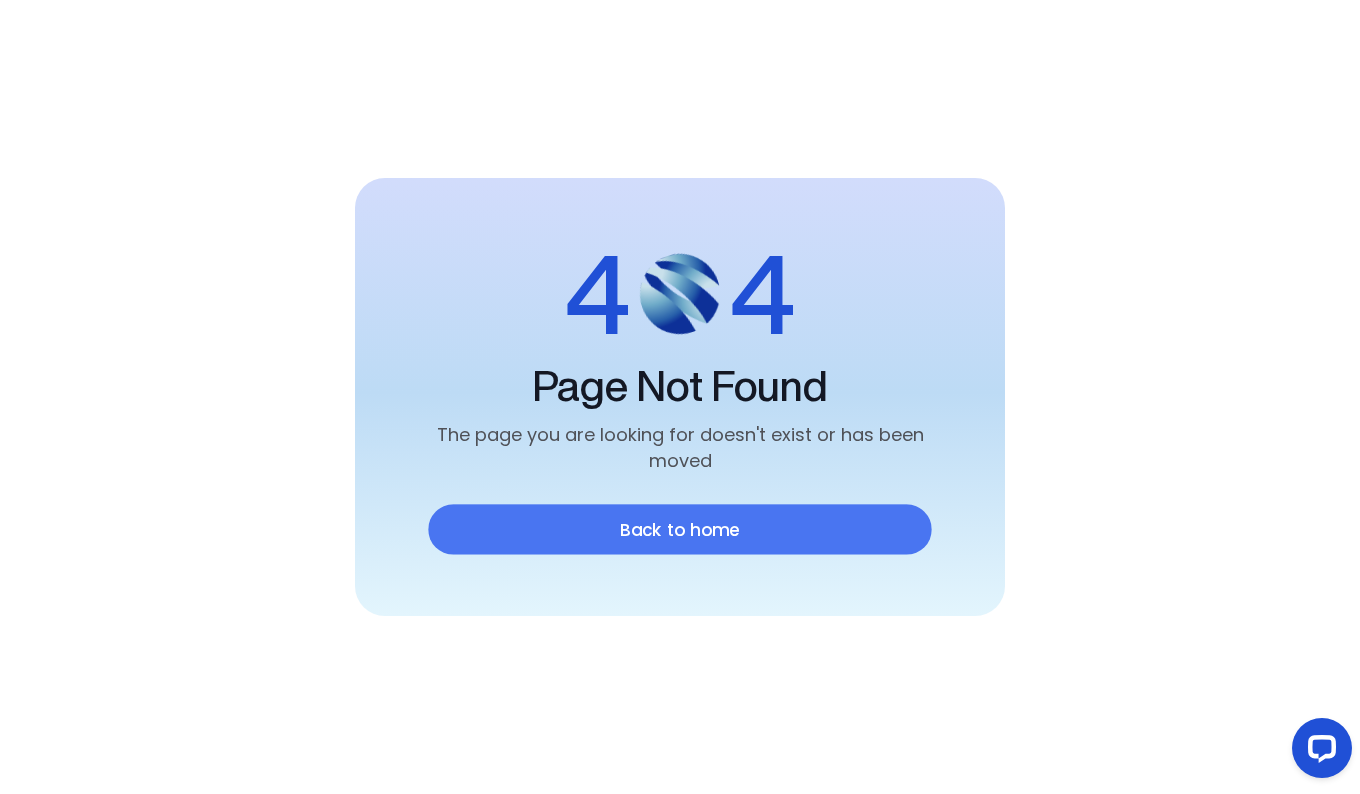 click on "Back to home" at bounding box center (680, 529) 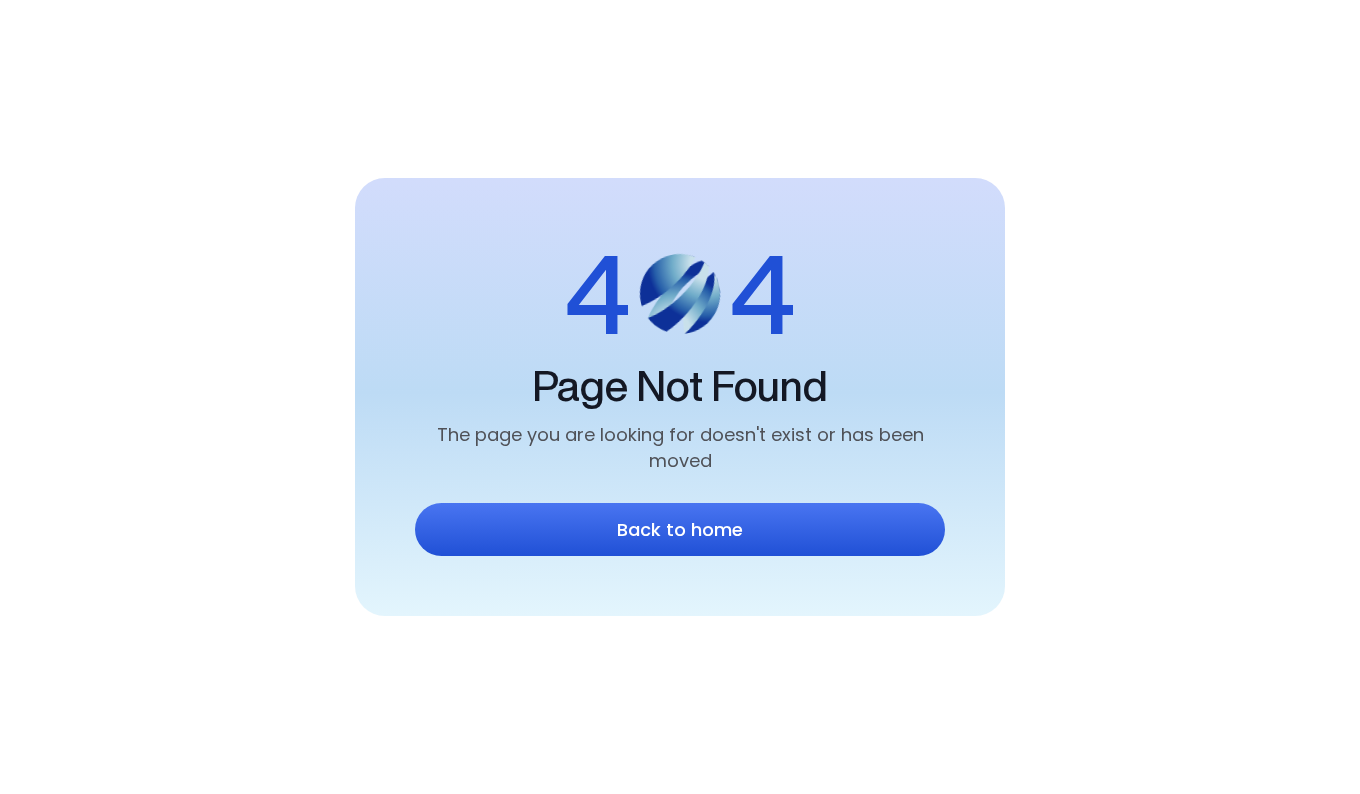 scroll, scrollTop: 0, scrollLeft: 0, axis: both 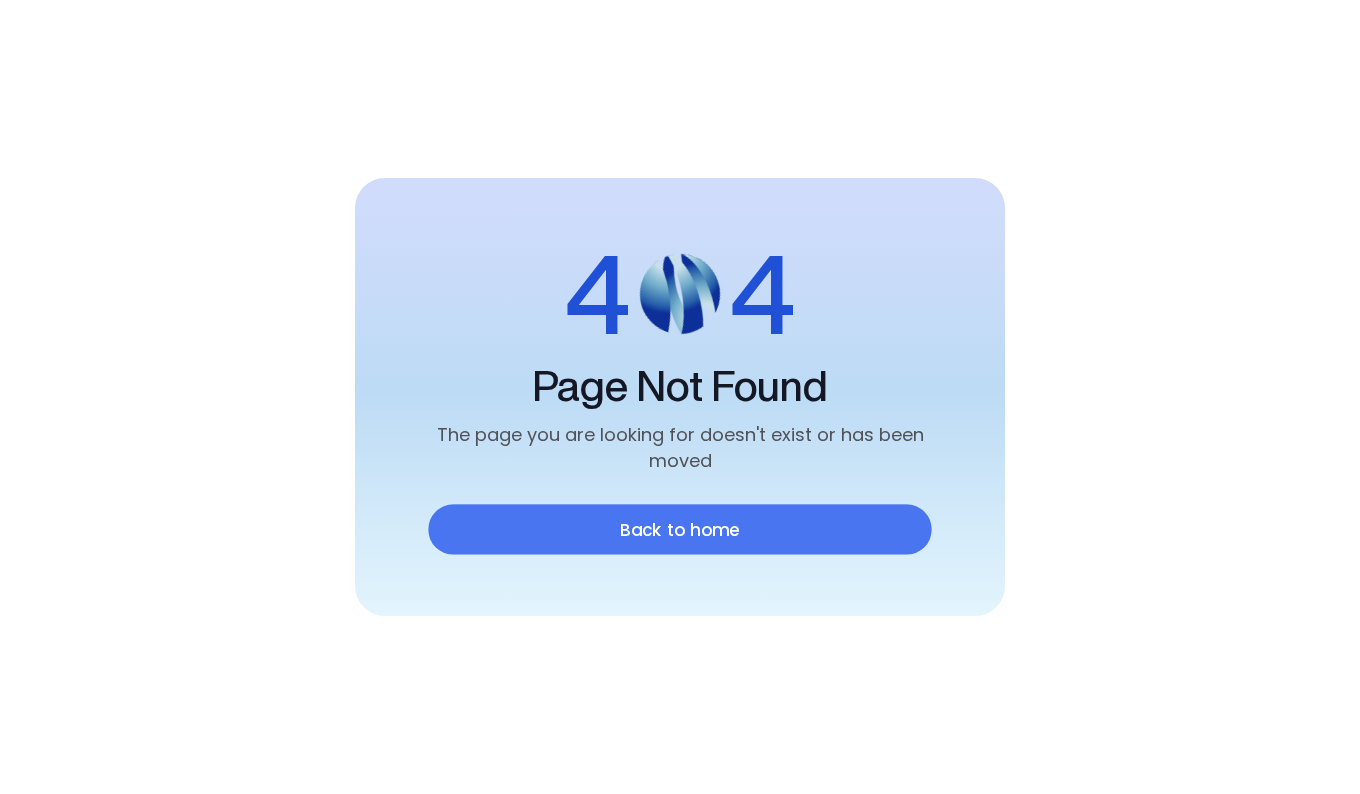 click on "Back to home" at bounding box center (680, 529) 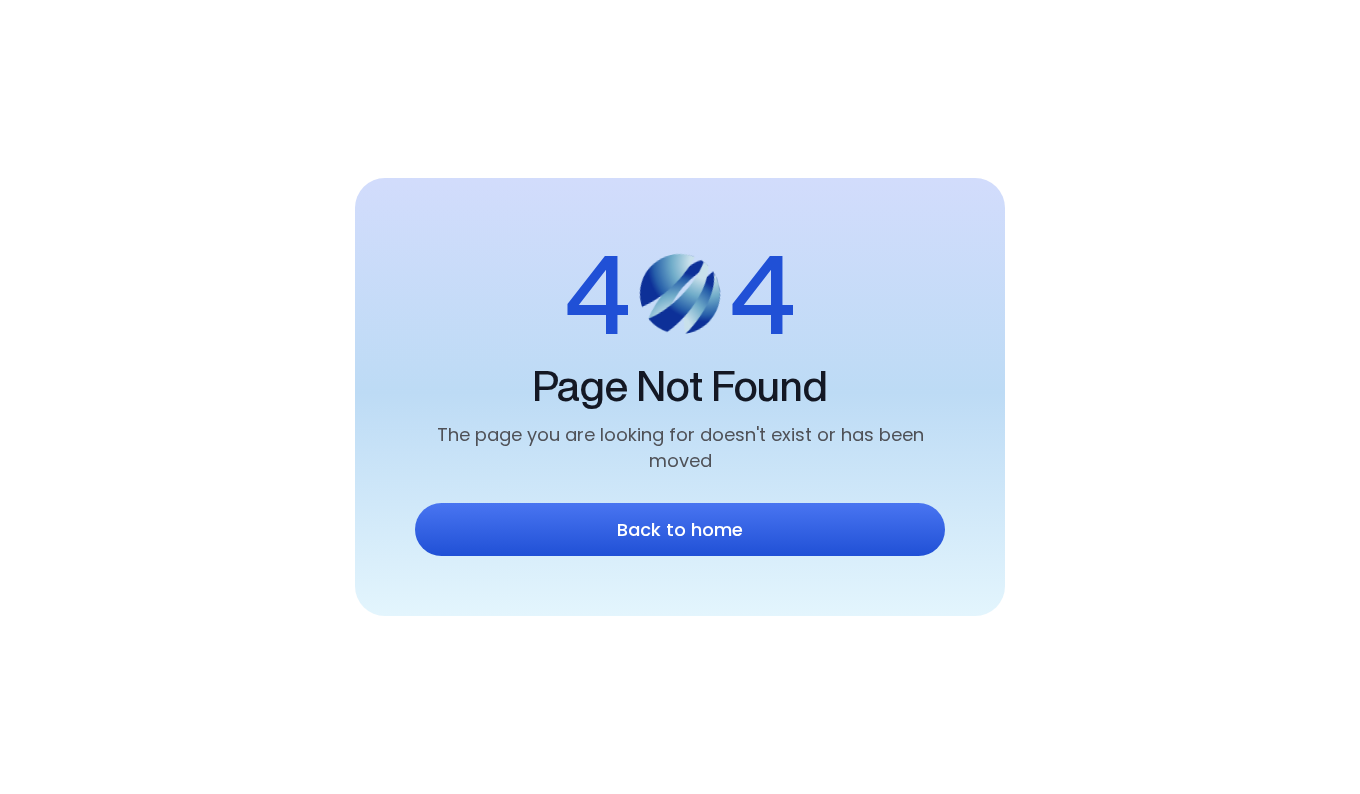 scroll, scrollTop: 0, scrollLeft: 0, axis: both 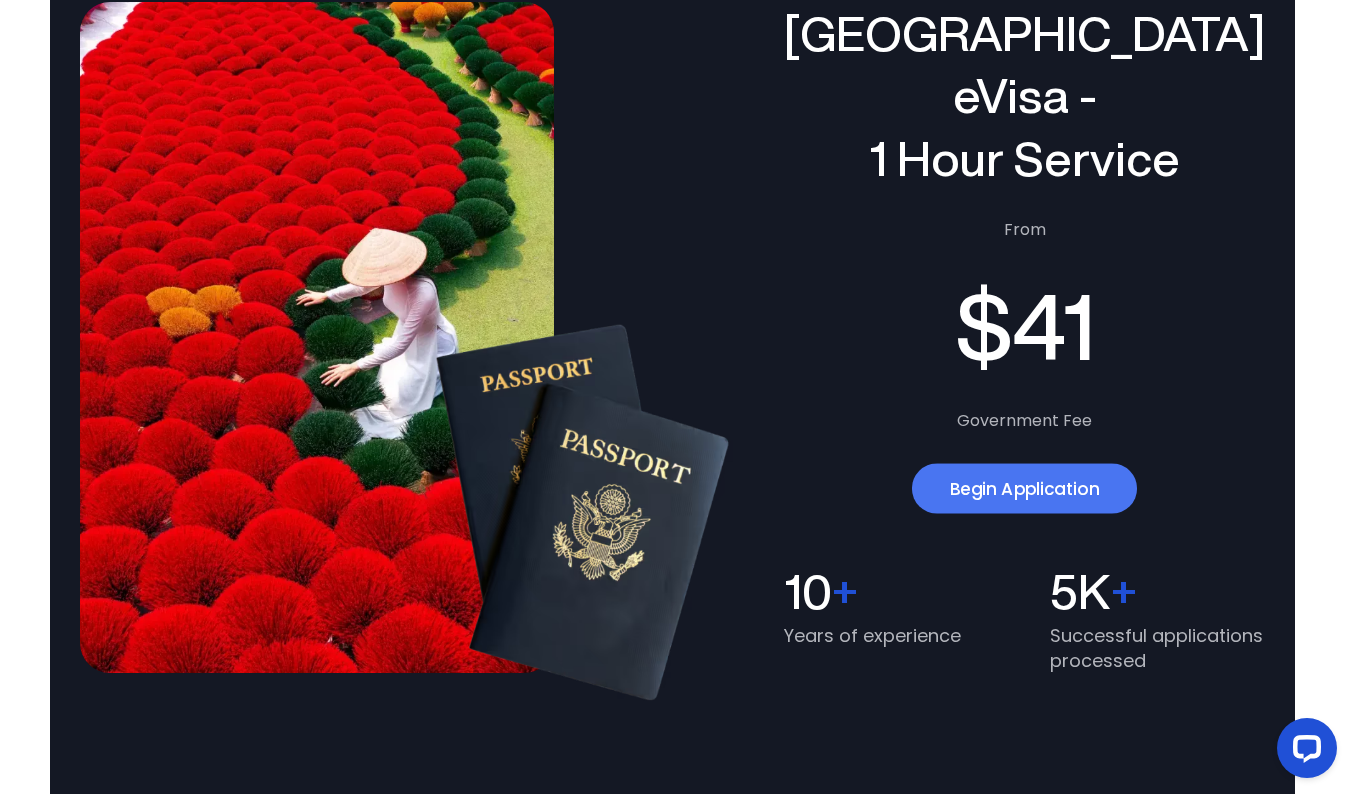 click on "Begin Application" at bounding box center (1024, 488) 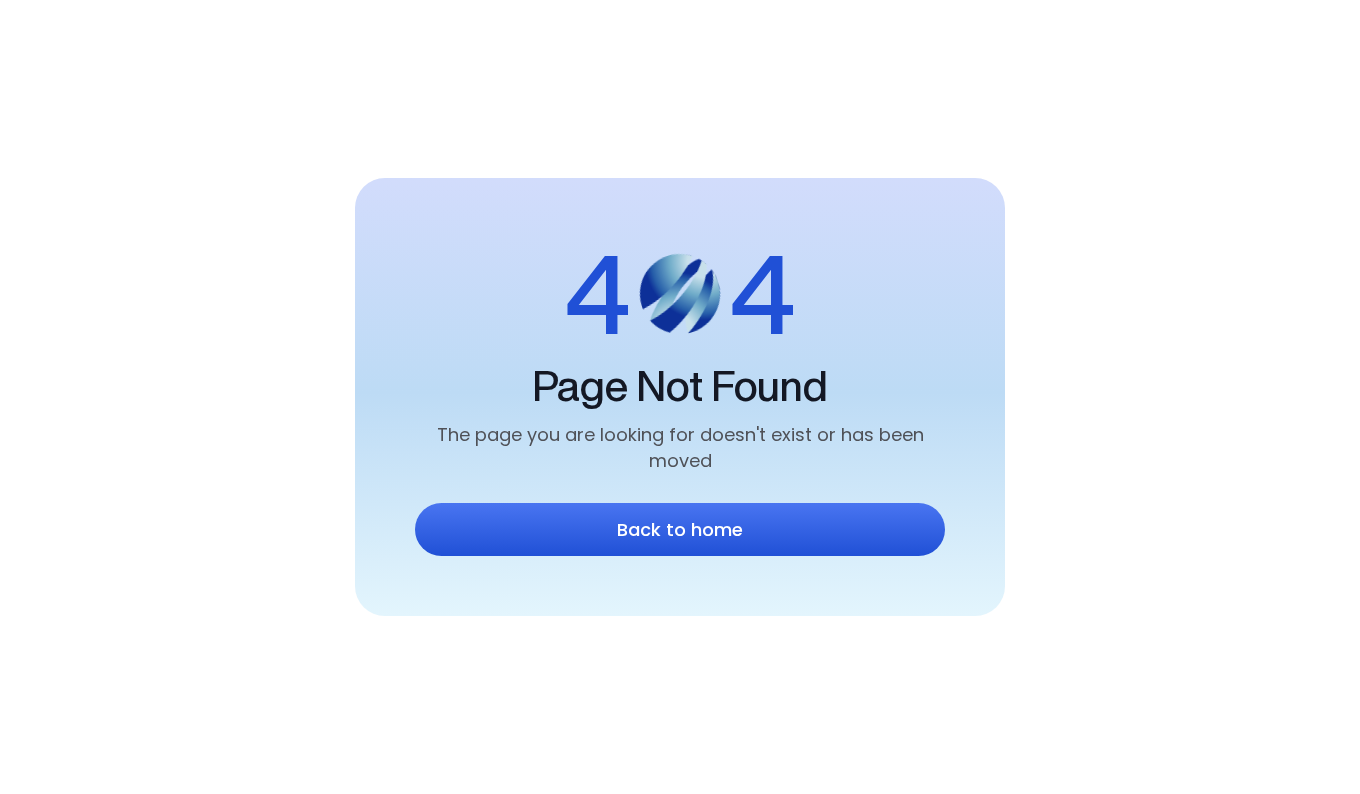 scroll, scrollTop: 0, scrollLeft: 0, axis: both 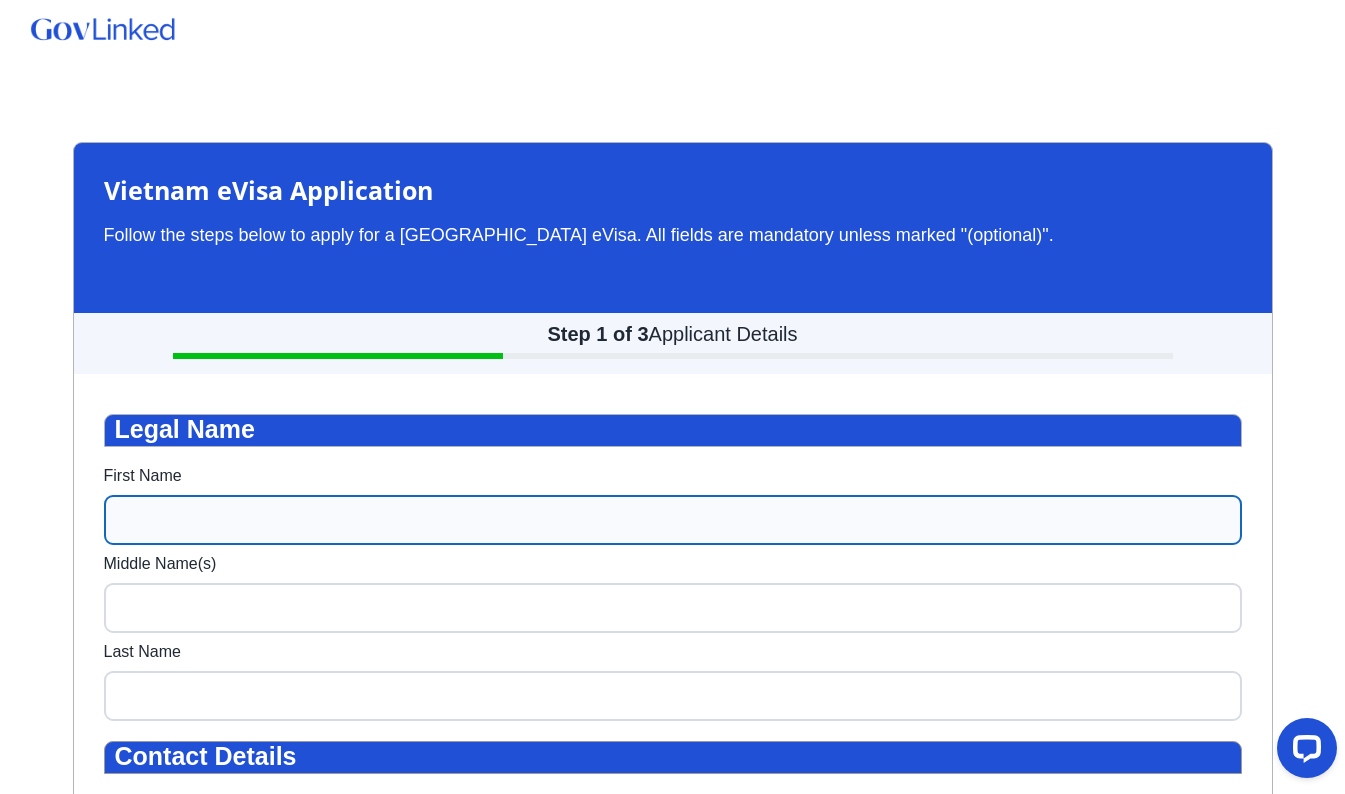 click on "First Name" at bounding box center [673, 520] 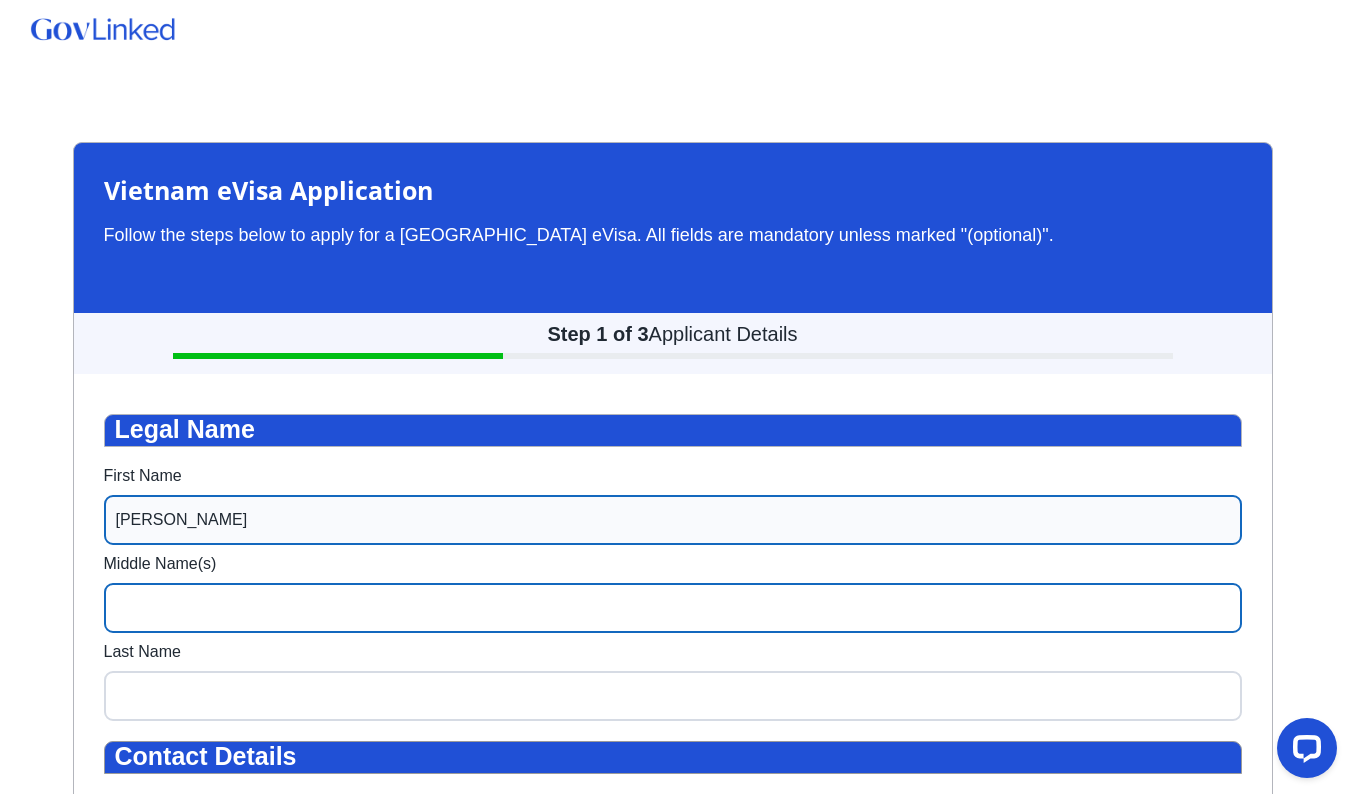 type on "[PERSON_NAME]" 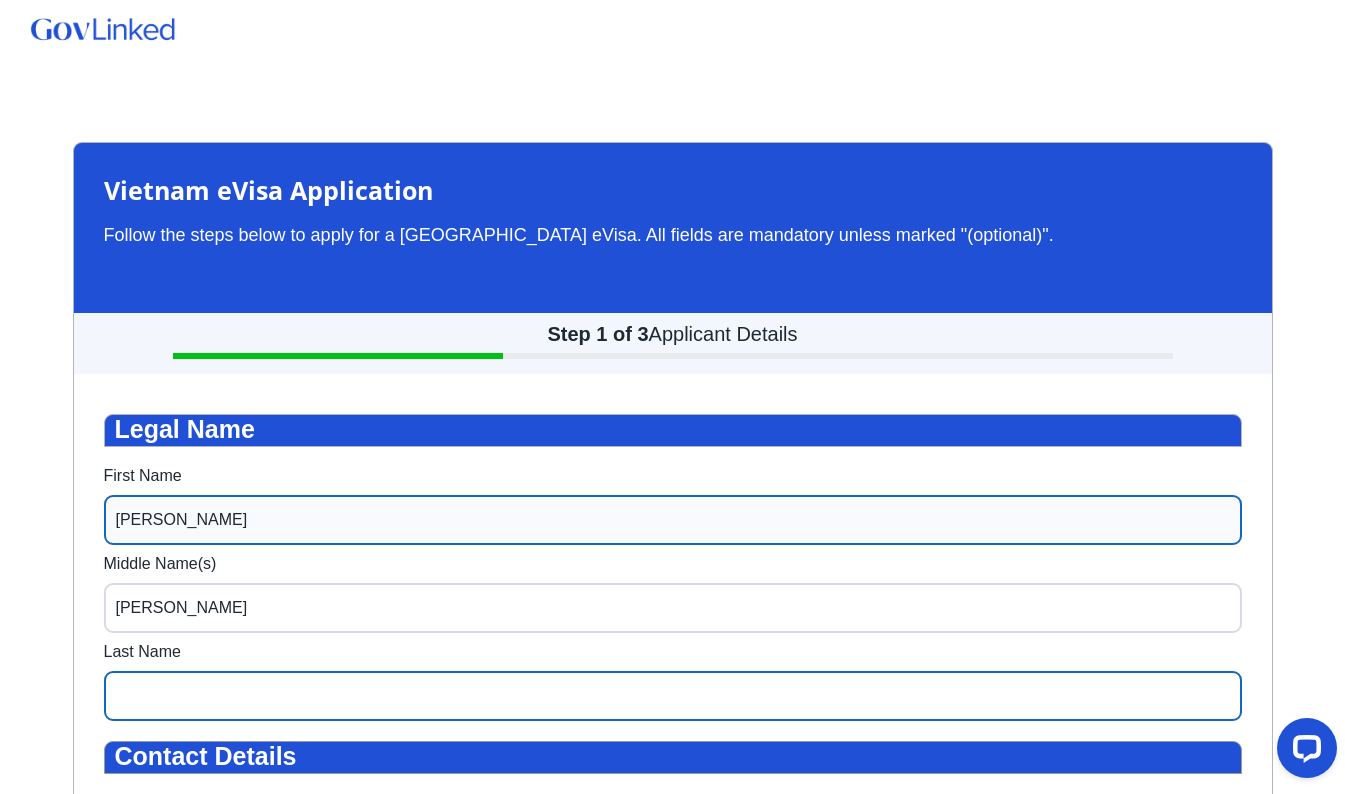 type on "[PERSON_NAME]" 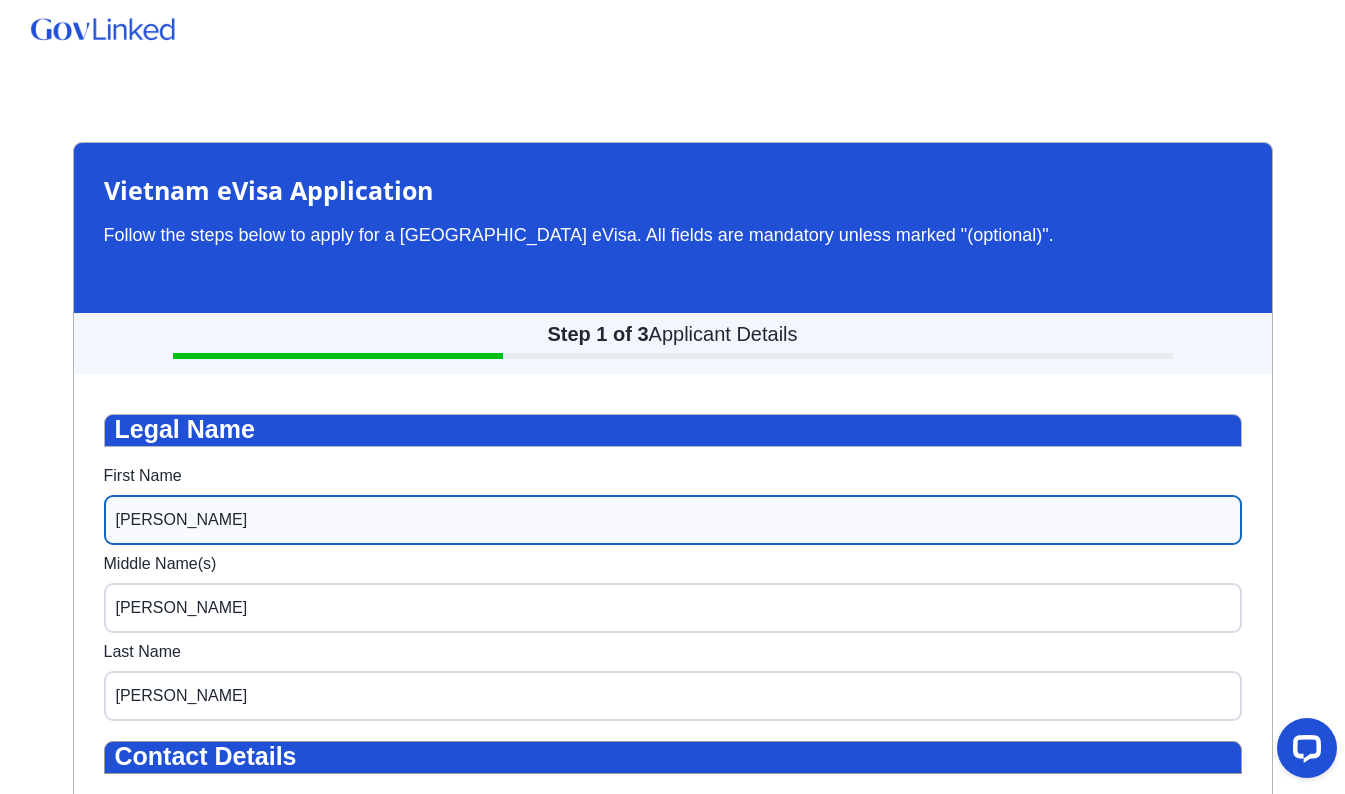 type on "[EMAIL_ADDRESS][DOMAIN_NAME]" 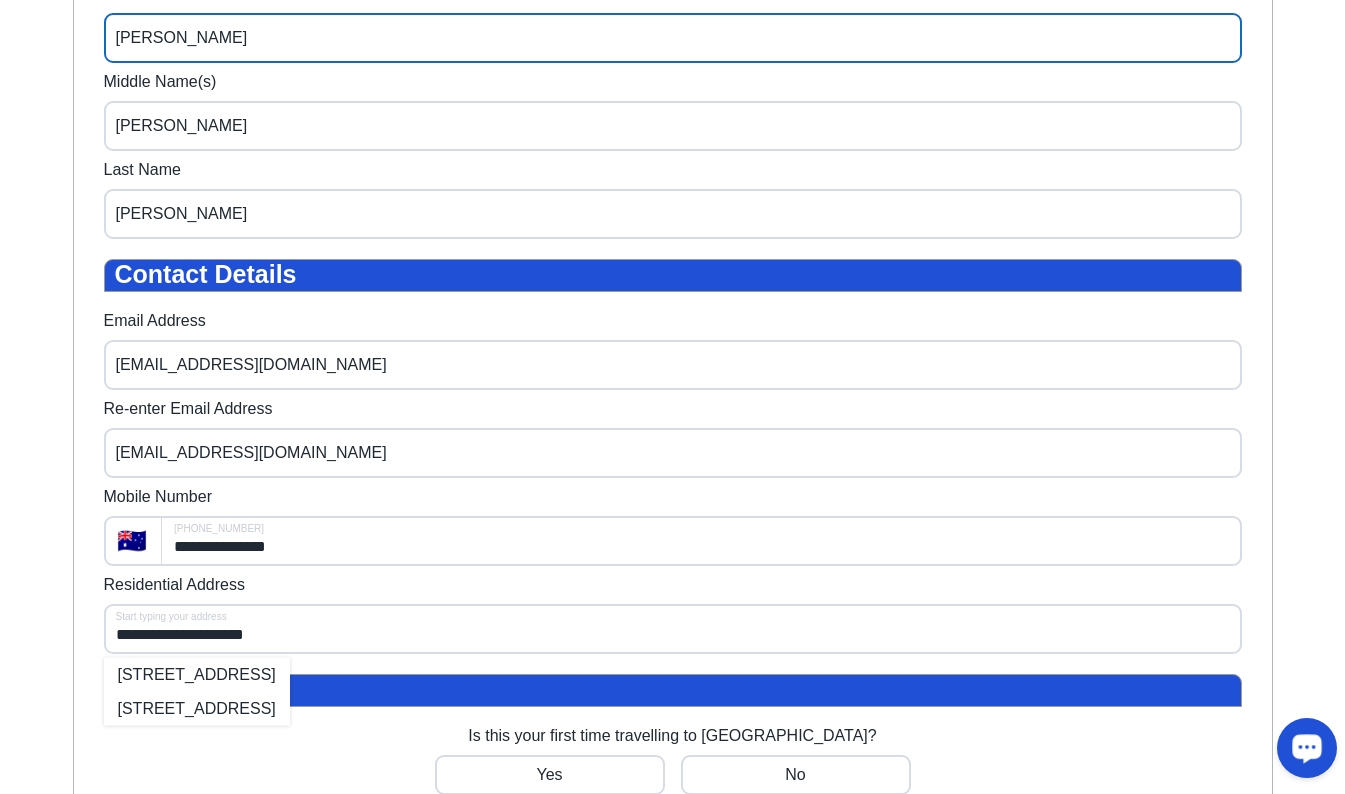 scroll, scrollTop: 560, scrollLeft: 0, axis: vertical 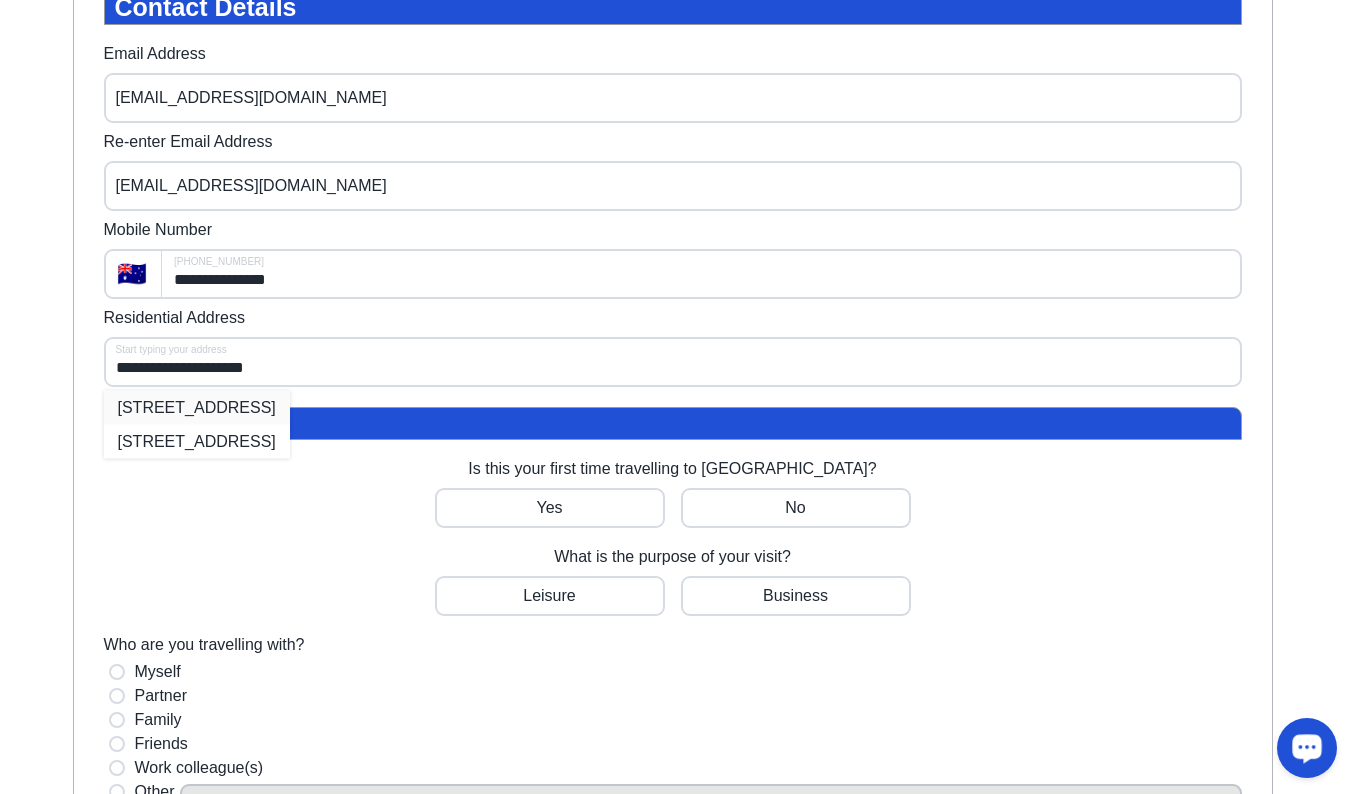 click on "[STREET_ADDRESS]" at bounding box center (197, 407) 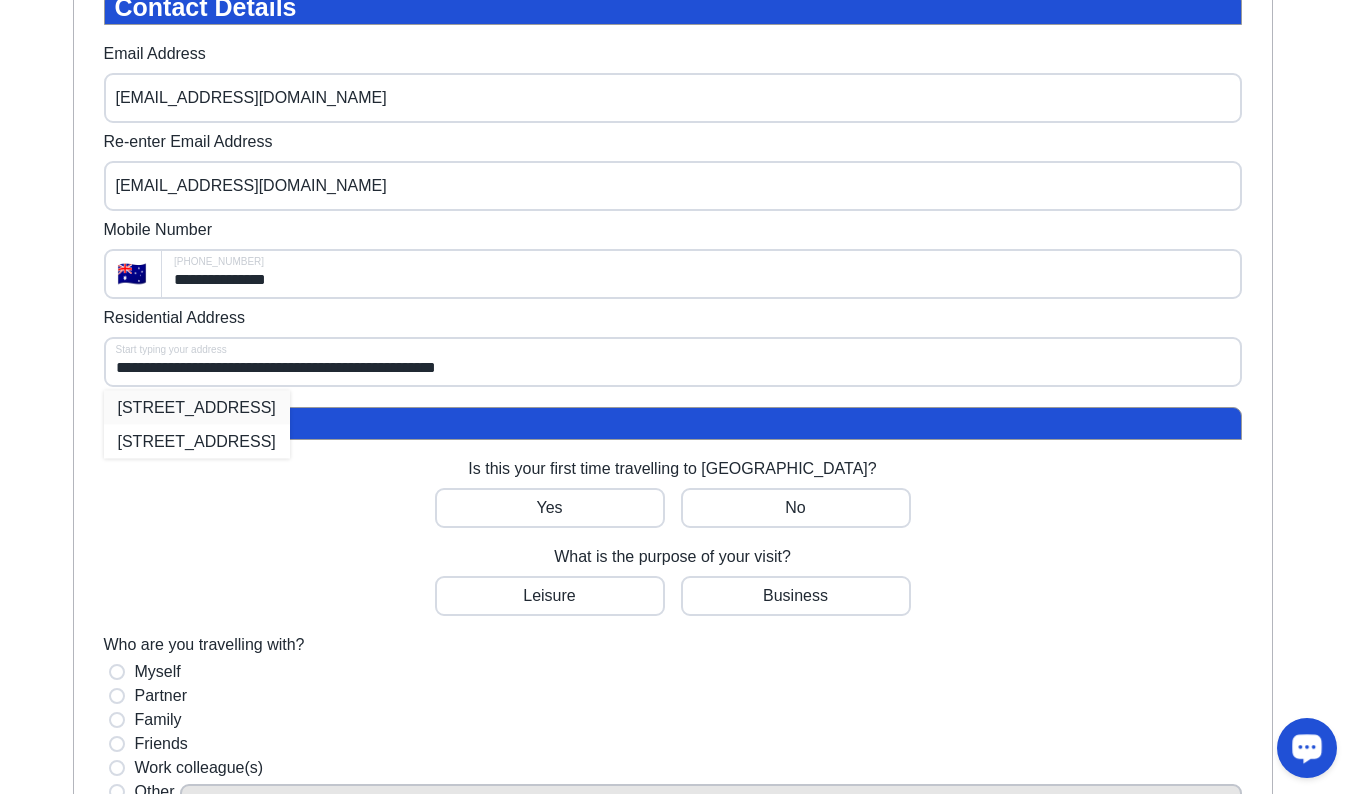 click on "[STREET_ADDRESS]" at bounding box center [197, 407] 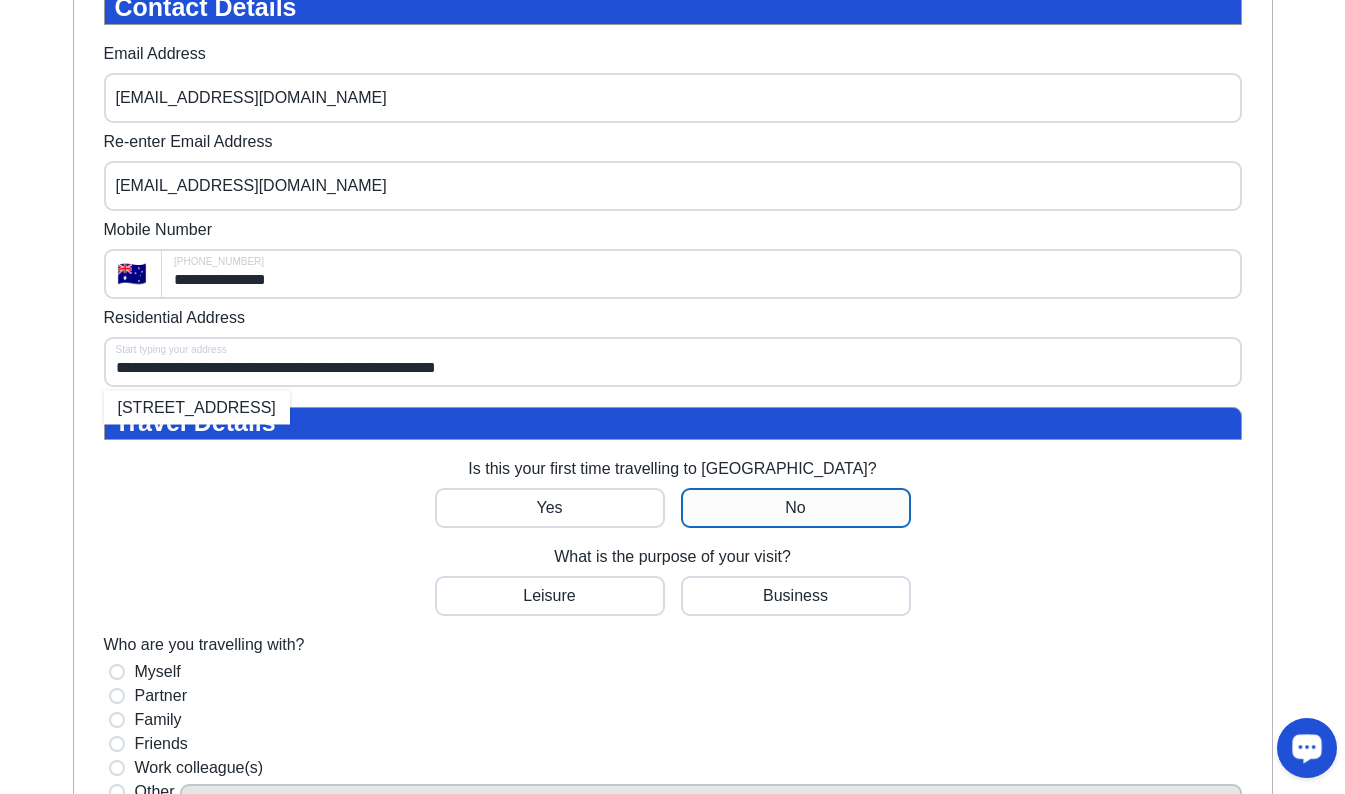click at bounding box center (550, 508) 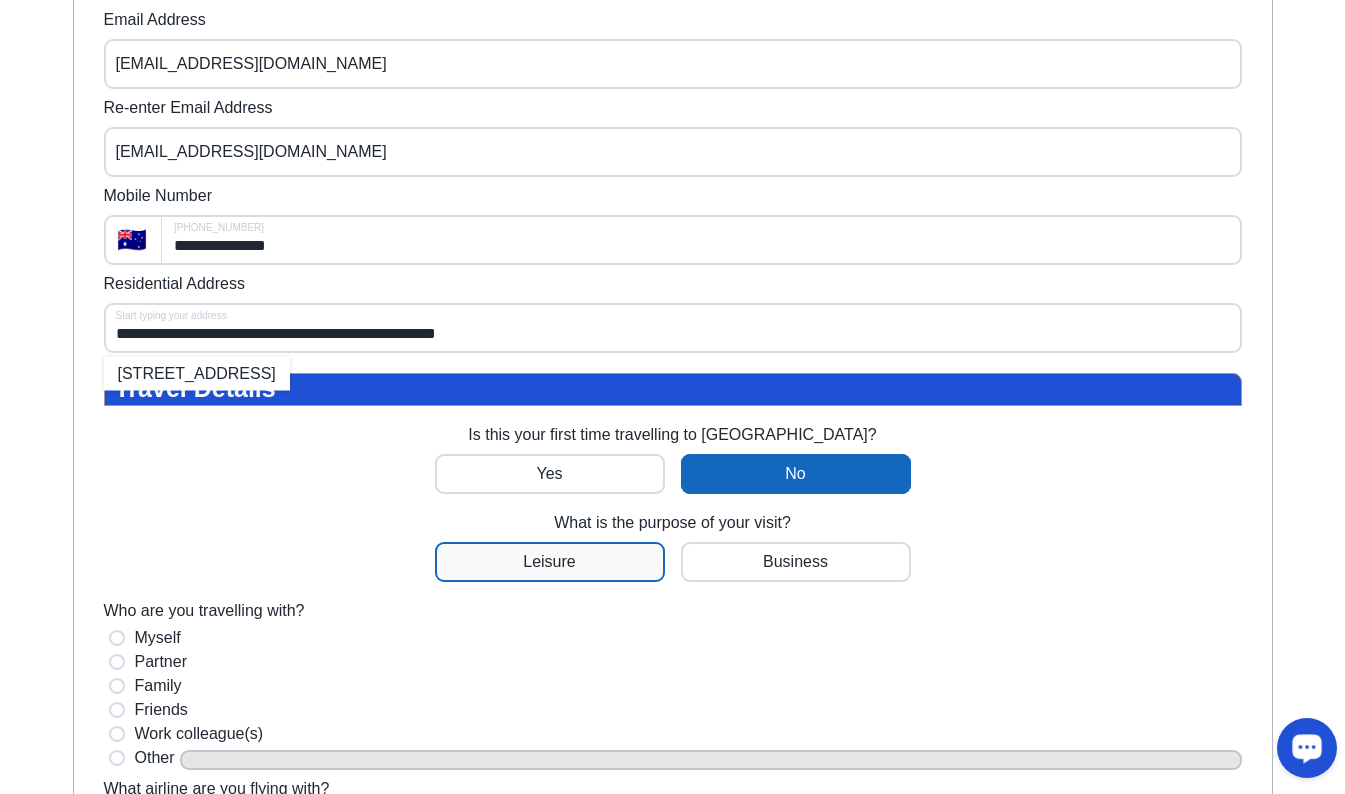 click at bounding box center (550, 562) 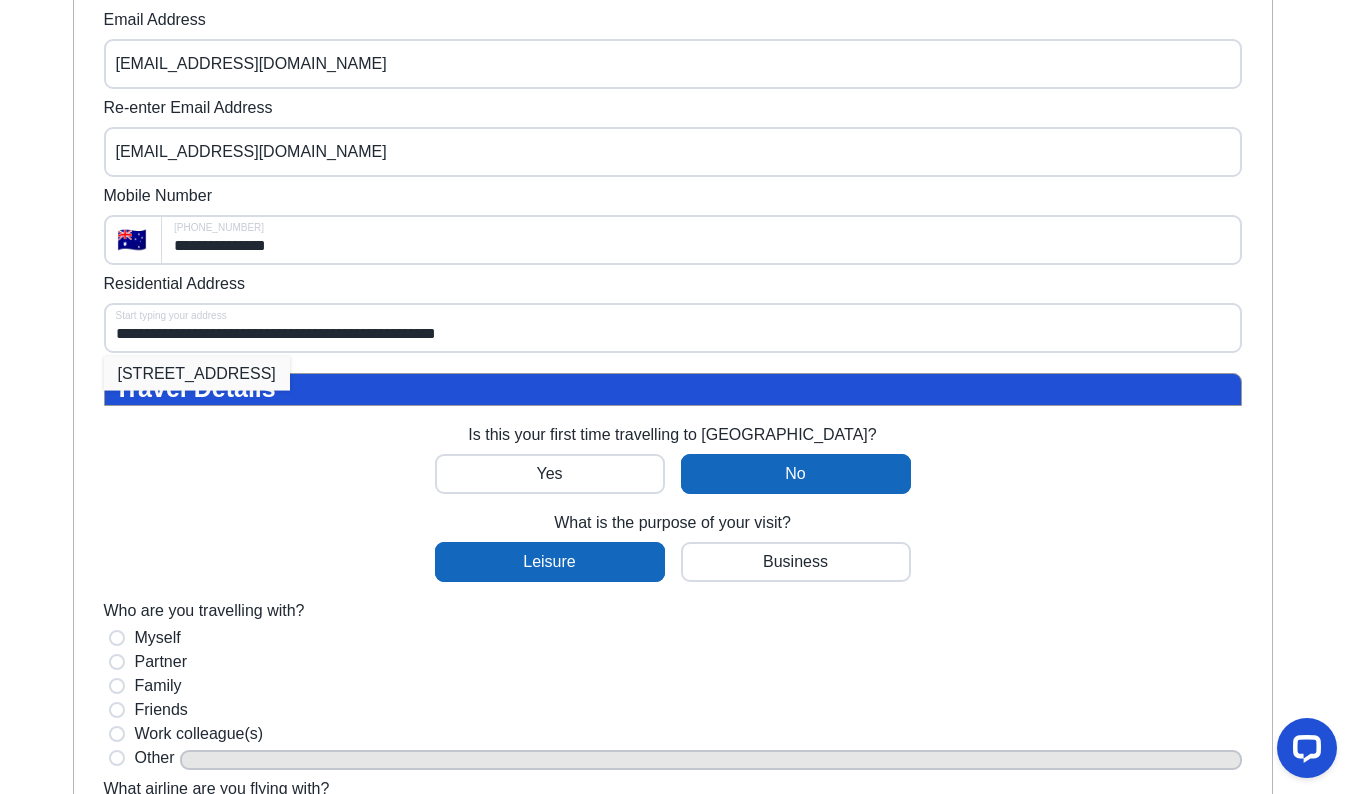 click on "[STREET_ADDRESS]" at bounding box center (197, 373) 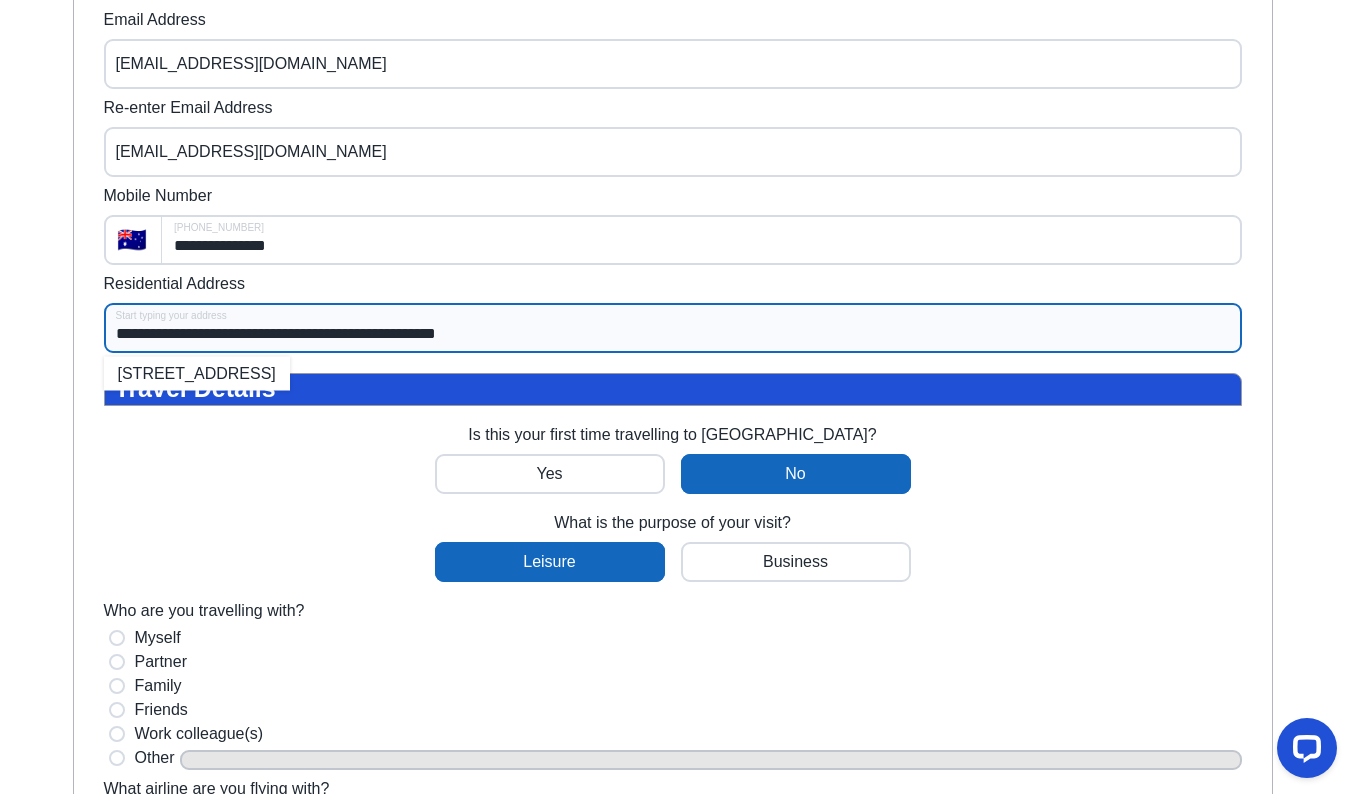 click on "**********" at bounding box center [673, 328] 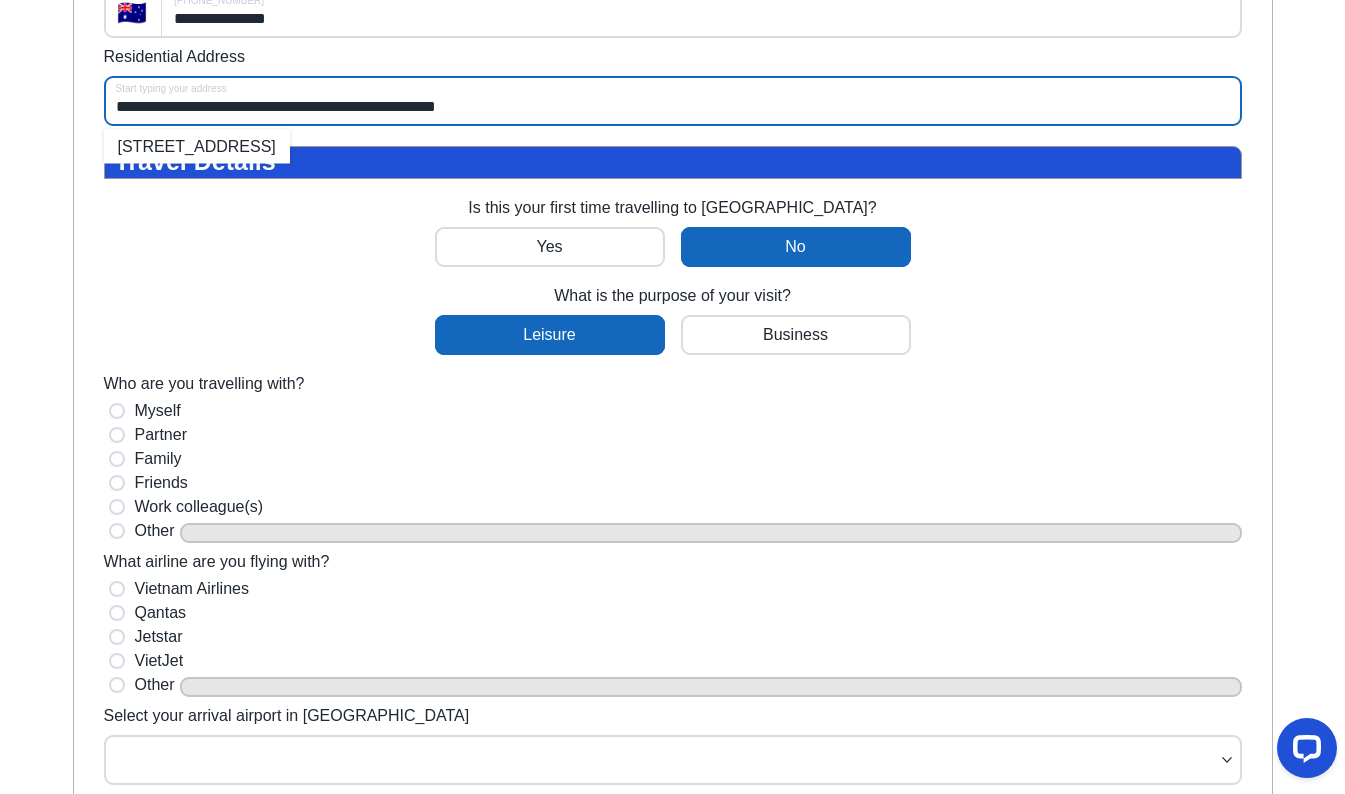 scroll, scrollTop: 1147, scrollLeft: 0, axis: vertical 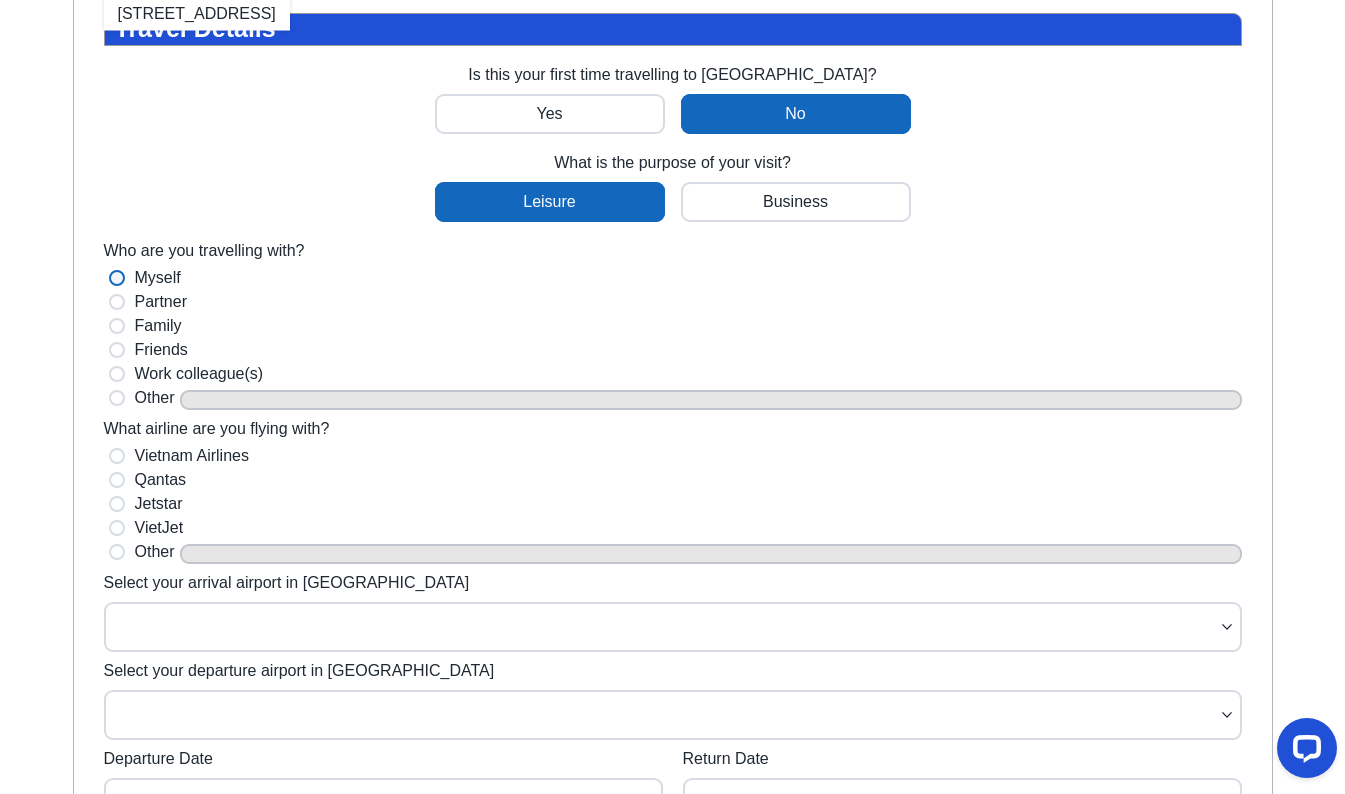 click on "Myself" at bounding box center [117, 278] 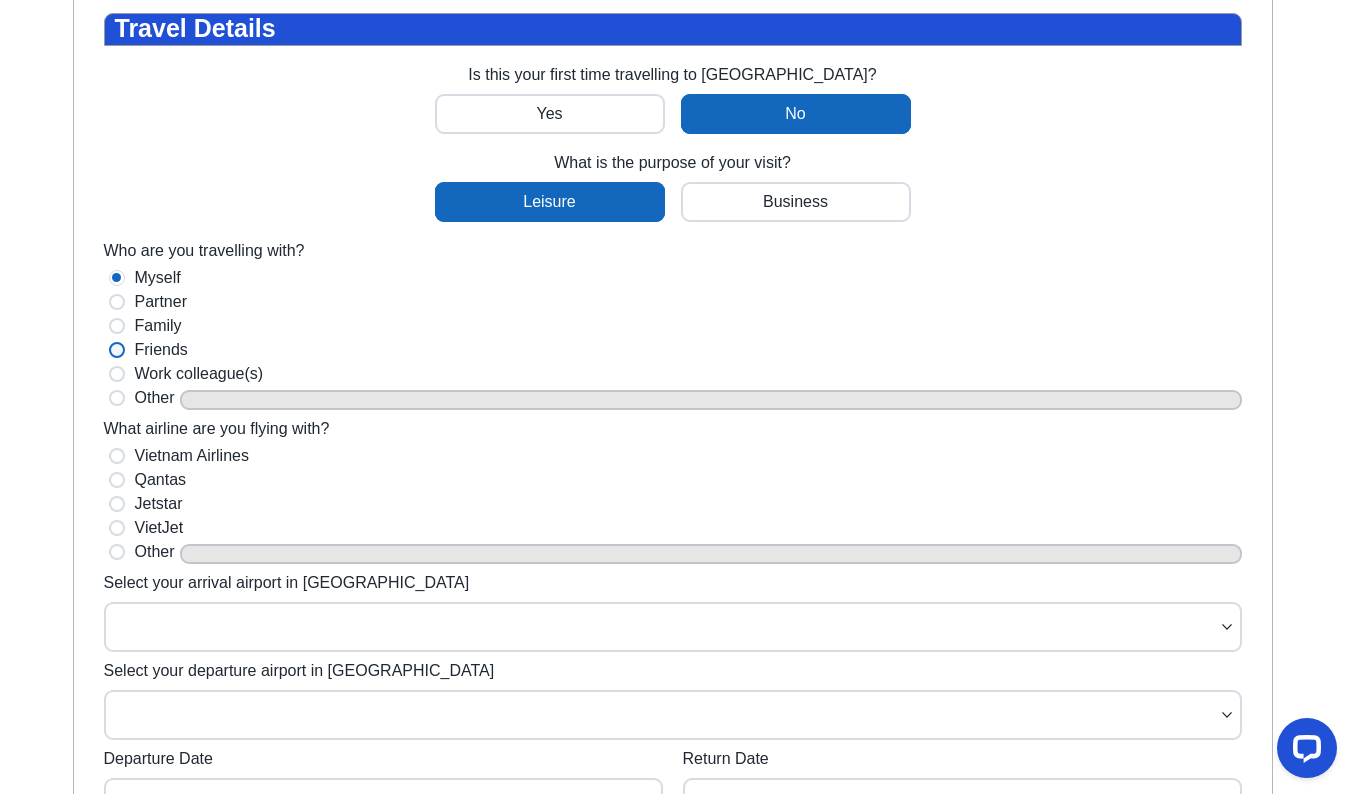 click on "Friends" at bounding box center [117, 350] 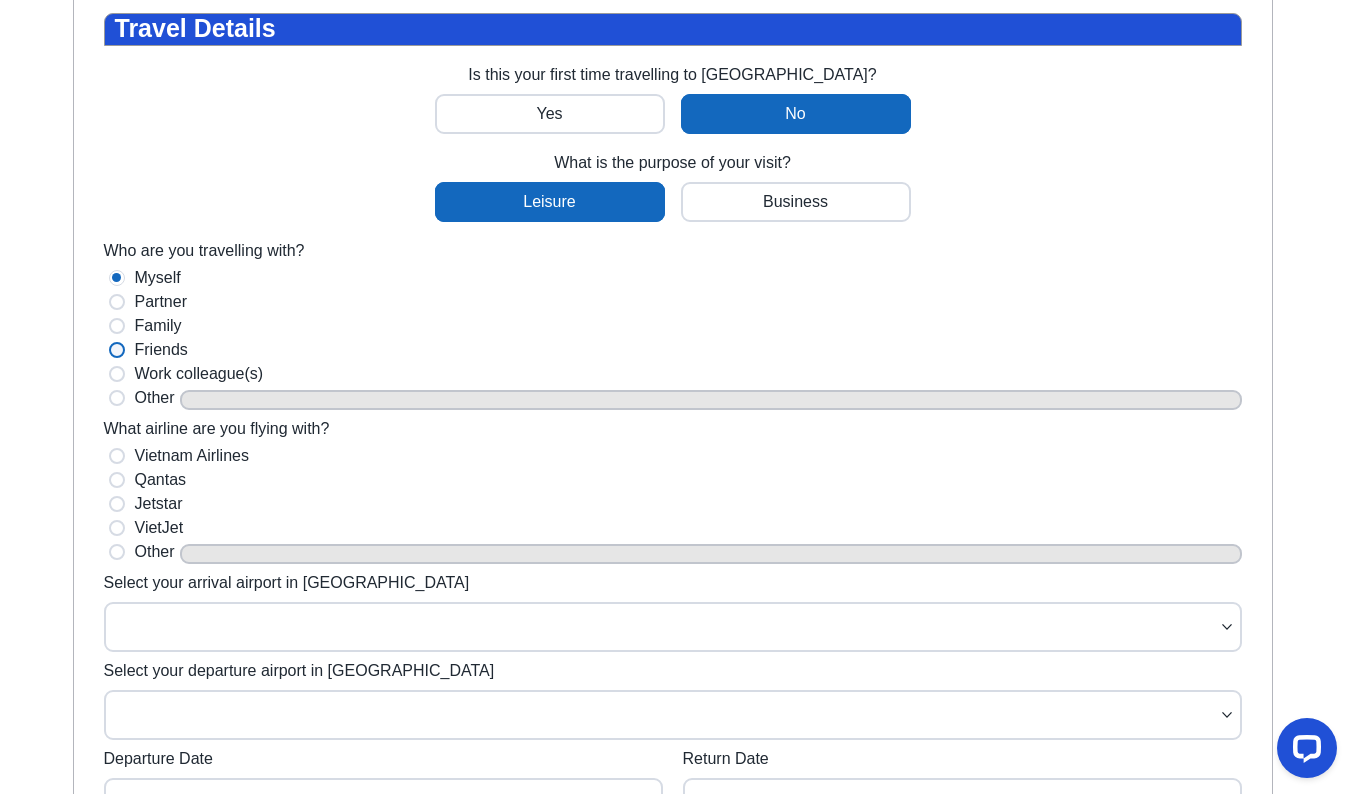 radio on "true" 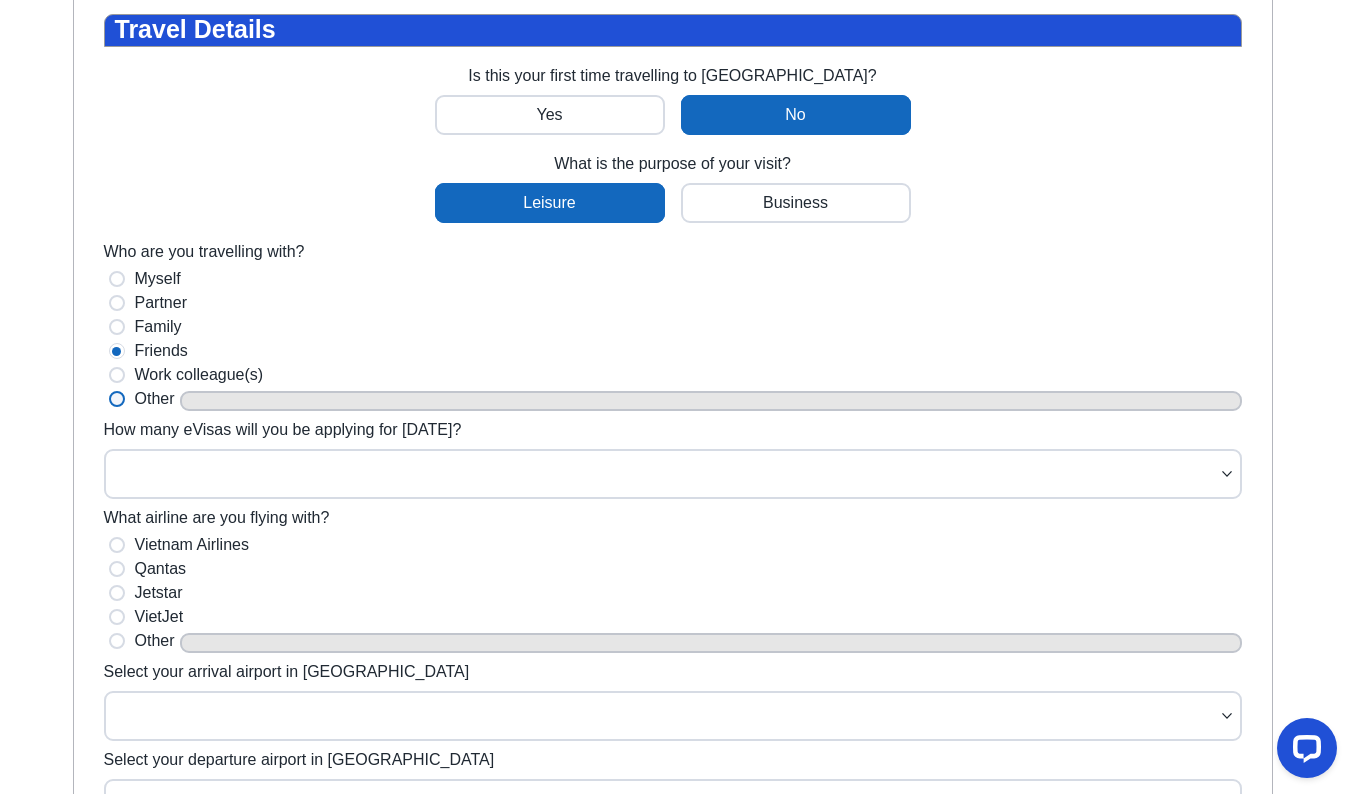 click on "Other" at bounding box center [117, 399] 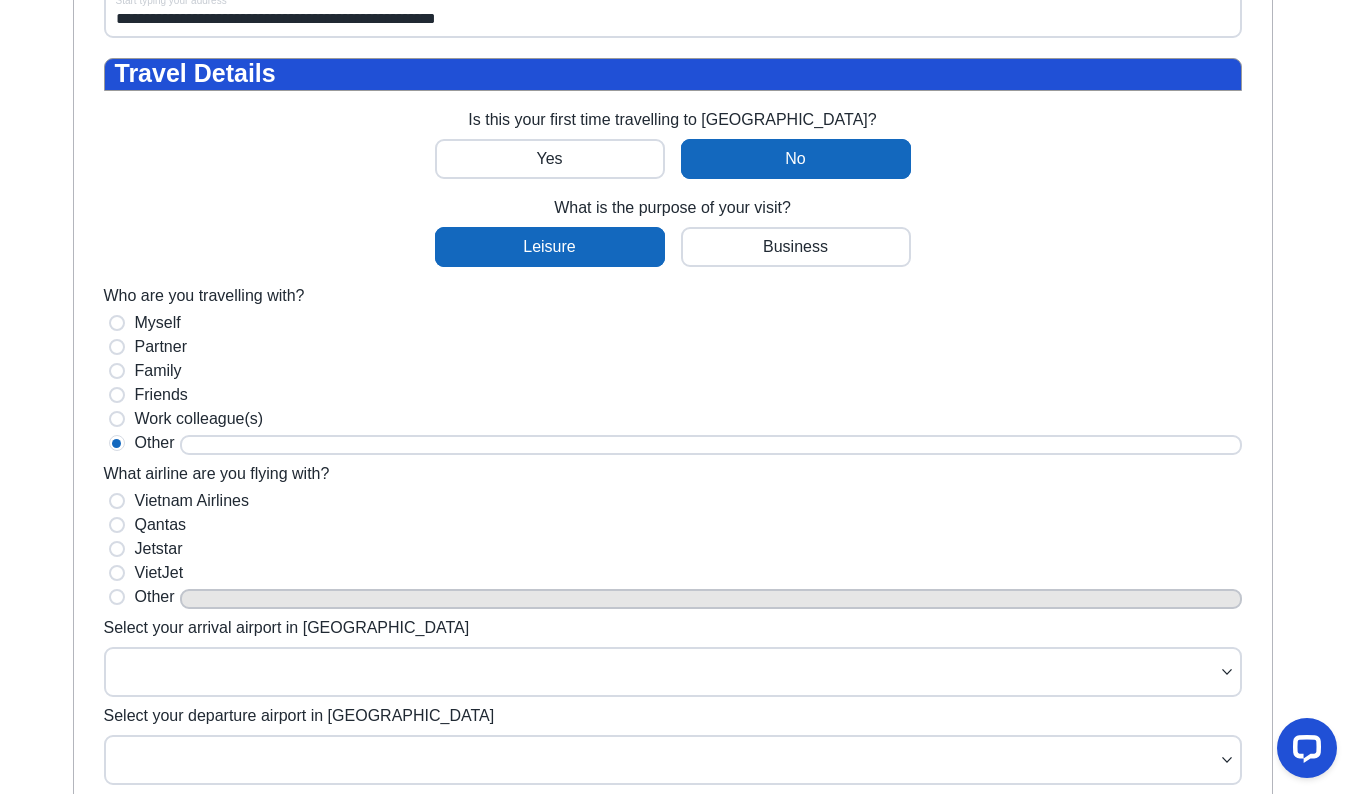 click on "Who are you travelling with?" at bounding box center (711, 445) 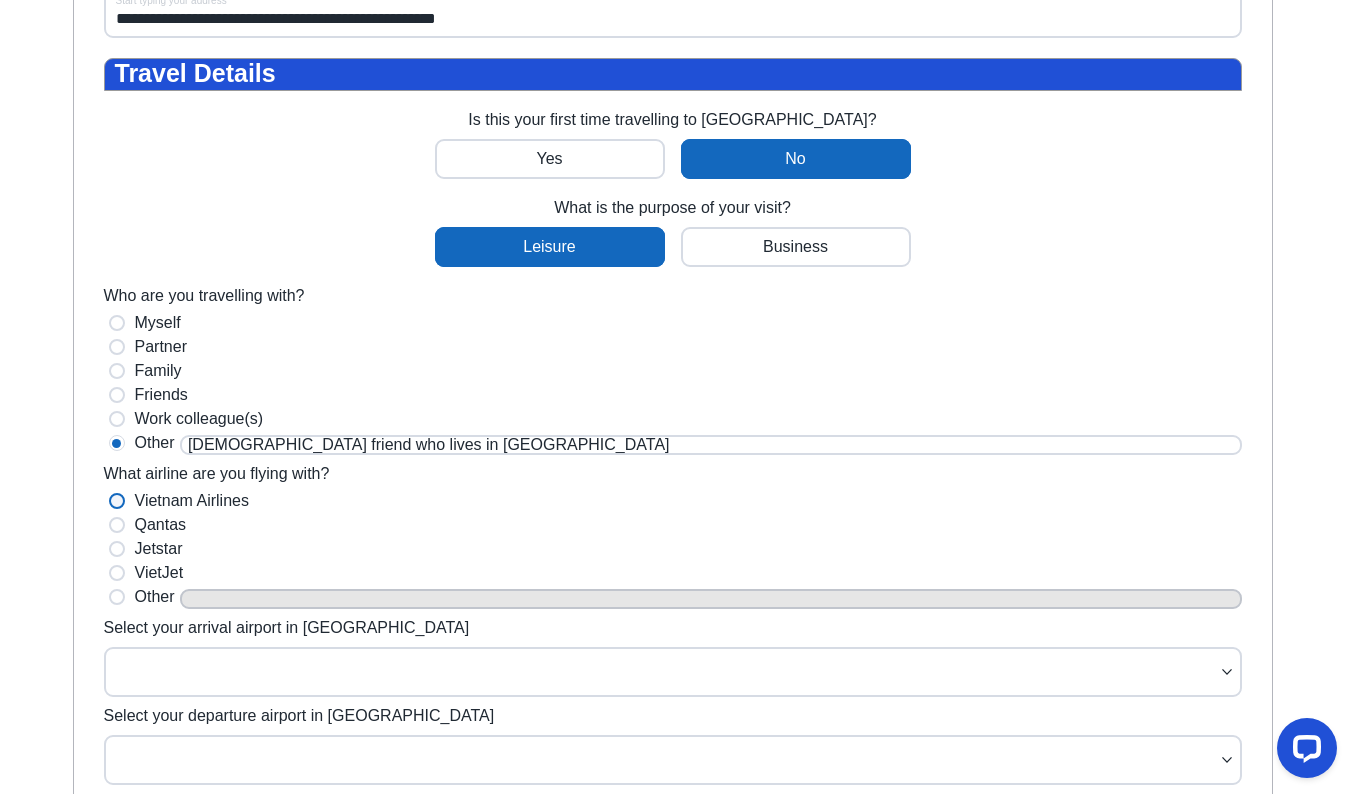 type on "[DEMOGRAPHIC_DATA] friend who lives in [GEOGRAPHIC_DATA]" 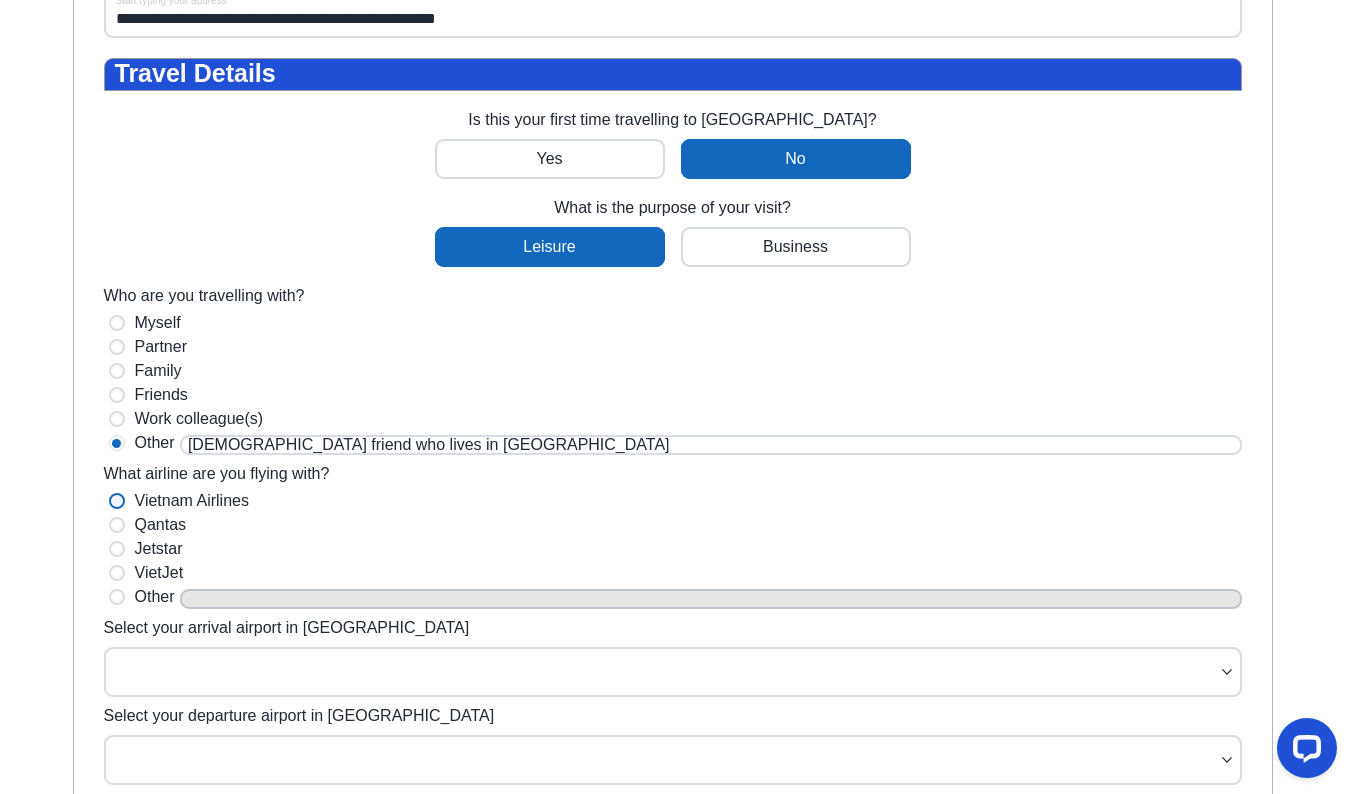 radio on "true" 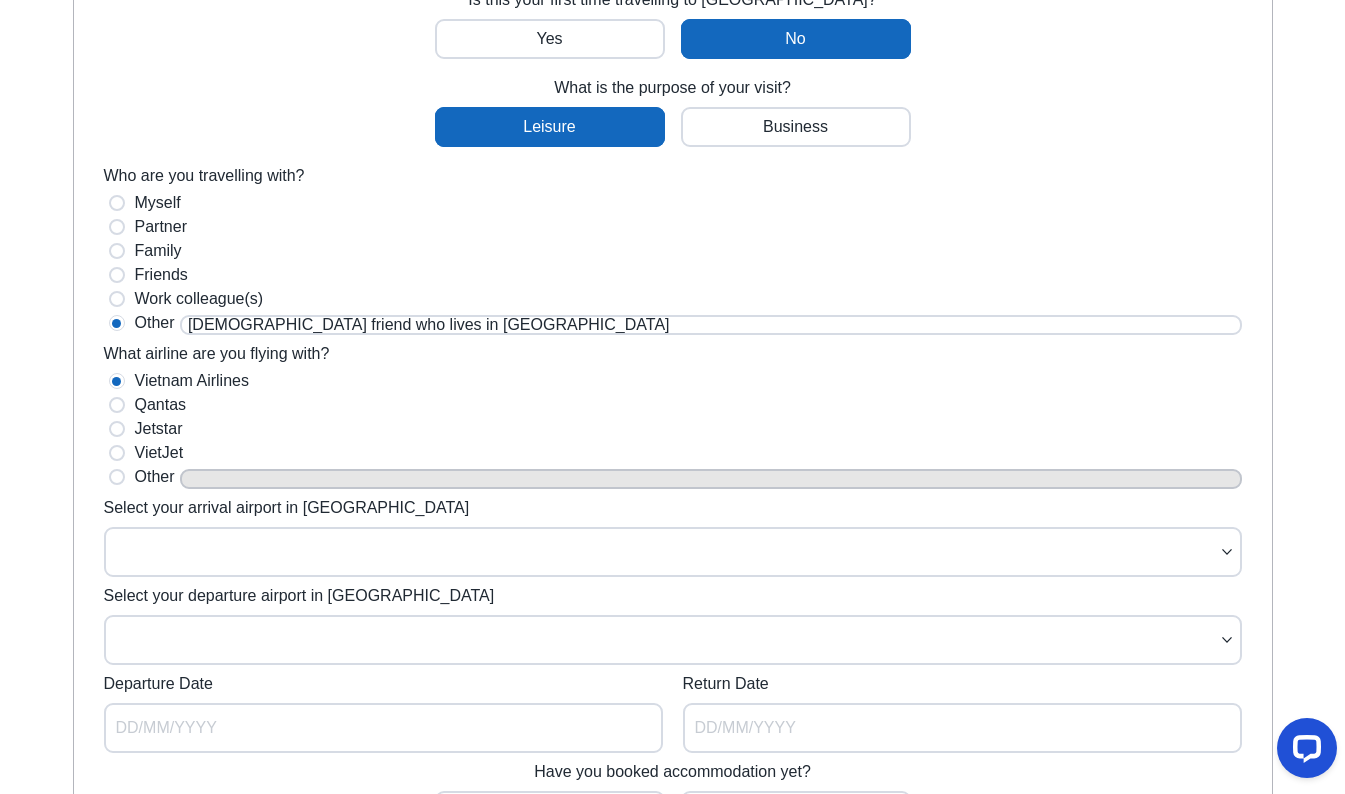 scroll, scrollTop: 1361, scrollLeft: 0, axis: vertical 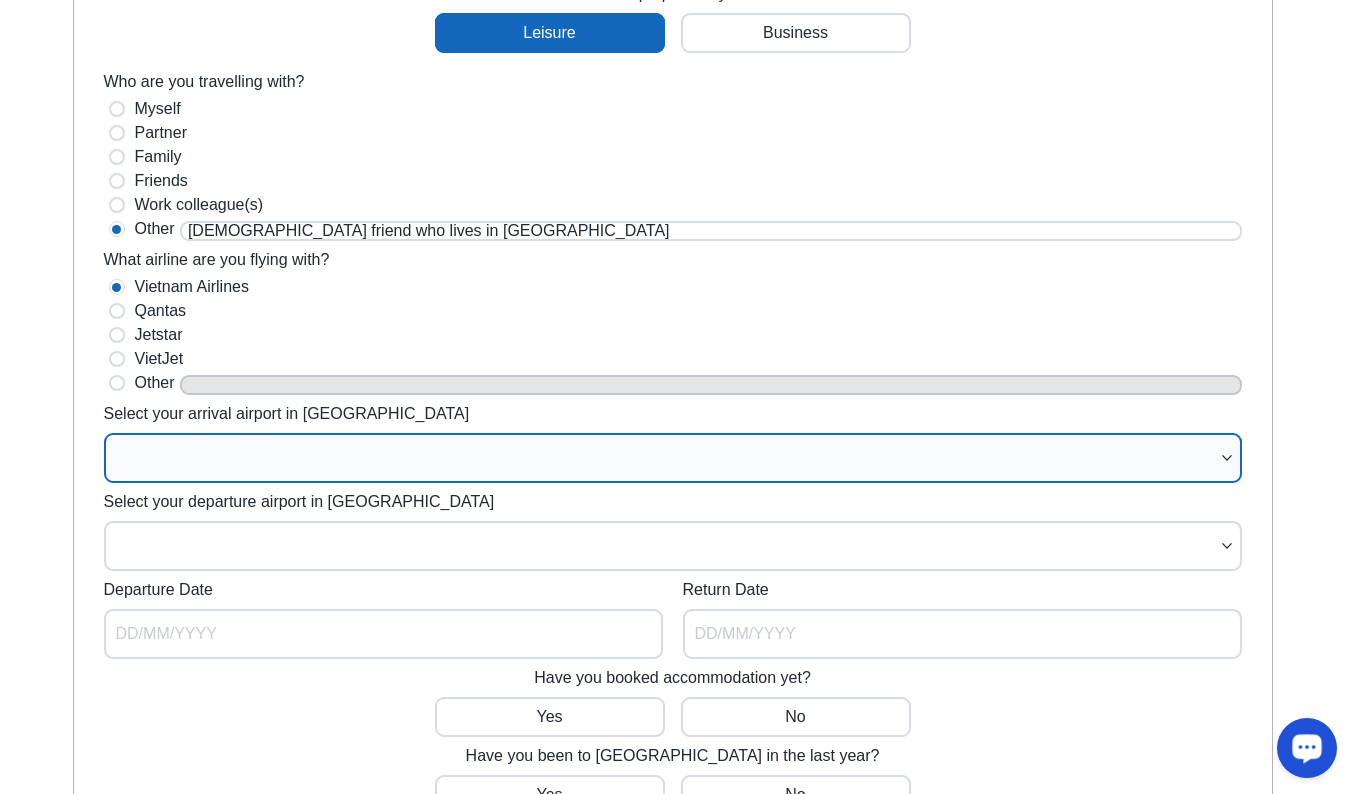 click at bounding box center [663, 458] 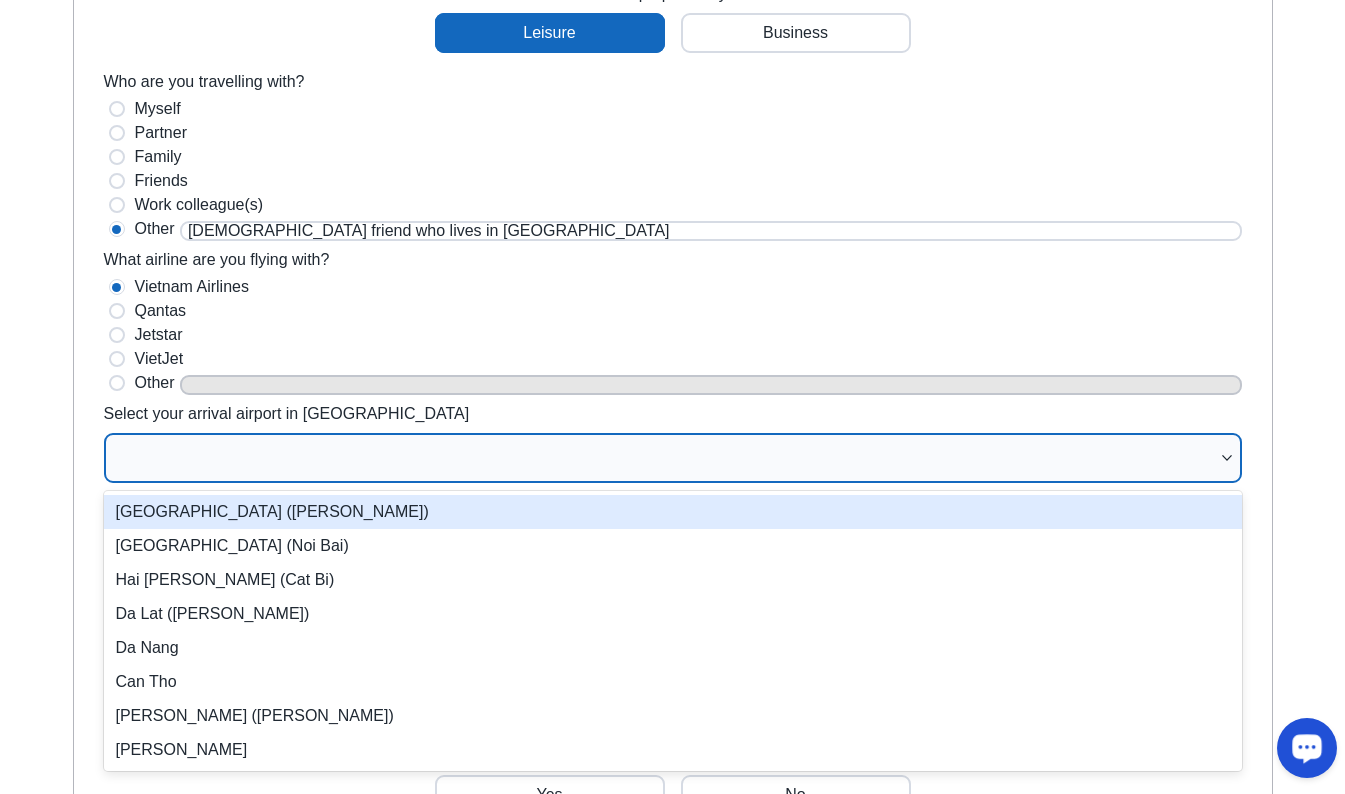 click on "[GEOGRAPHIC_DATA] ([PERSON_NAME])" at bounding box center (673, 512) 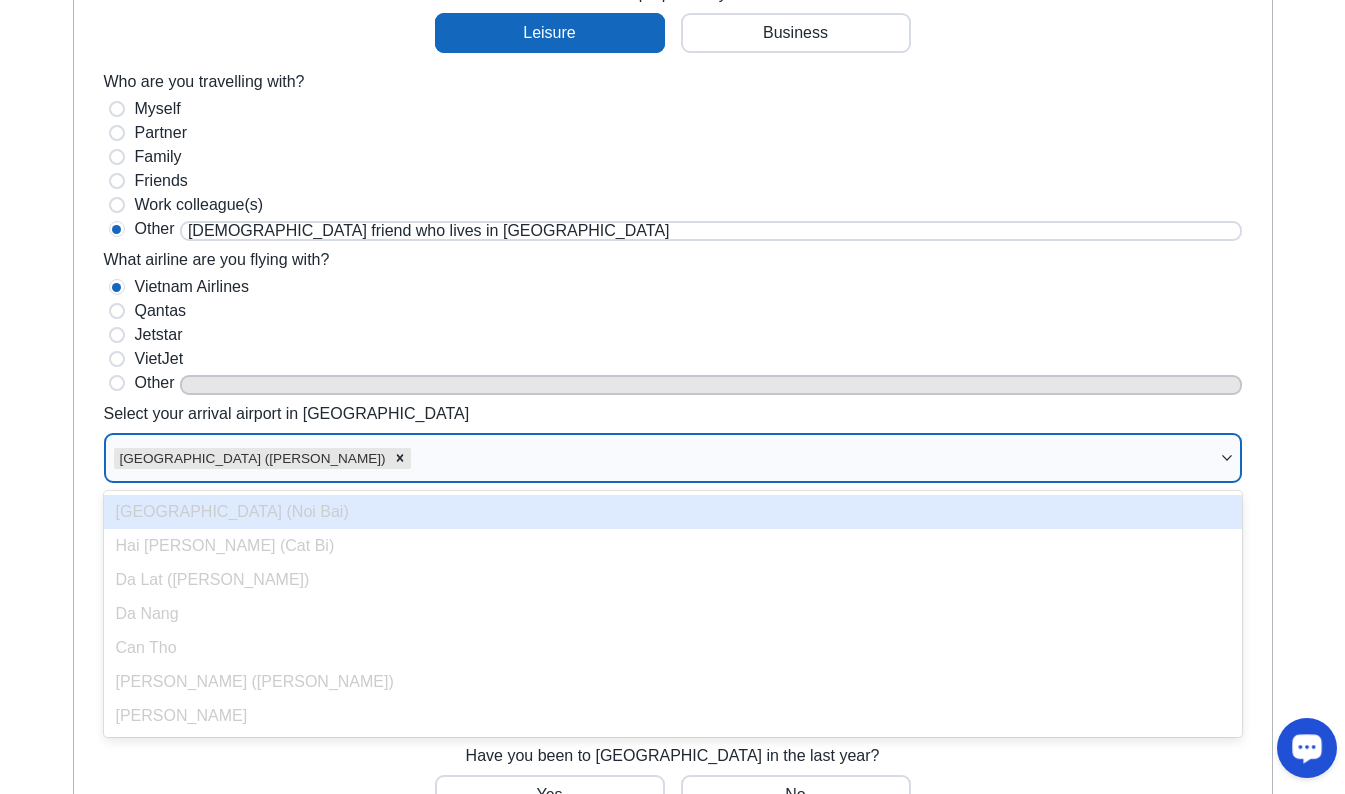 click on "Select your arrival airport in [GEOGRAPHIC_DATA]" at bounding box center [417, 458] 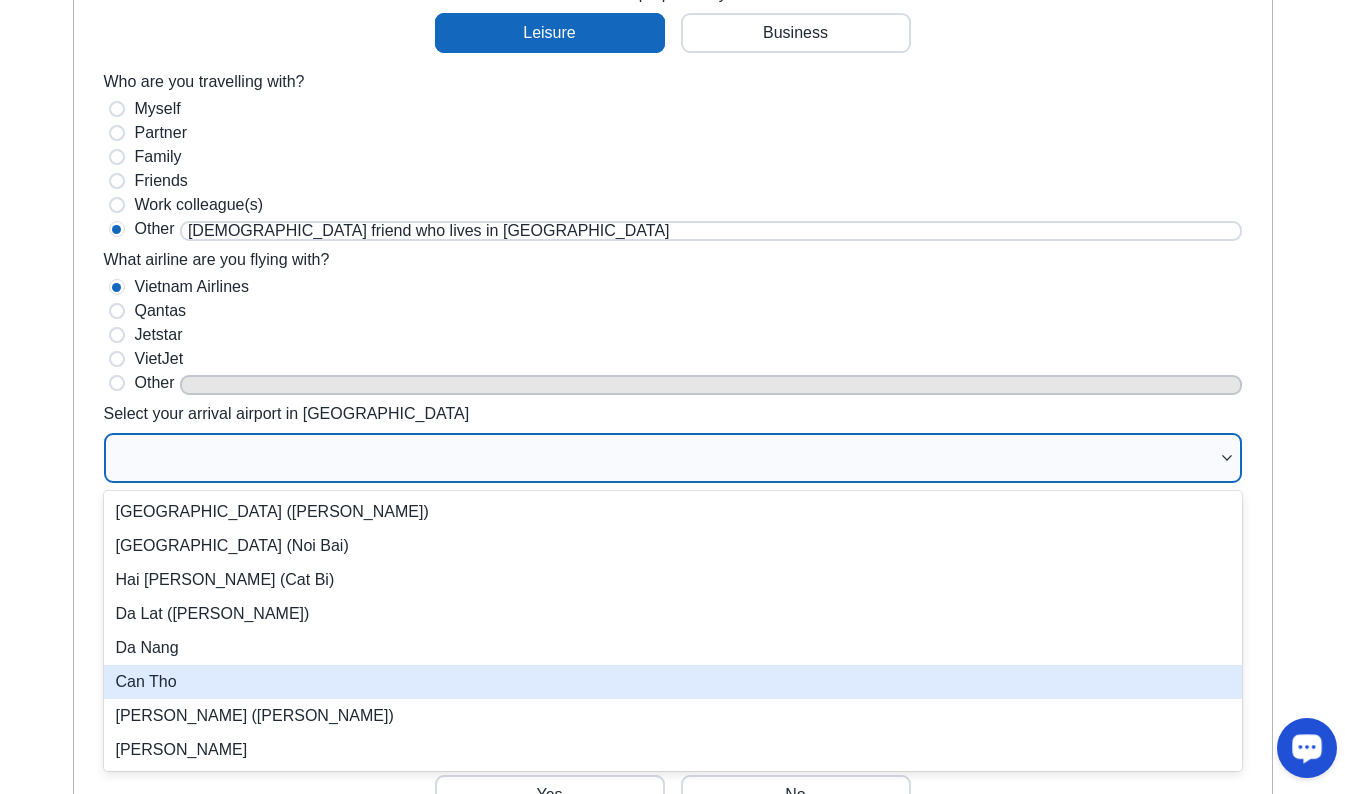scroll, scrollTop: 8, scrollLeft: 0, axis: vertical 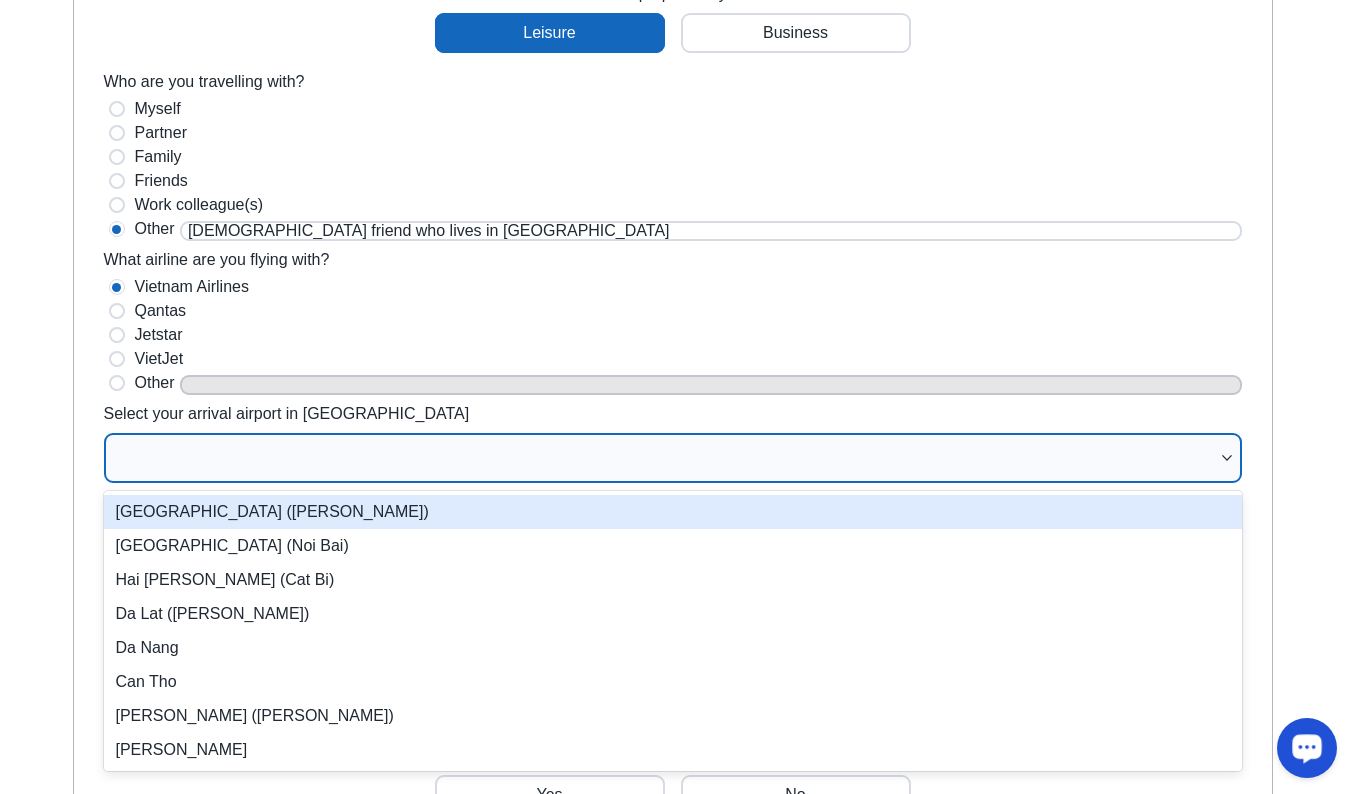 click on "[GEOGRAPHIC_DATA] ([PERSON_NAME])" at bounding box center (673, 512) 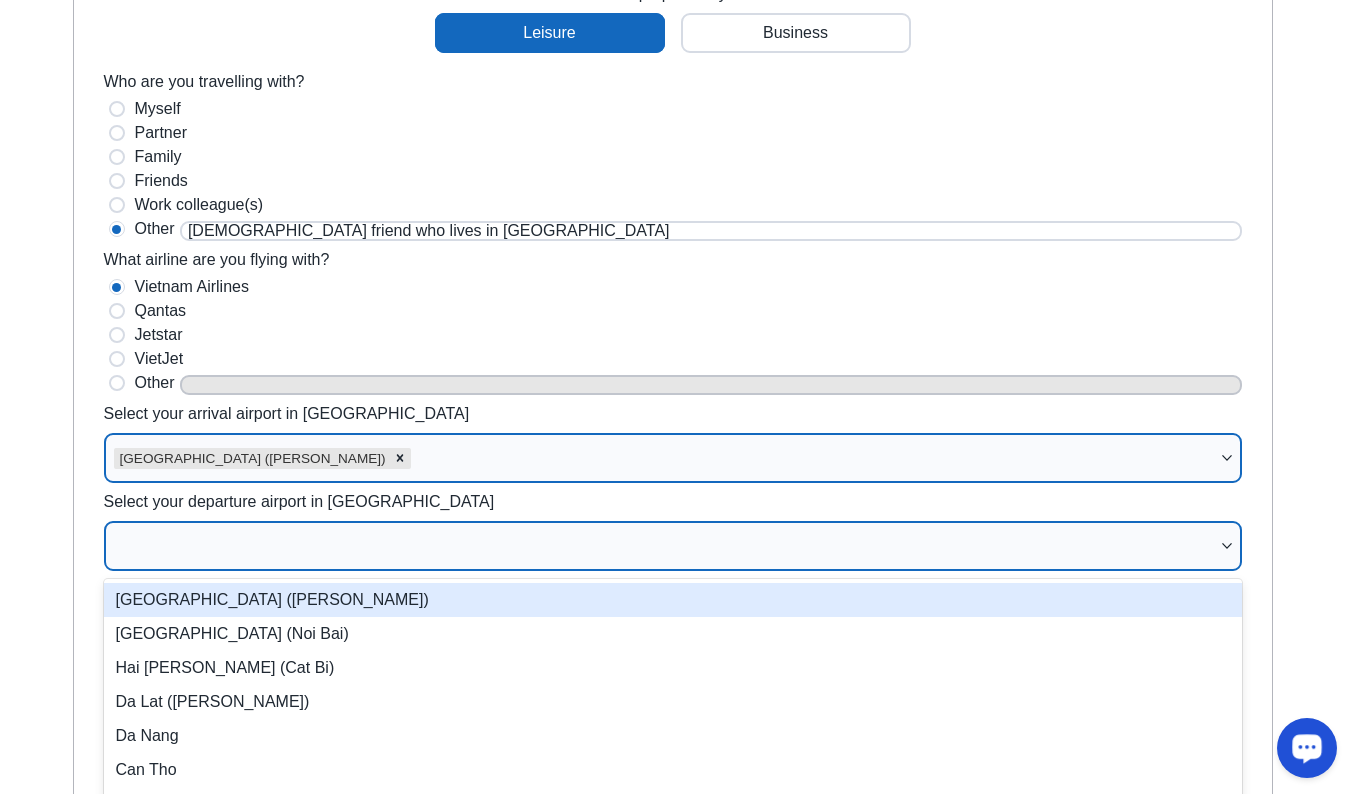 click at bounding box center [673, 546] 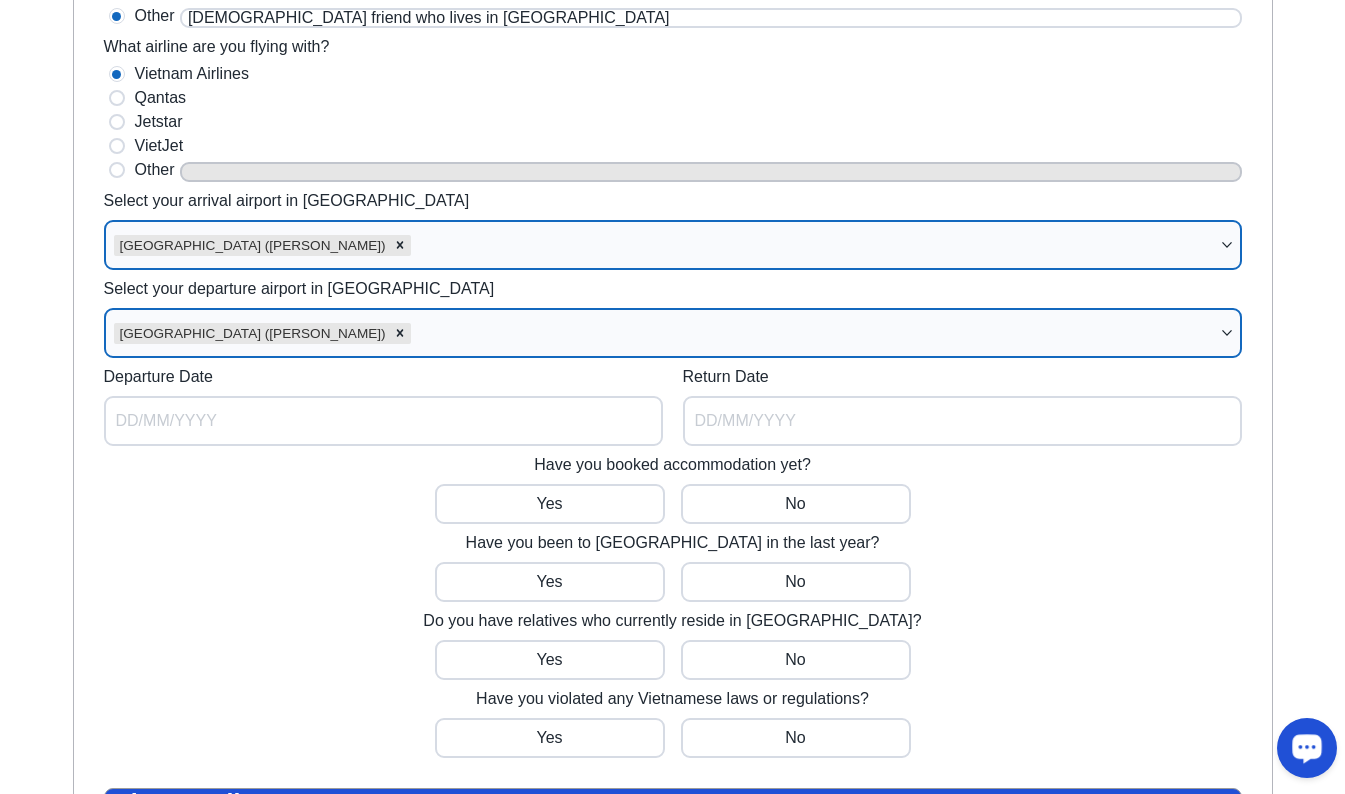 scroll, scrollTop: 1654, scrollLeft: 0, axis: vertical 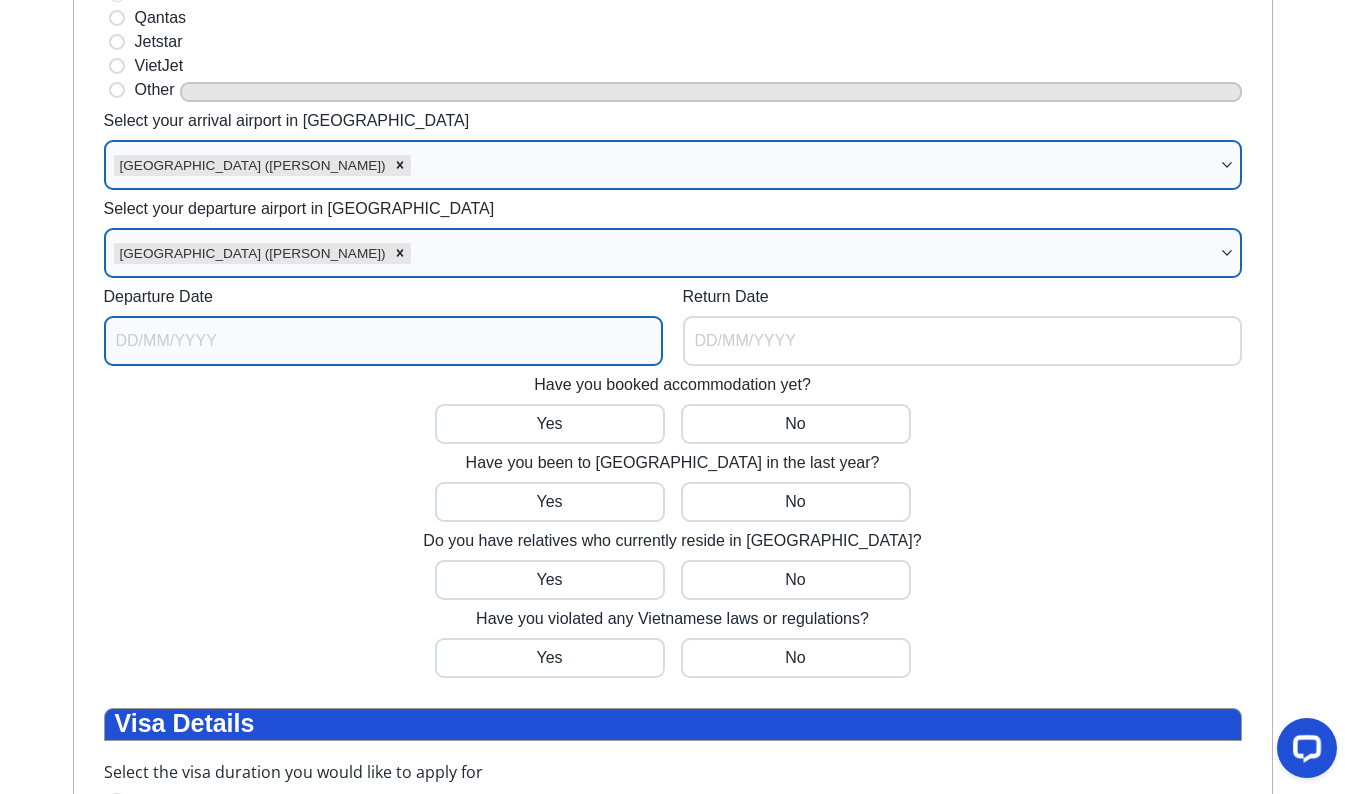 click on "Departure Date" at bounding box center (383, 341) 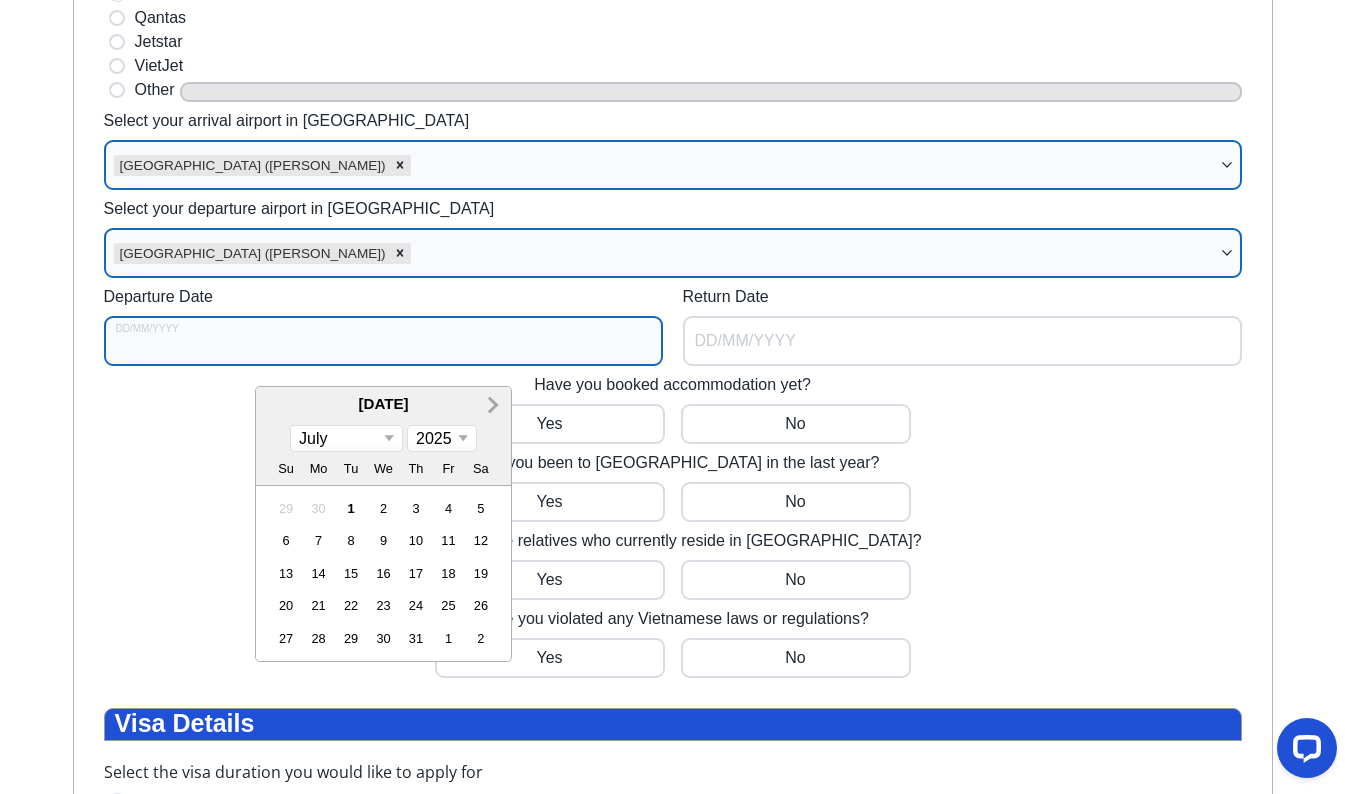 click on "Next Month" at bounding box center (491, 404) 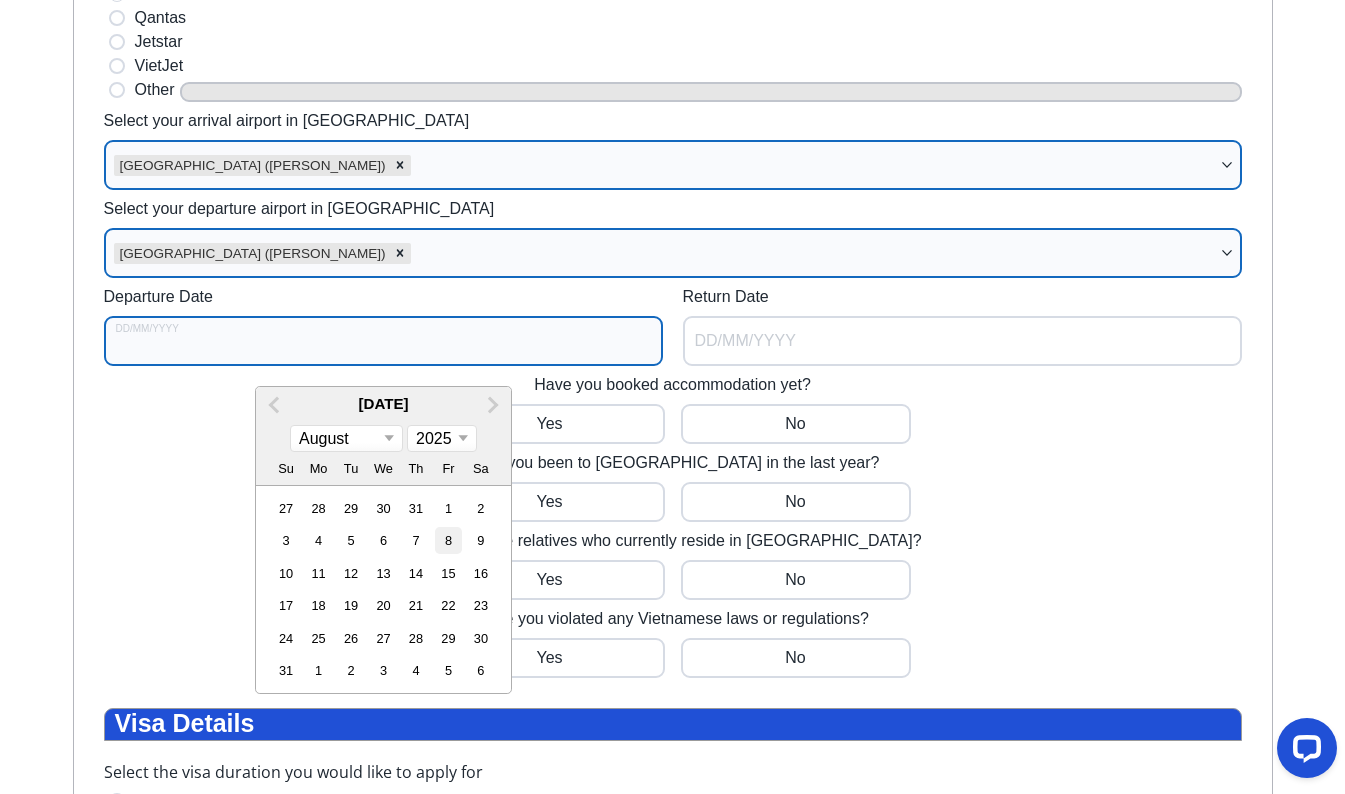 click on "8" at bounding box center (447, 540) 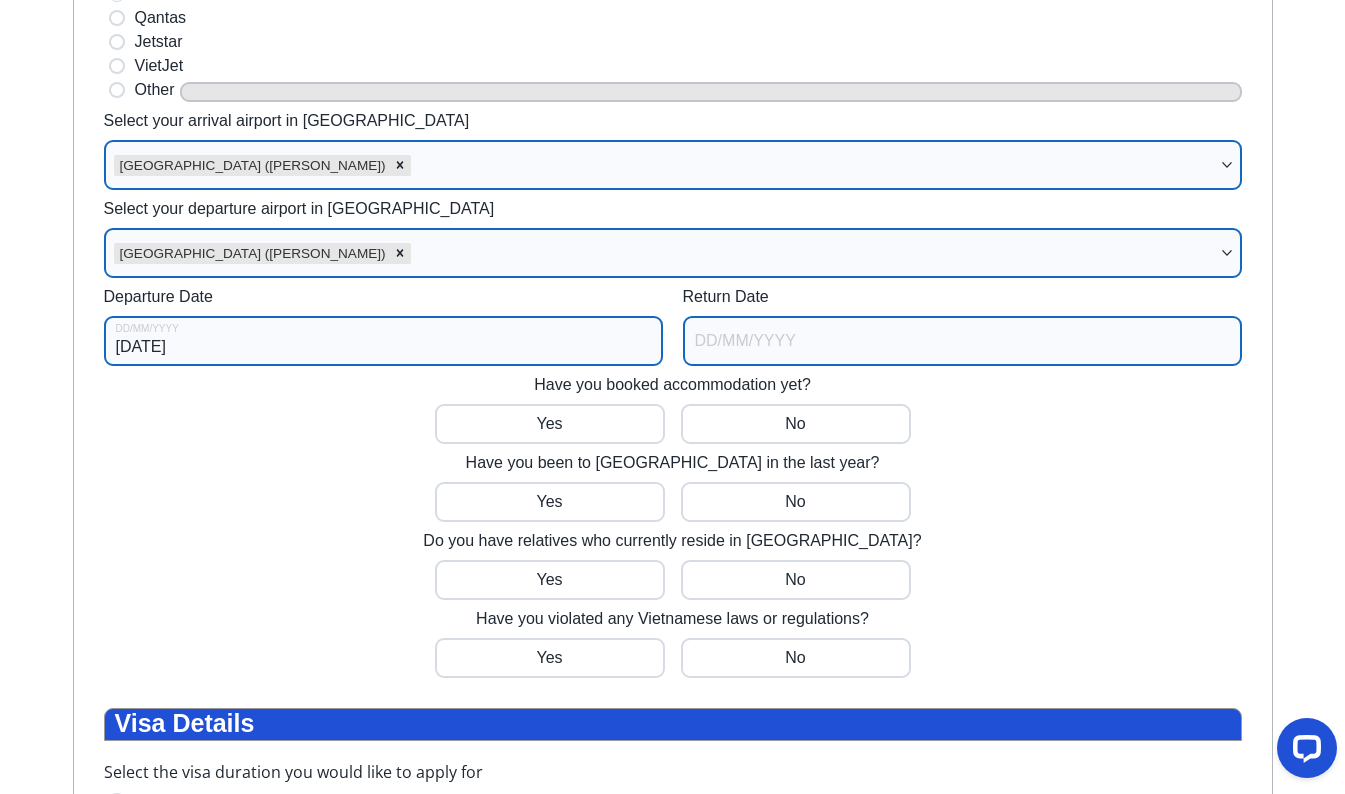 click on "Return Date" at bounding box center [962, 341] 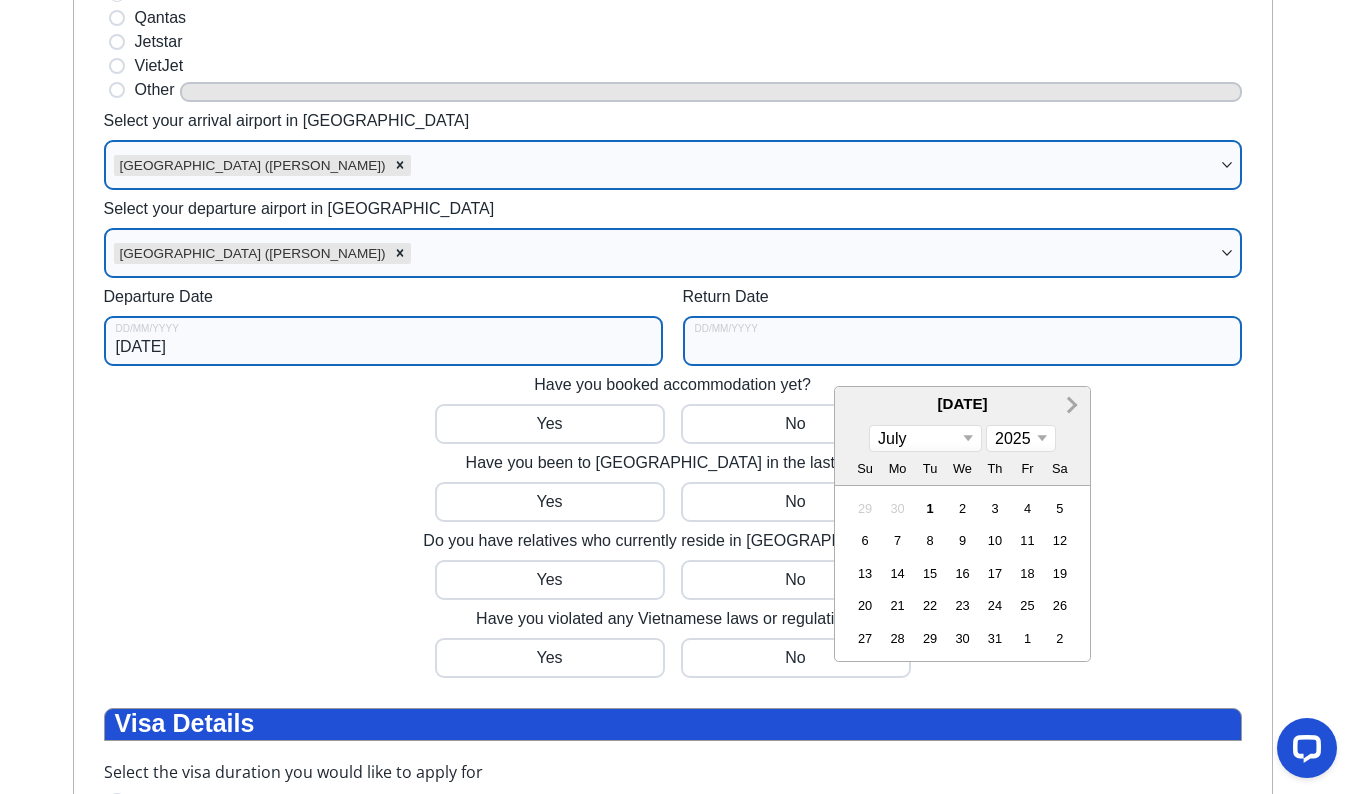 click on "Next Month" at bounding box center (1070, 404) 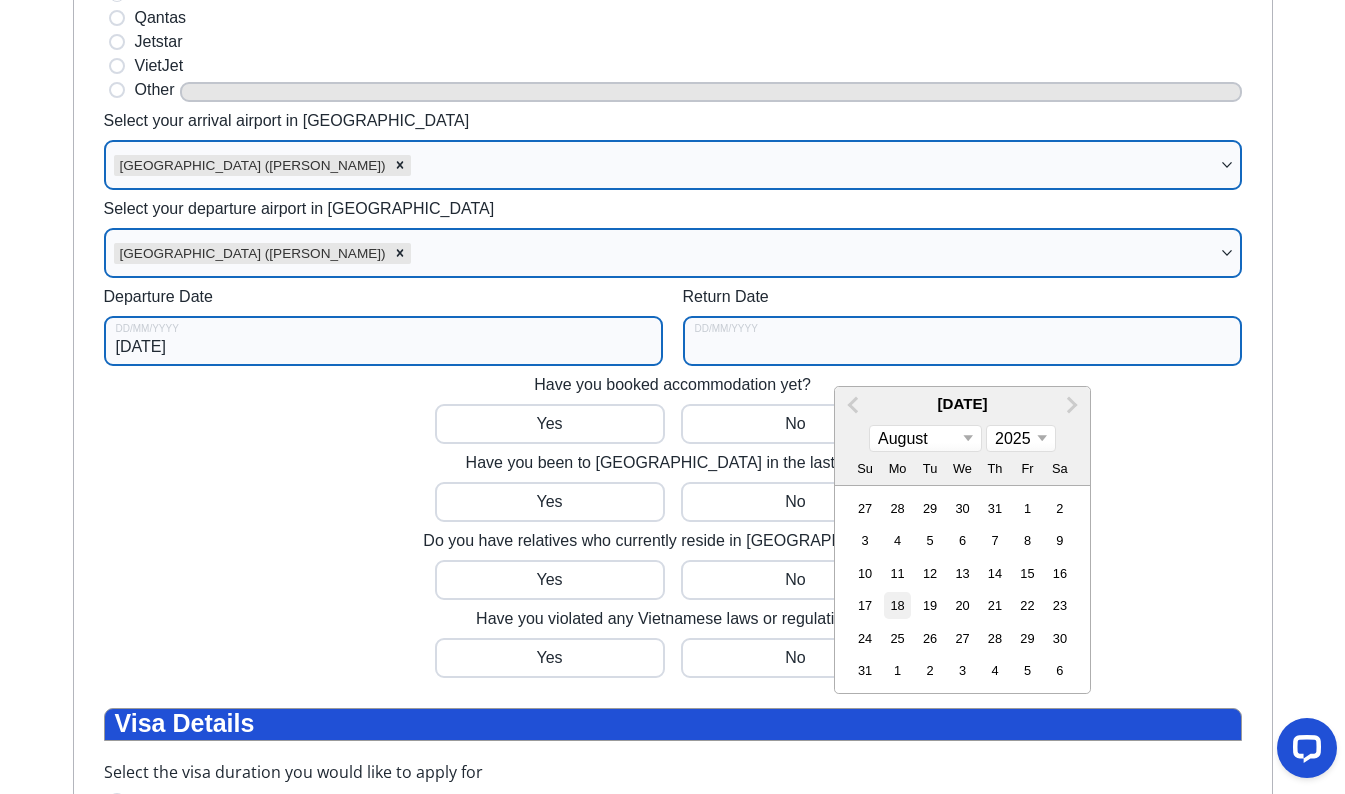click on "18" at bounding box center (896, 605) 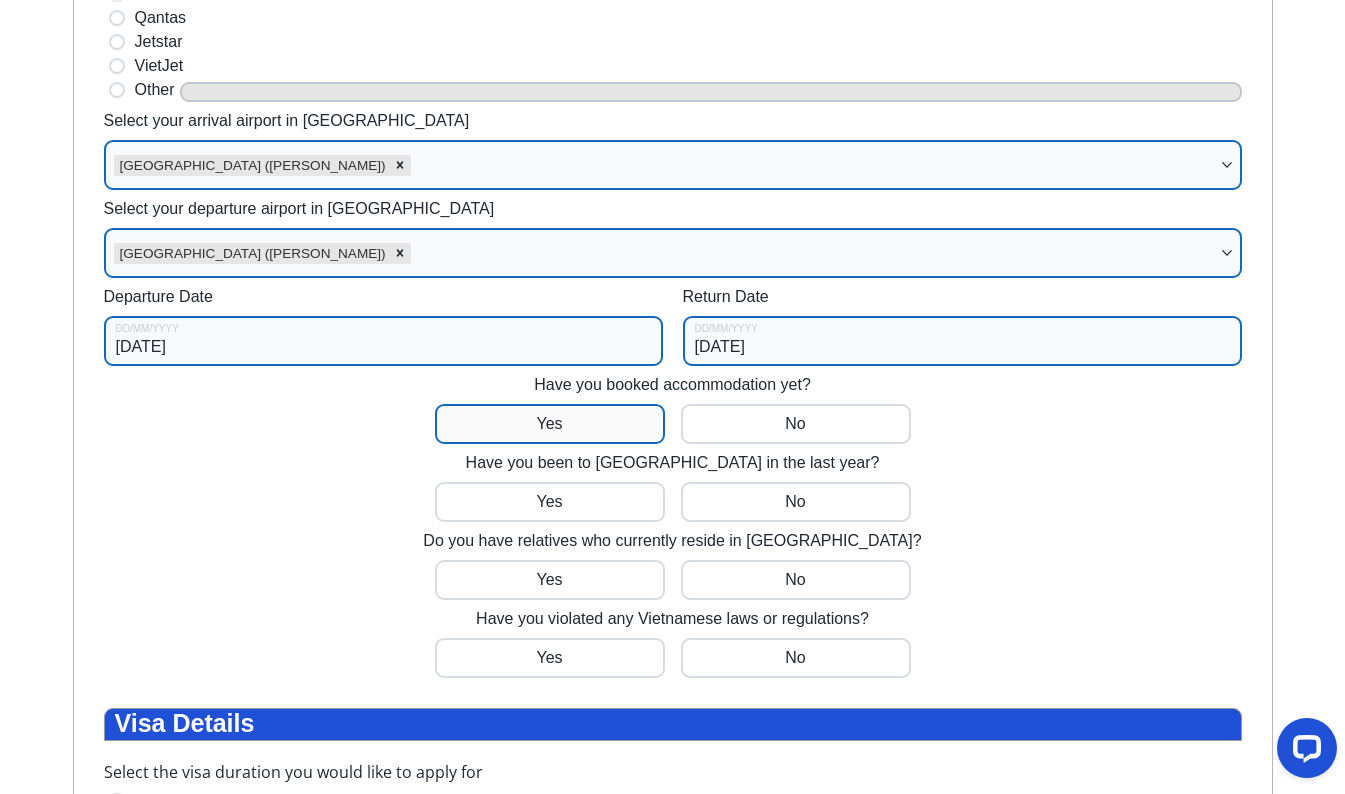 click at bounding box center (550, 424) 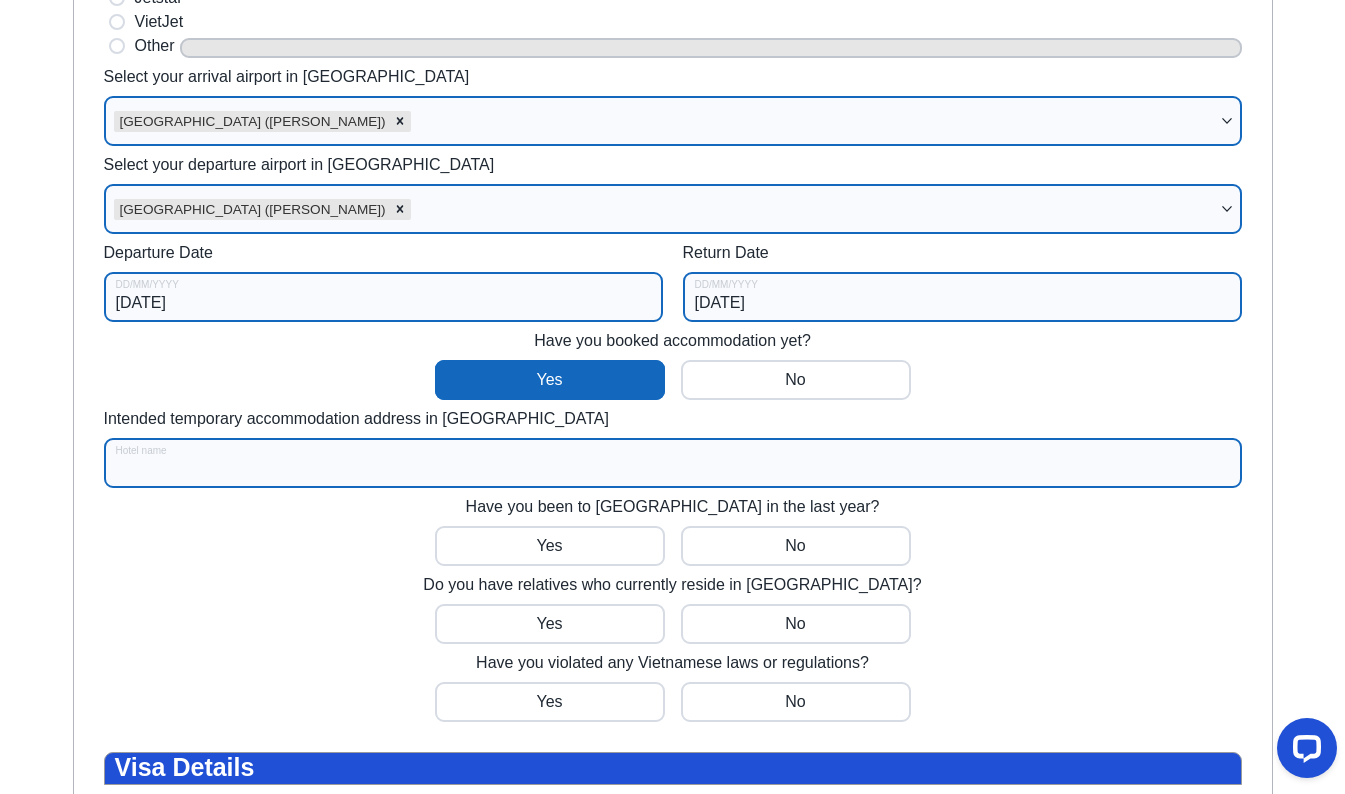 paste on "[STREET_ADDRESS][PERSON_NAME][PERSON_NAME][PERSON_NAME], [GEOGRAPHIC_DATA], [GEOGRAPHIC_DATA] Excellent location — rated 9.3/10!(score from 572 reviews) Real guests • Real stays • Real opinions" 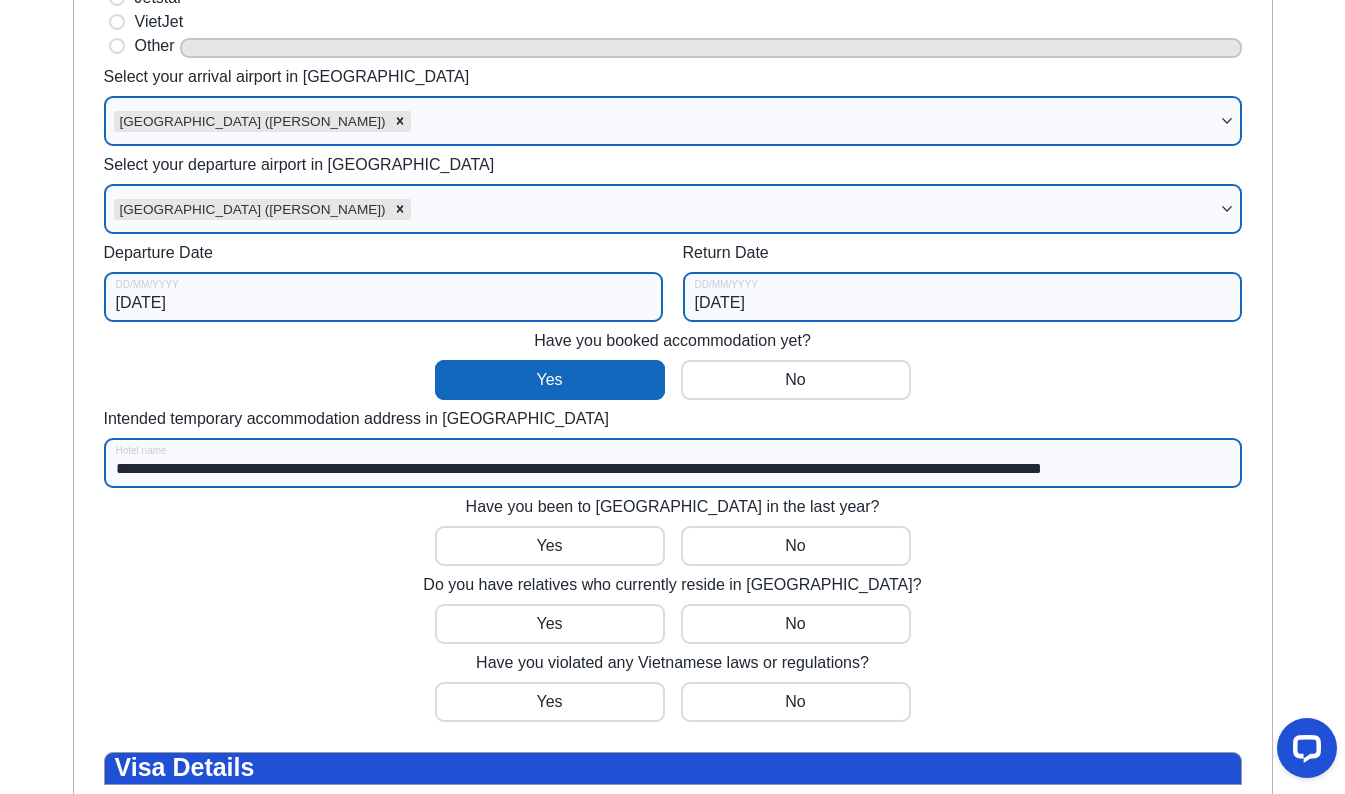 scroll, scrollTop: 0, scrollLeft: 0, axis: both 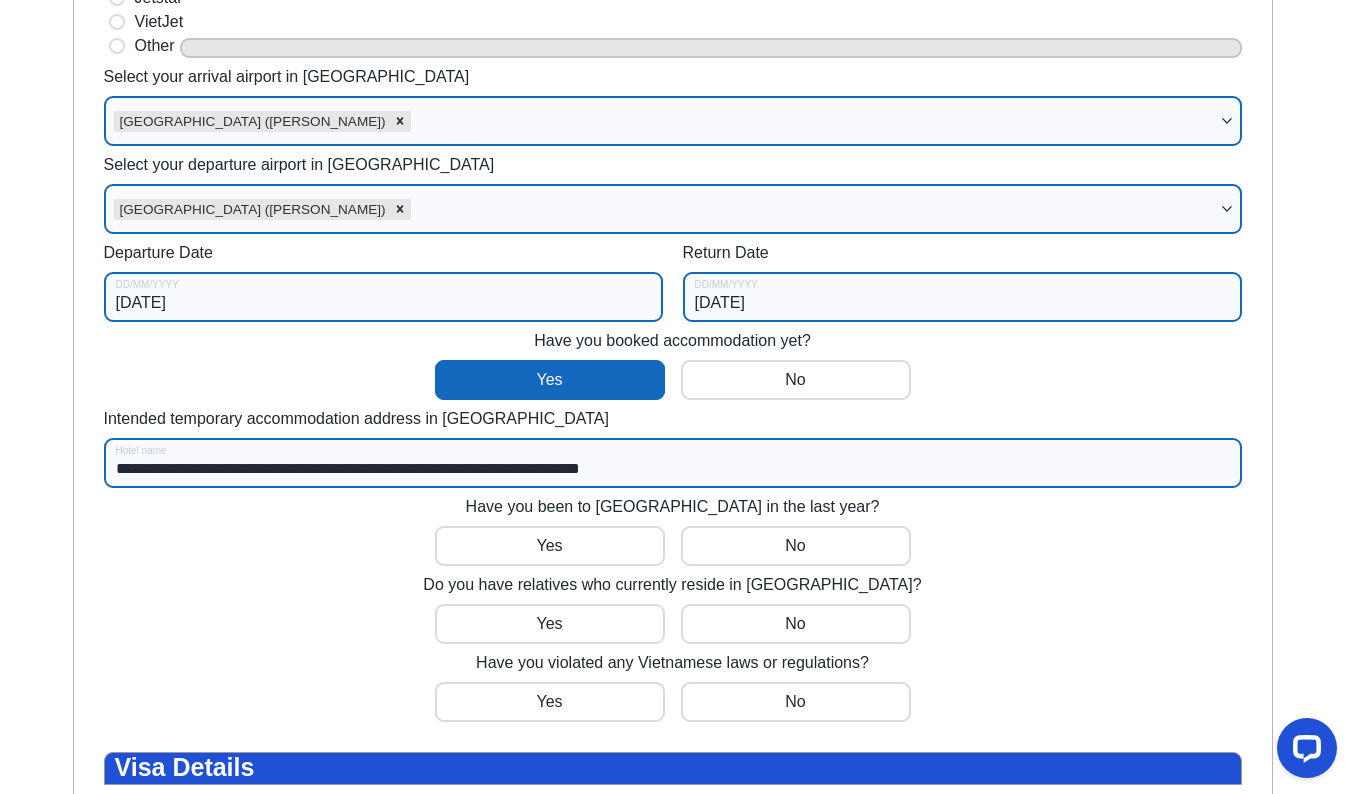 click on "**********" at bounding box center [673, 463] 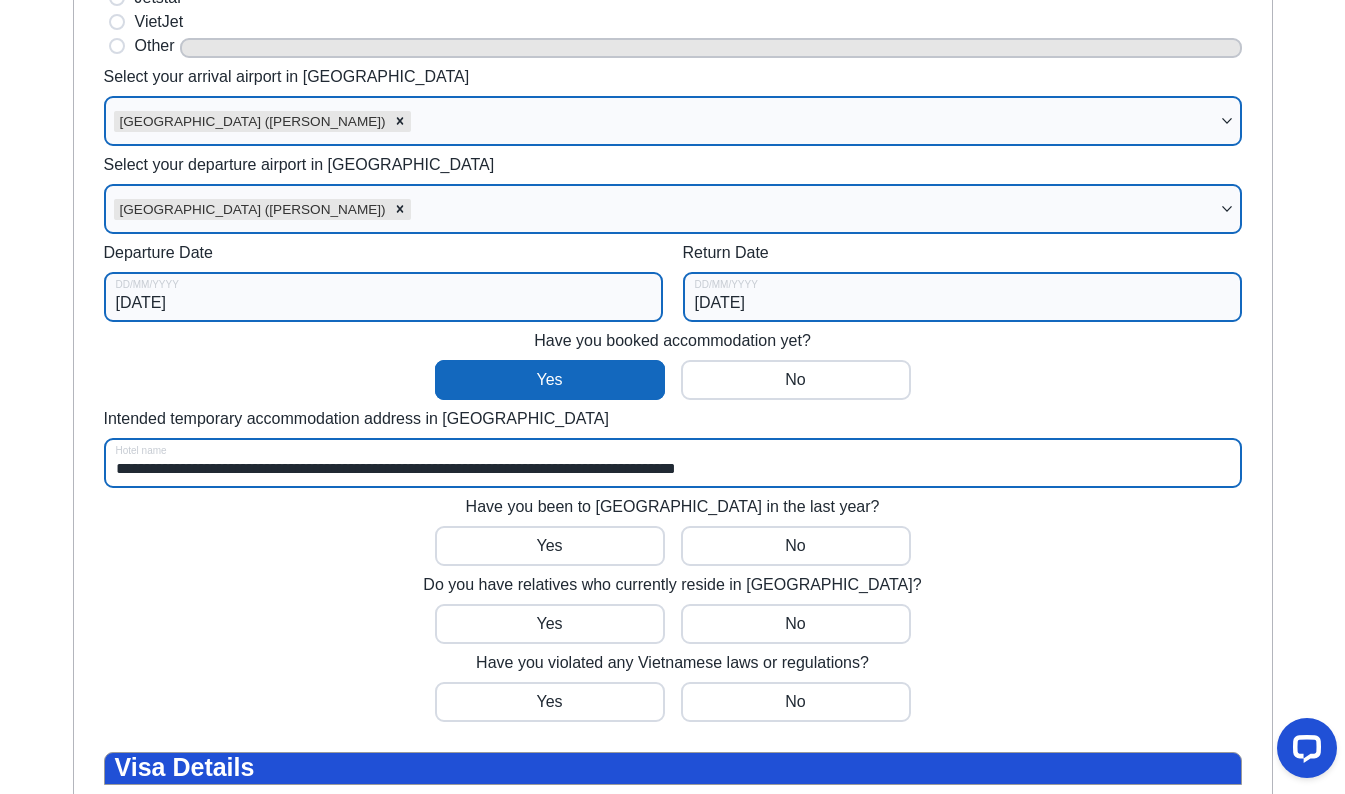 type on "**********" 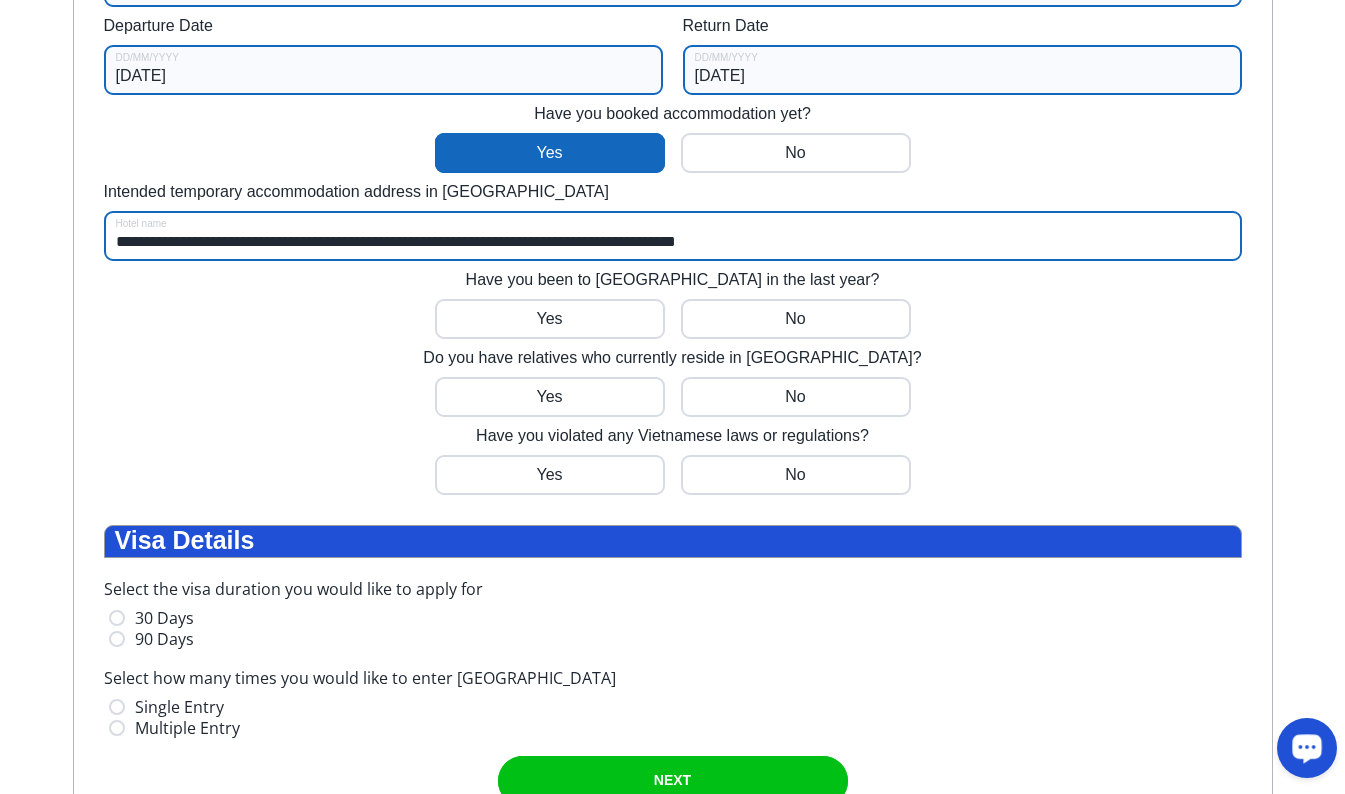scroll, scrollTop: 1934, scrollLeft: 0, axis: vertical 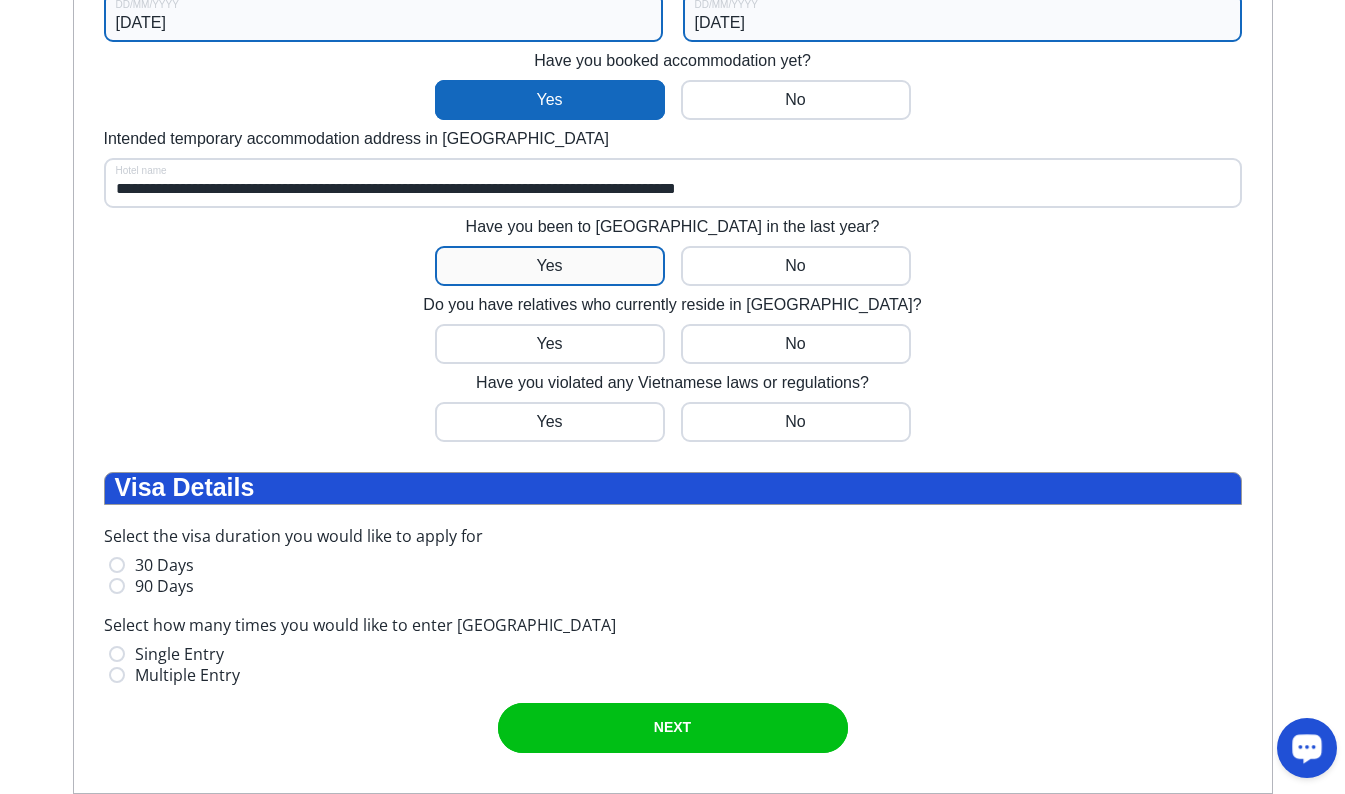 click at bounding box center (550, 266) 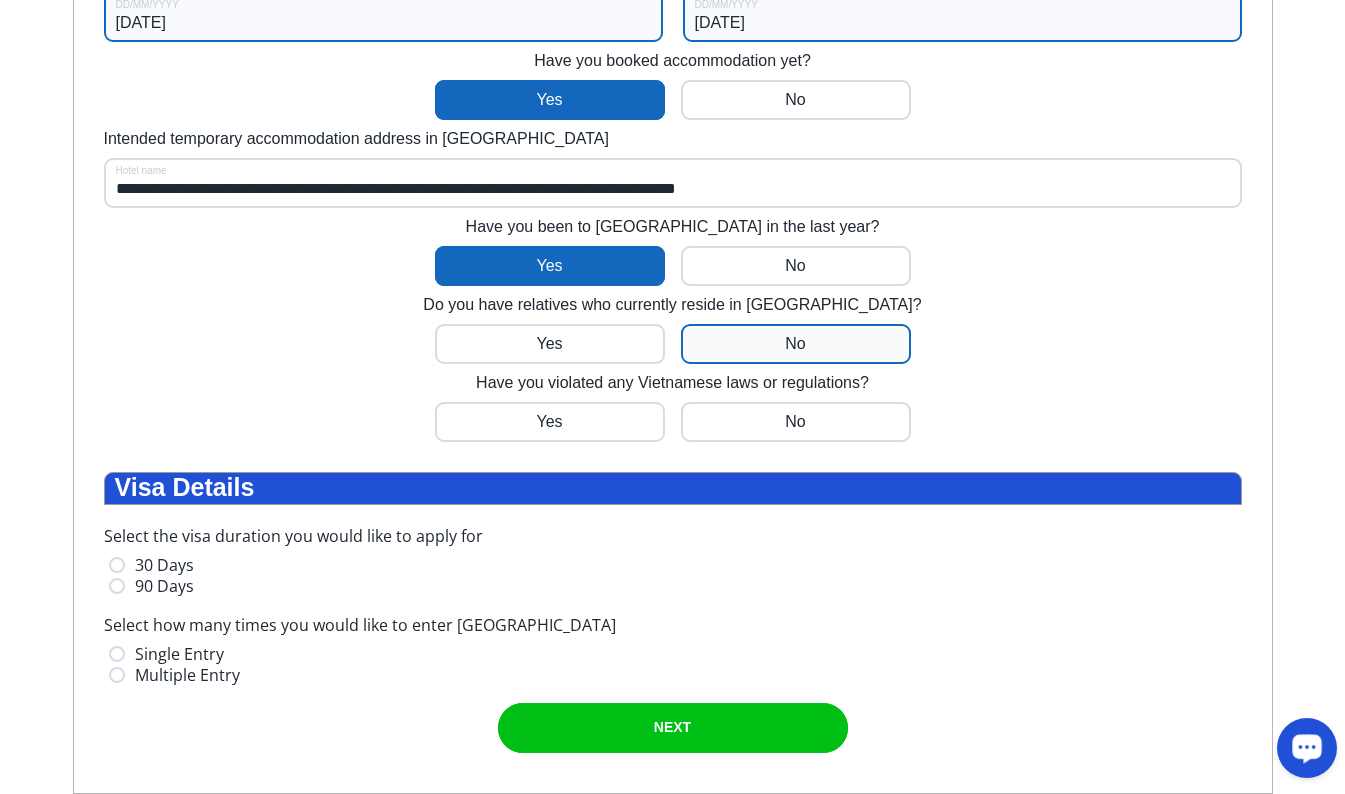 click at bounding box center (550, 344) 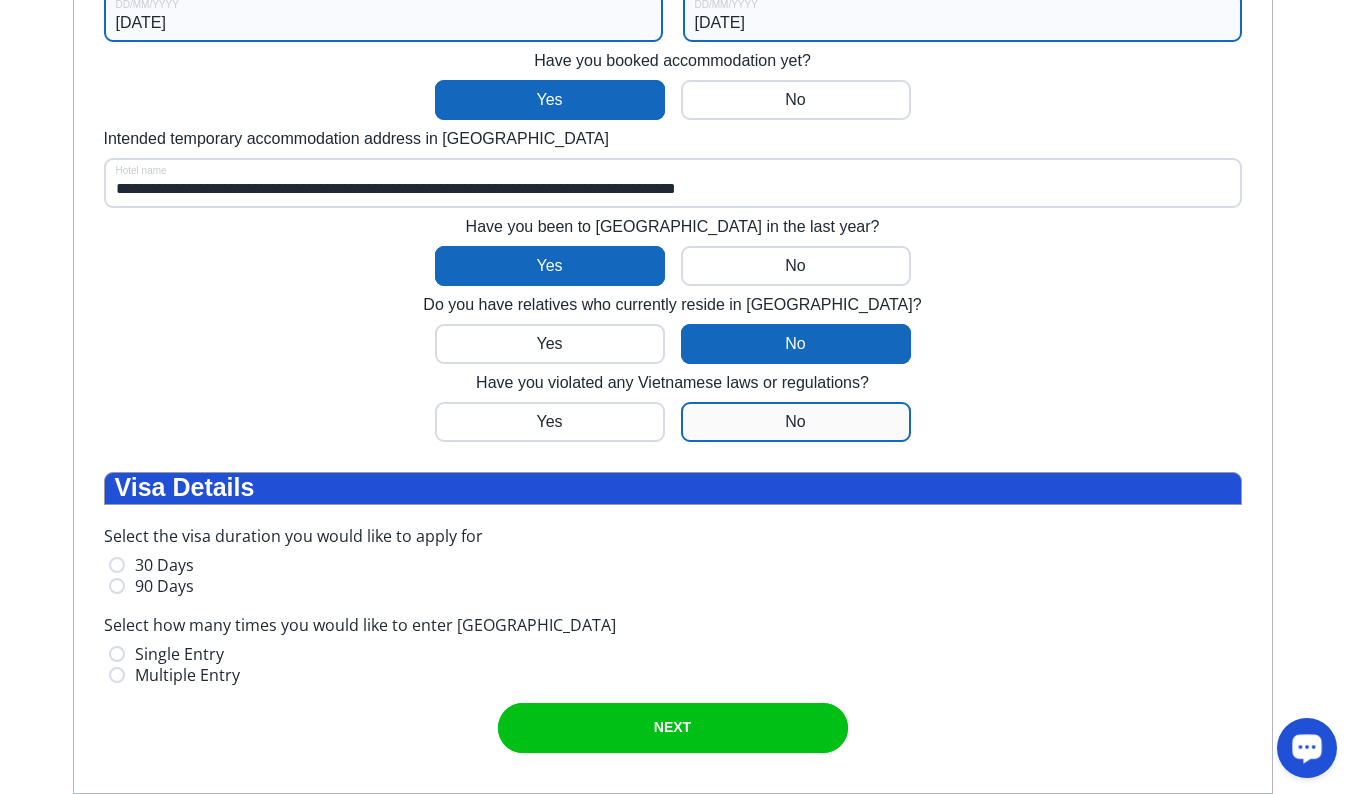 click at bounding box center (550, 422) 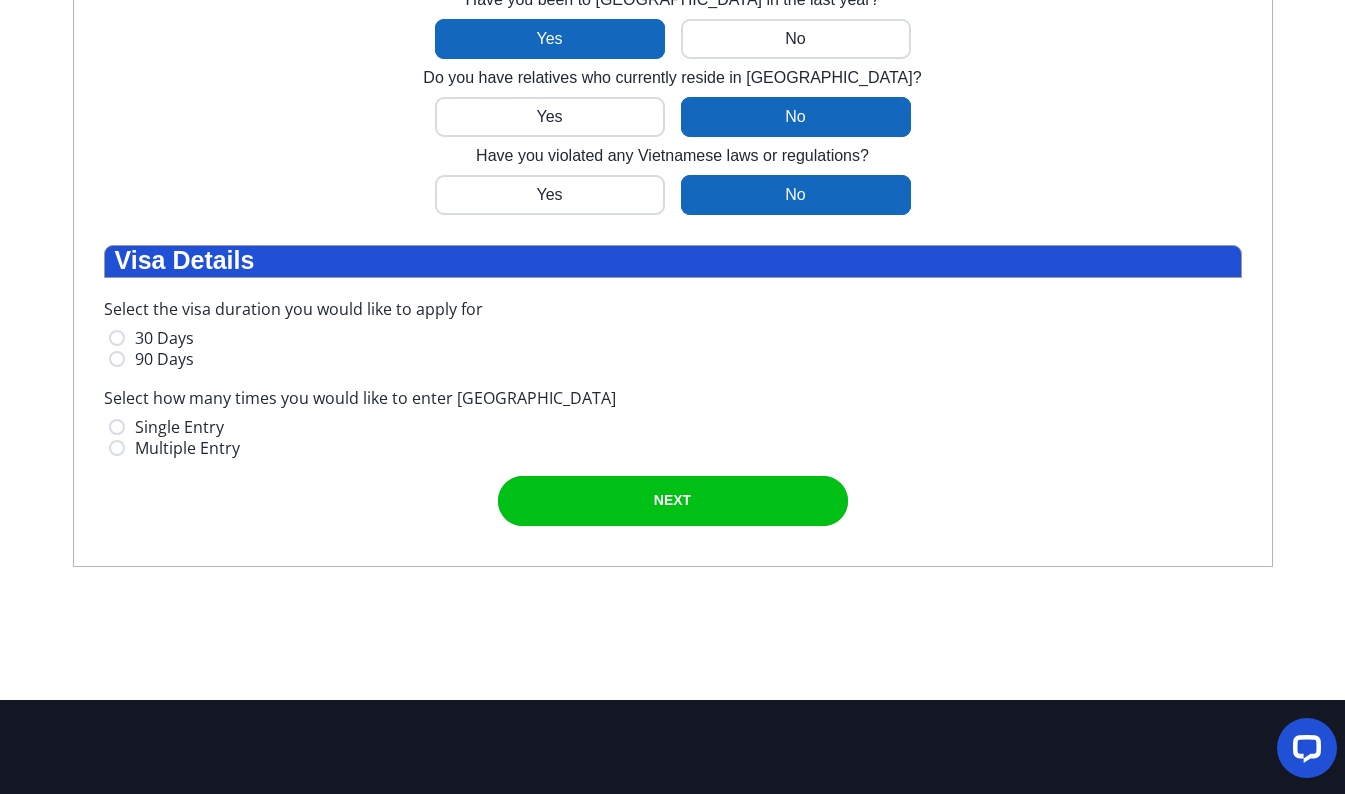 scroll, scrollTop: 2281, scrollLeft: 0, axis: vertical 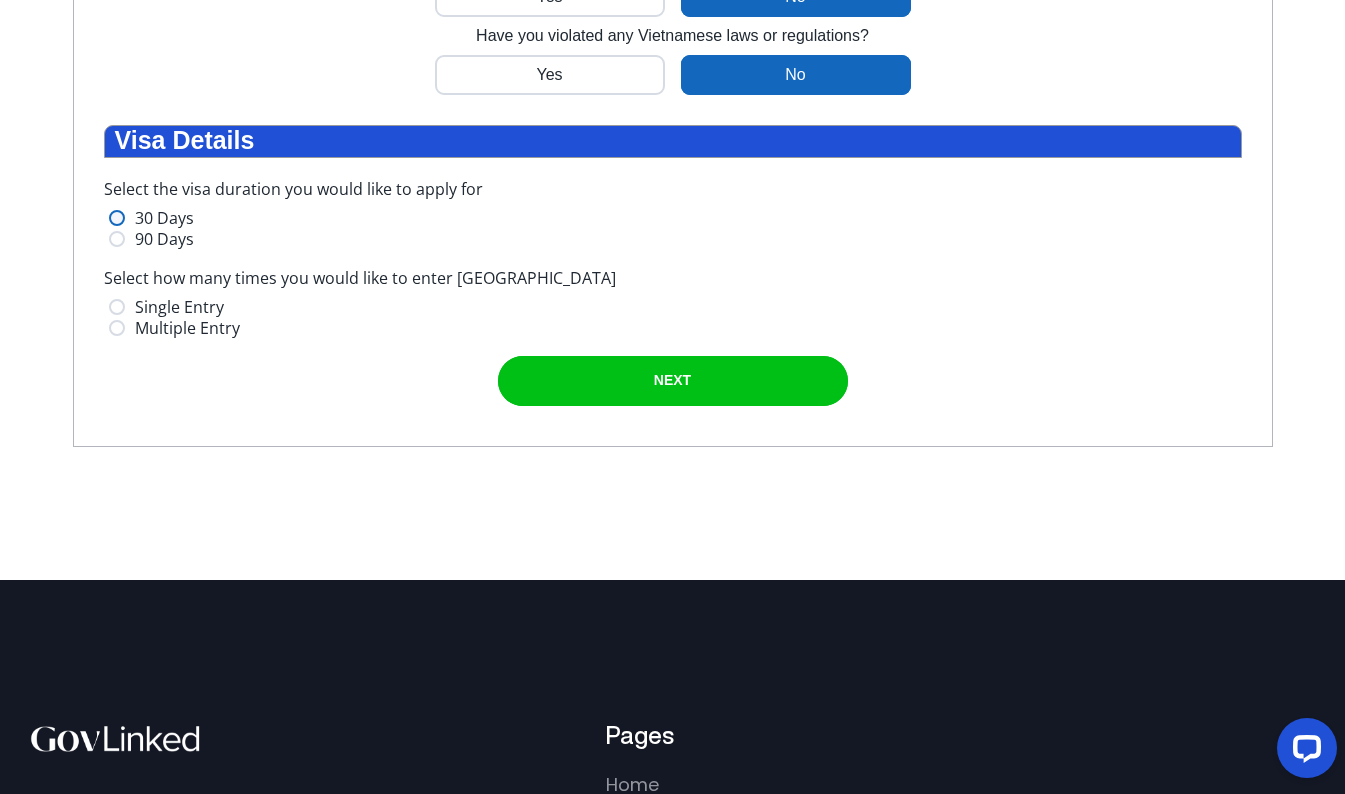click on "30 Days" at bounding box center (117, 218) 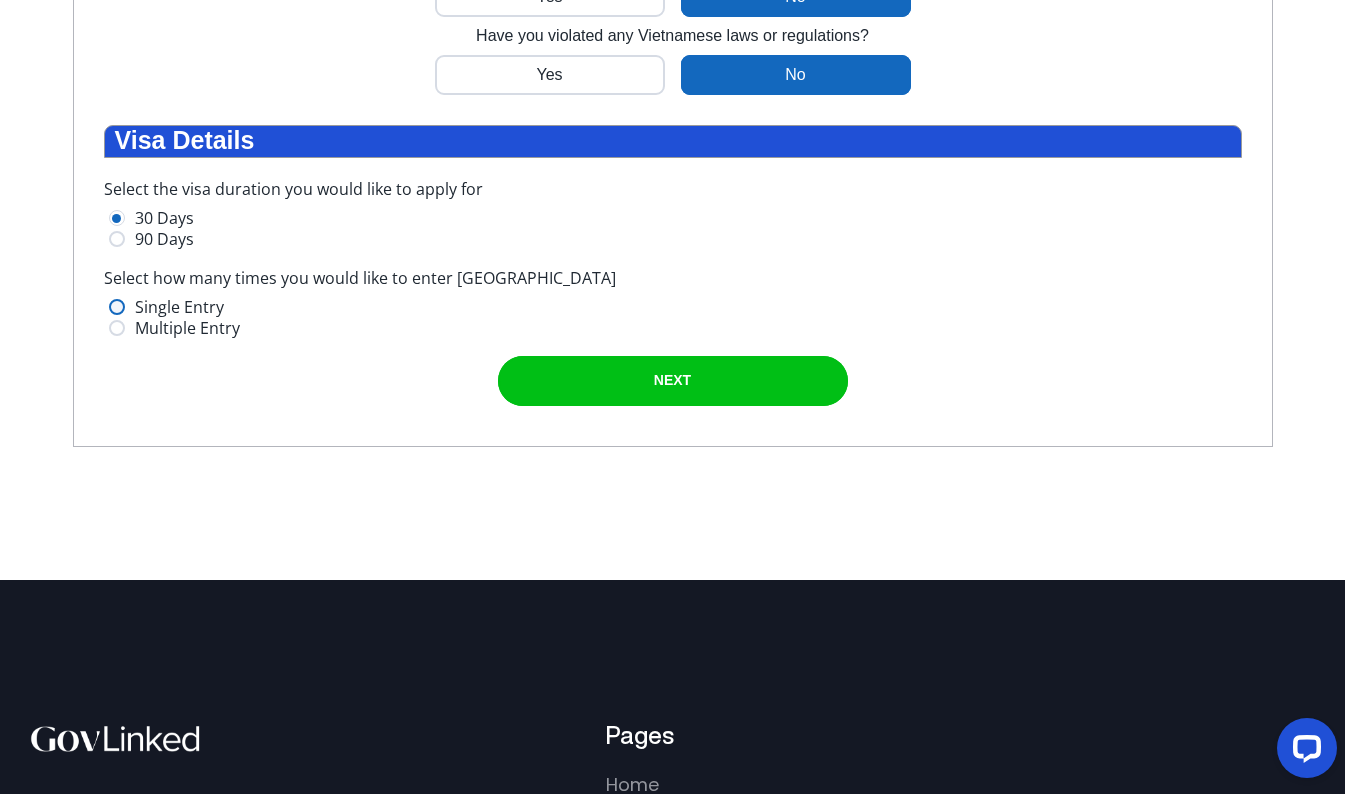 click on "Single Entry" at bounding box center [117, 307] 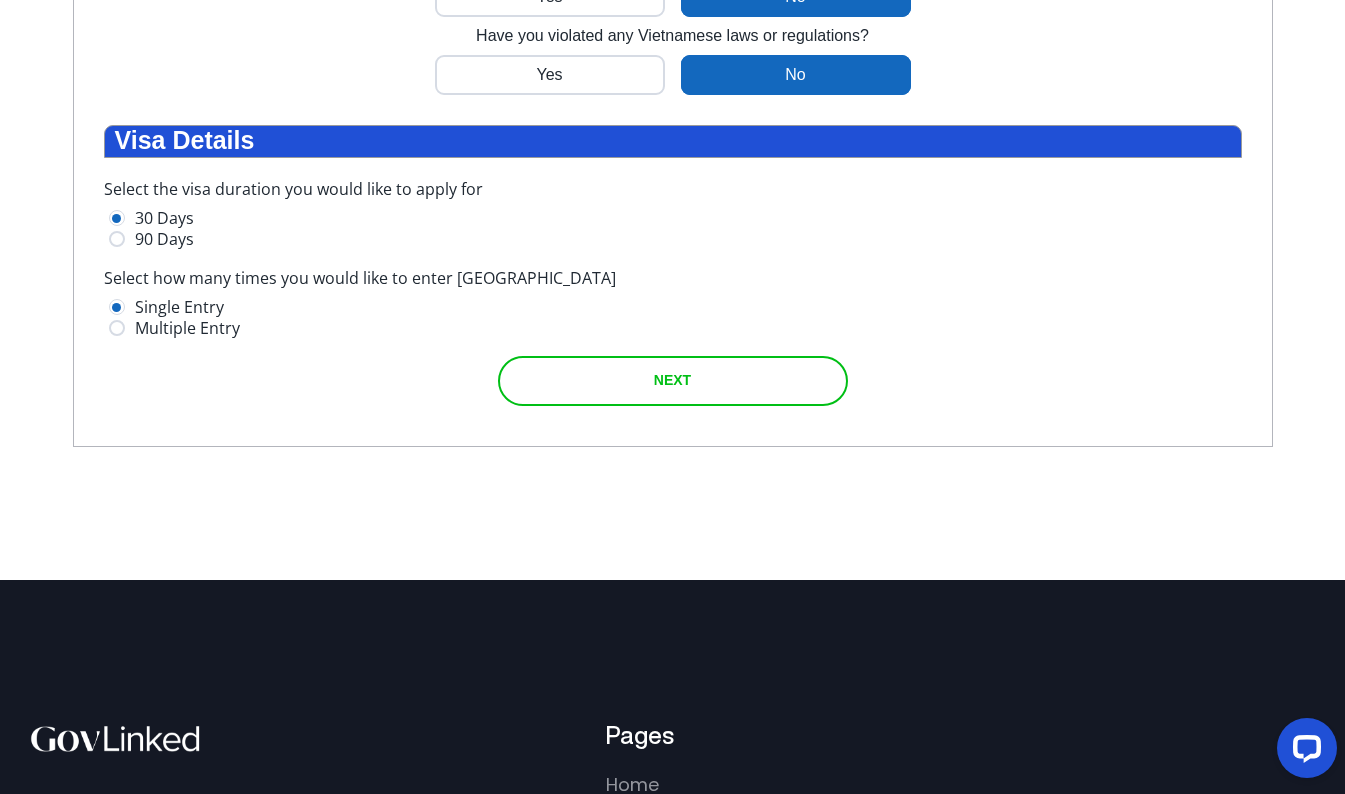 click on "NEXT" at bounding box center [672, 380] 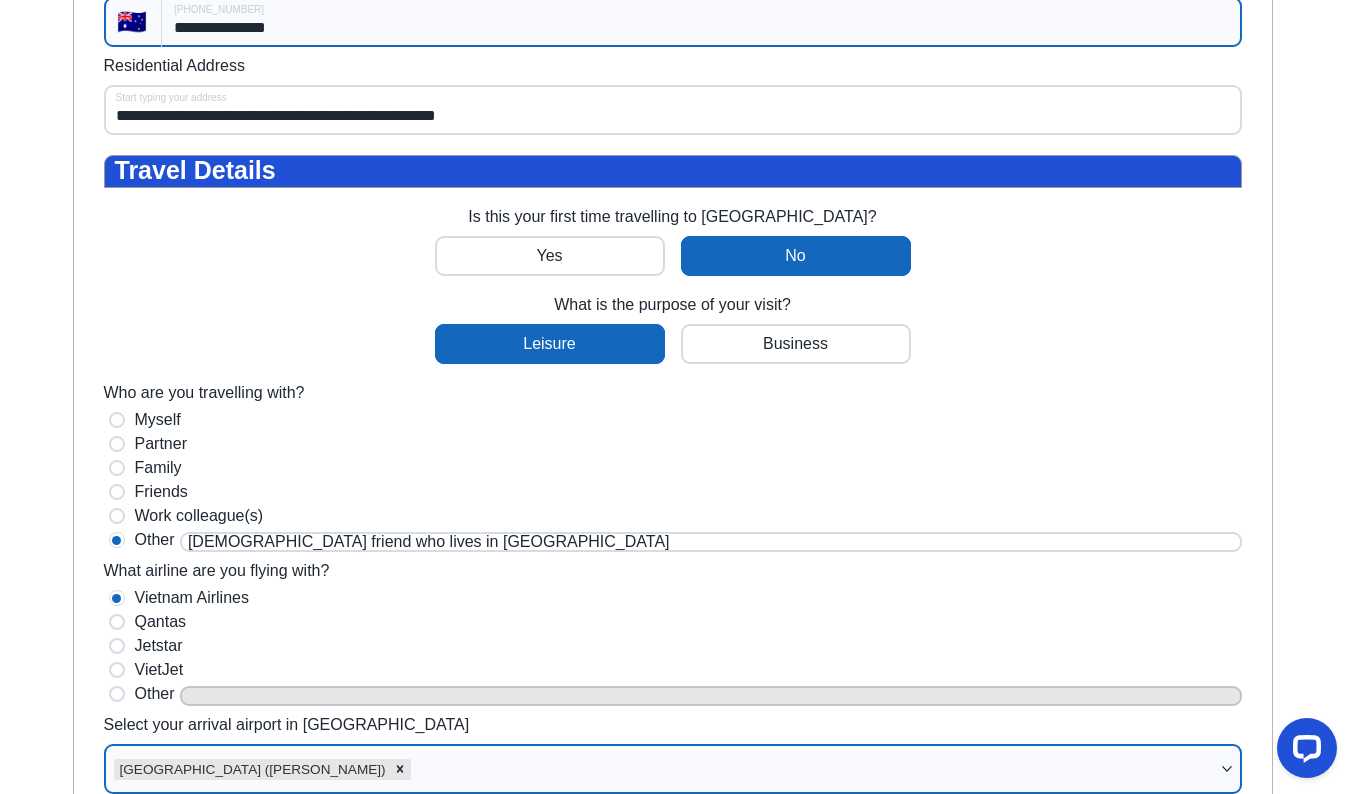 click on "**********" at bounding box center [701, 22] 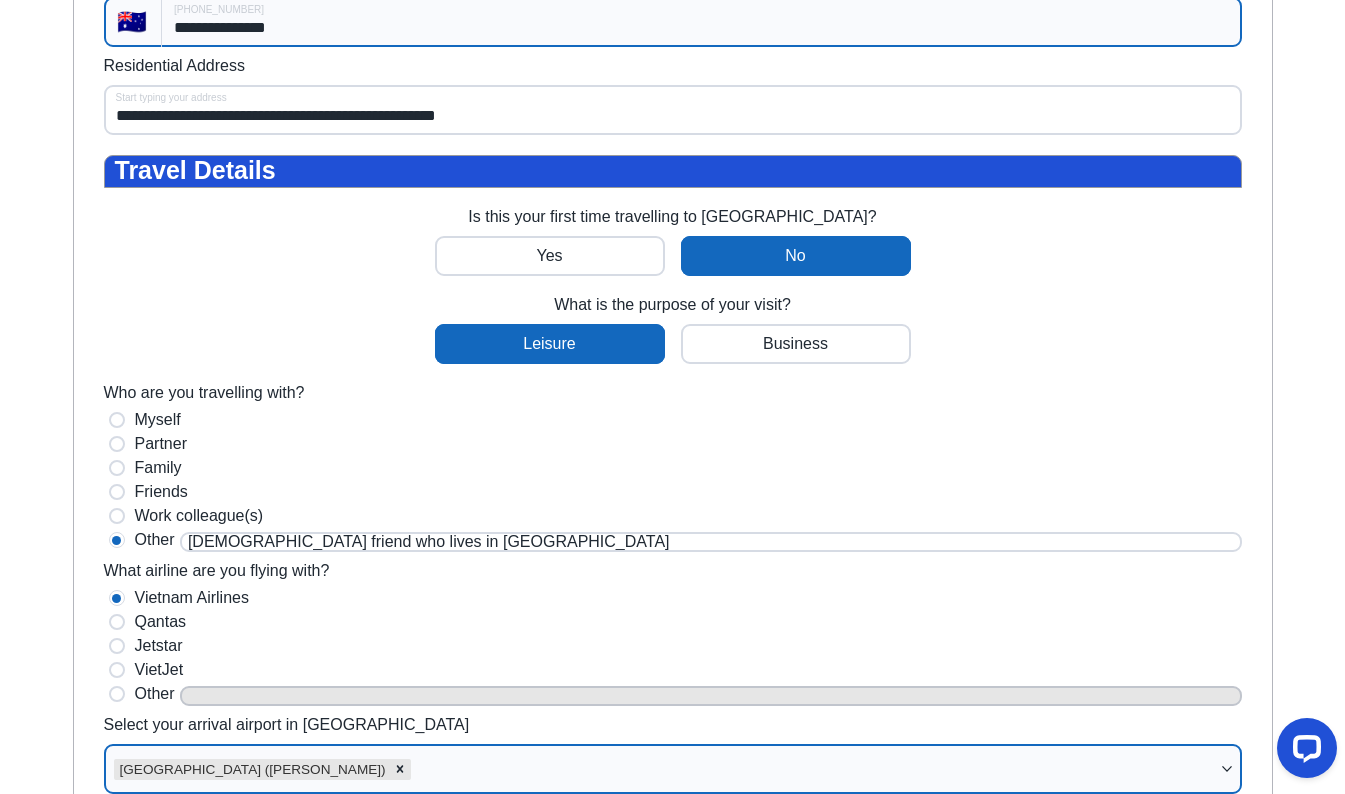 type on "**********" 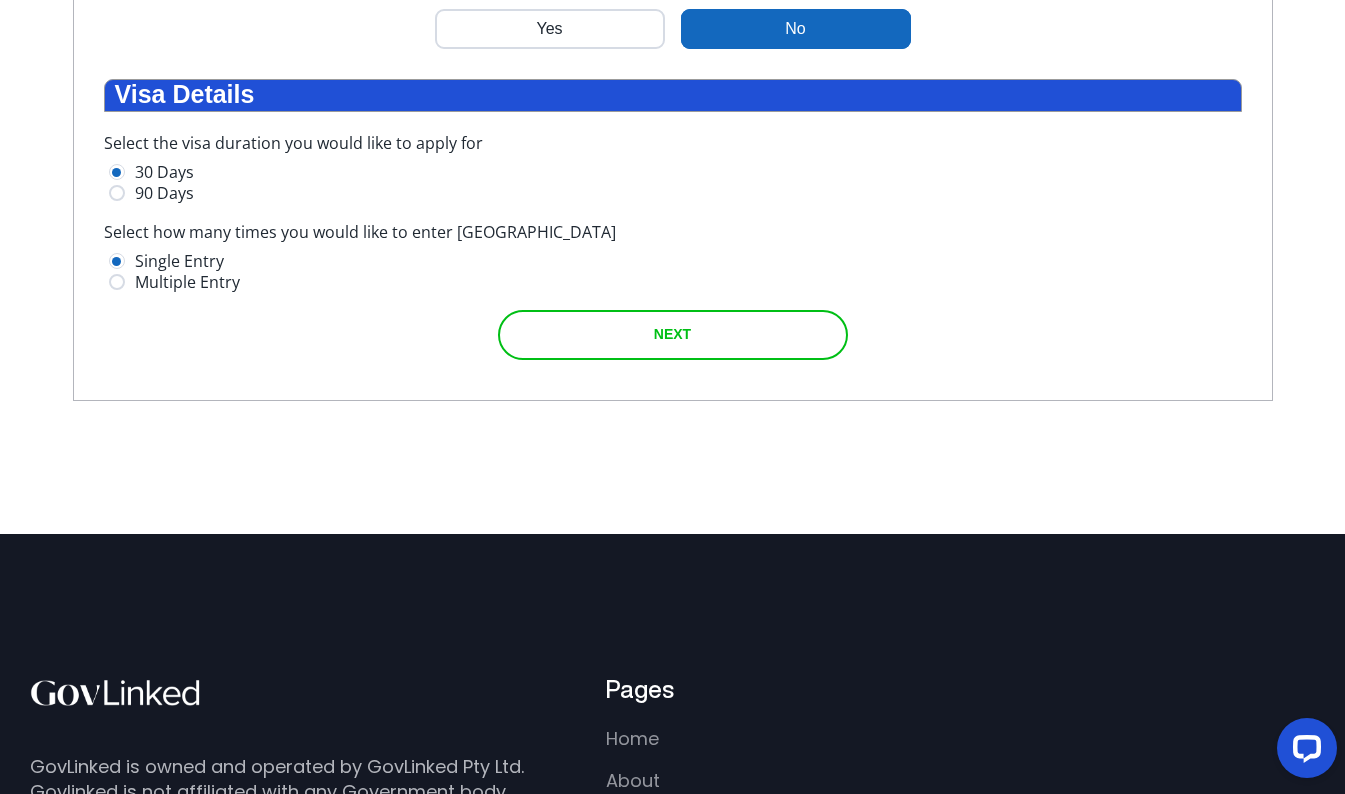 scroll, scrollTop: 2340, scrollLeft: 0, axis: vertical 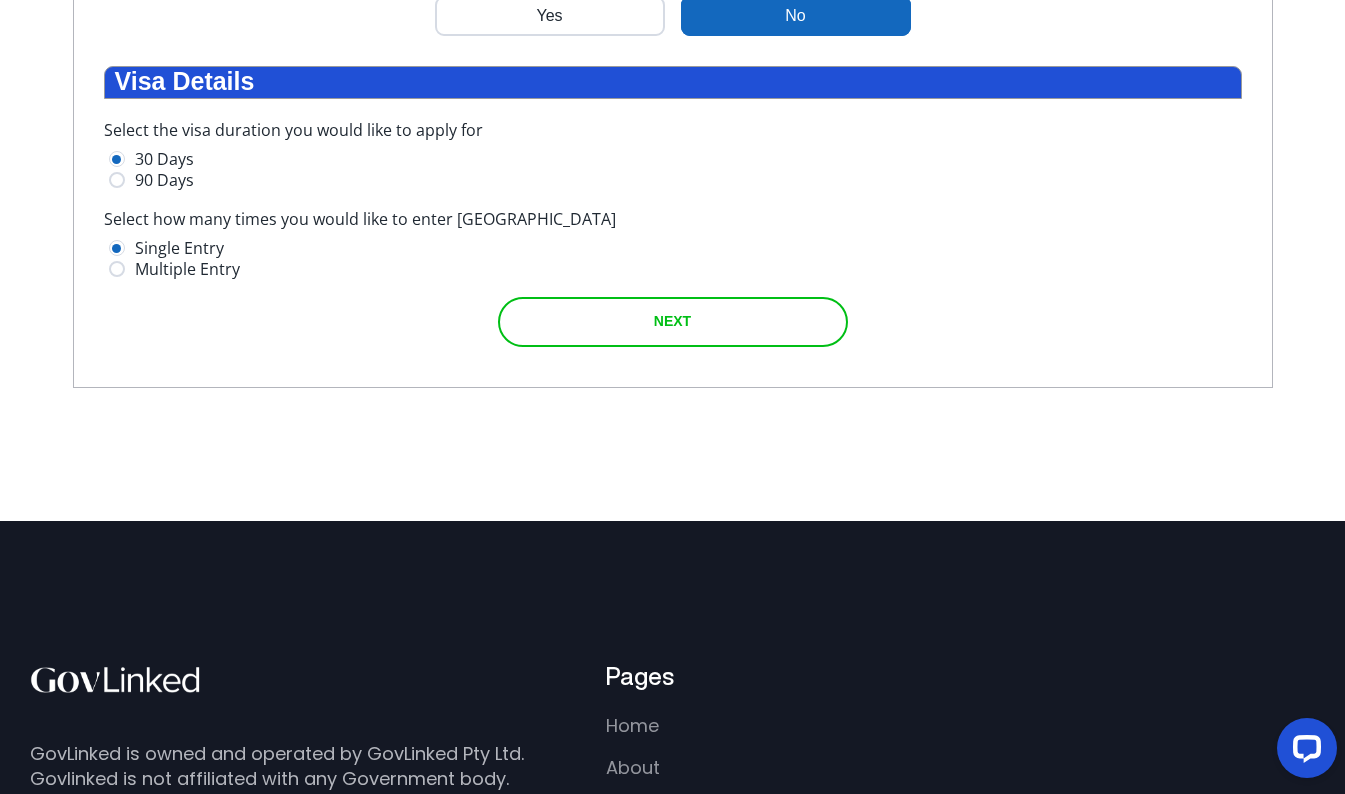 click on "NEXT" at bounding box center [672, 321] 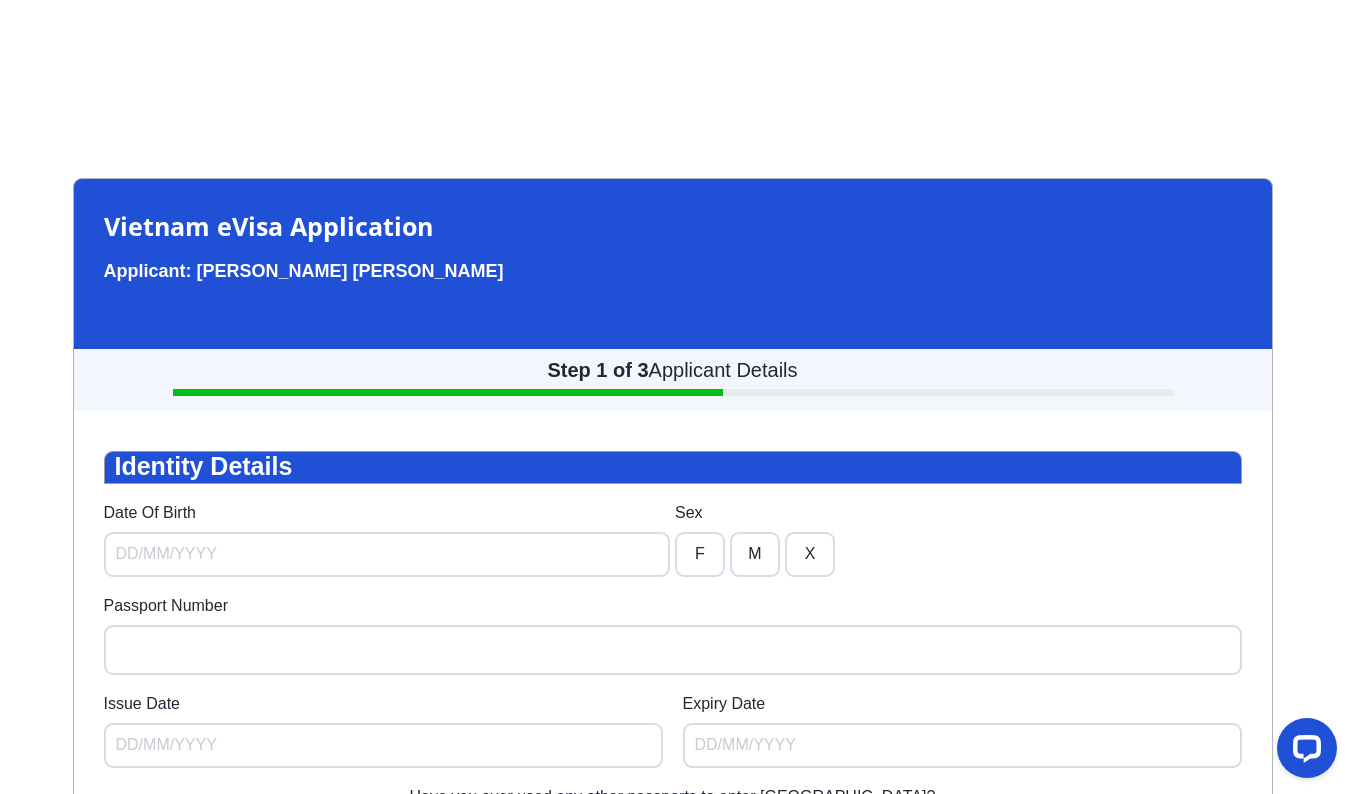 scroll, scrollTop: 60, scrollLeft: 0, axis: vertical 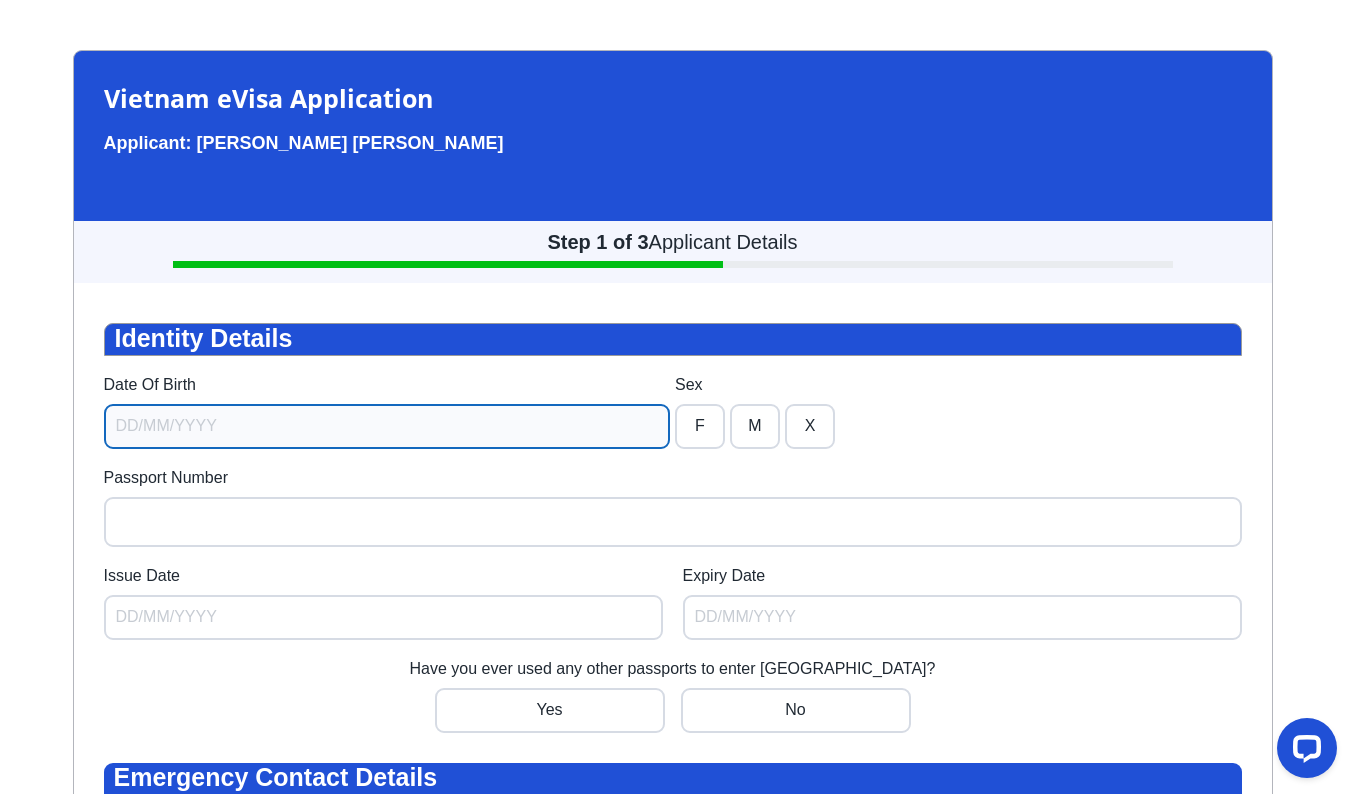 click on "Date Of Birth" at bounding box center (387, 426) 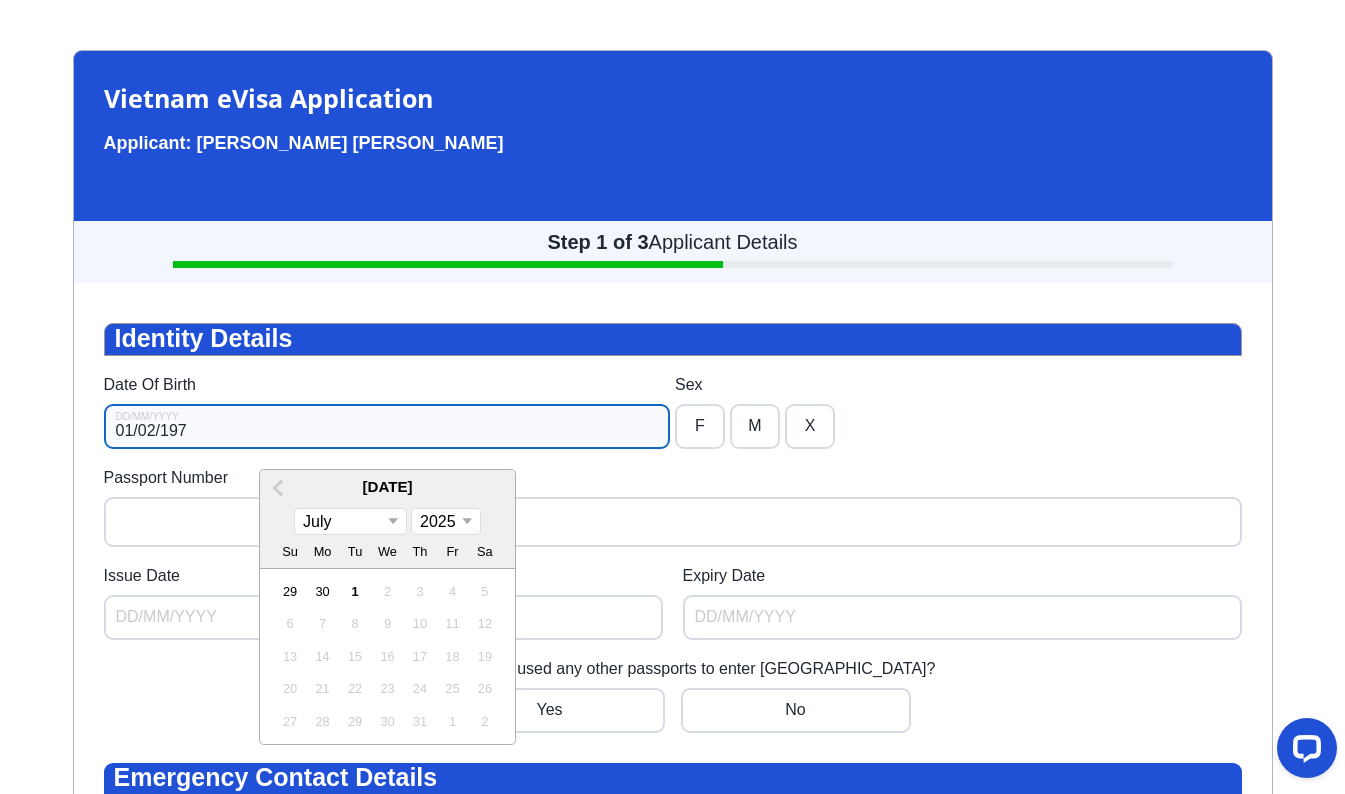 type on "[DATE]" 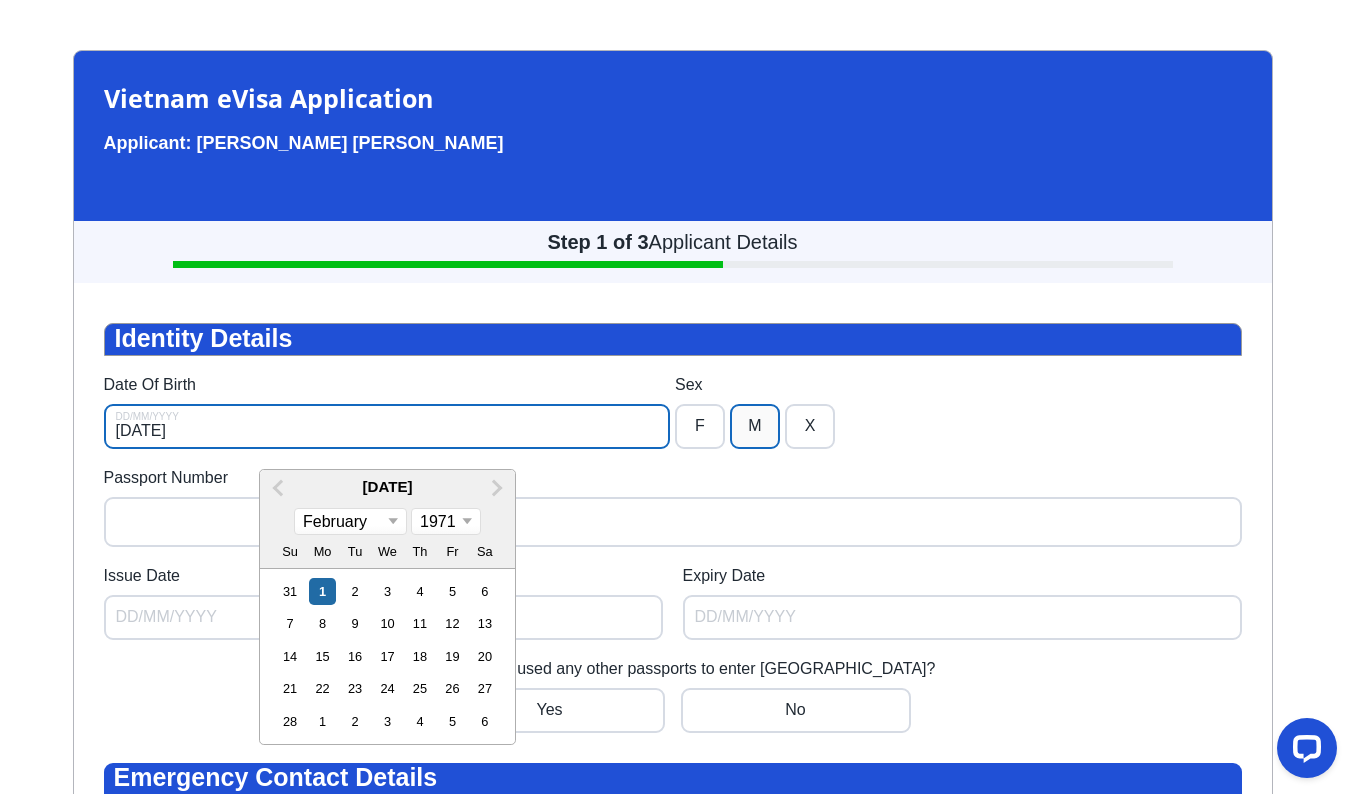 type on "[DATE]" 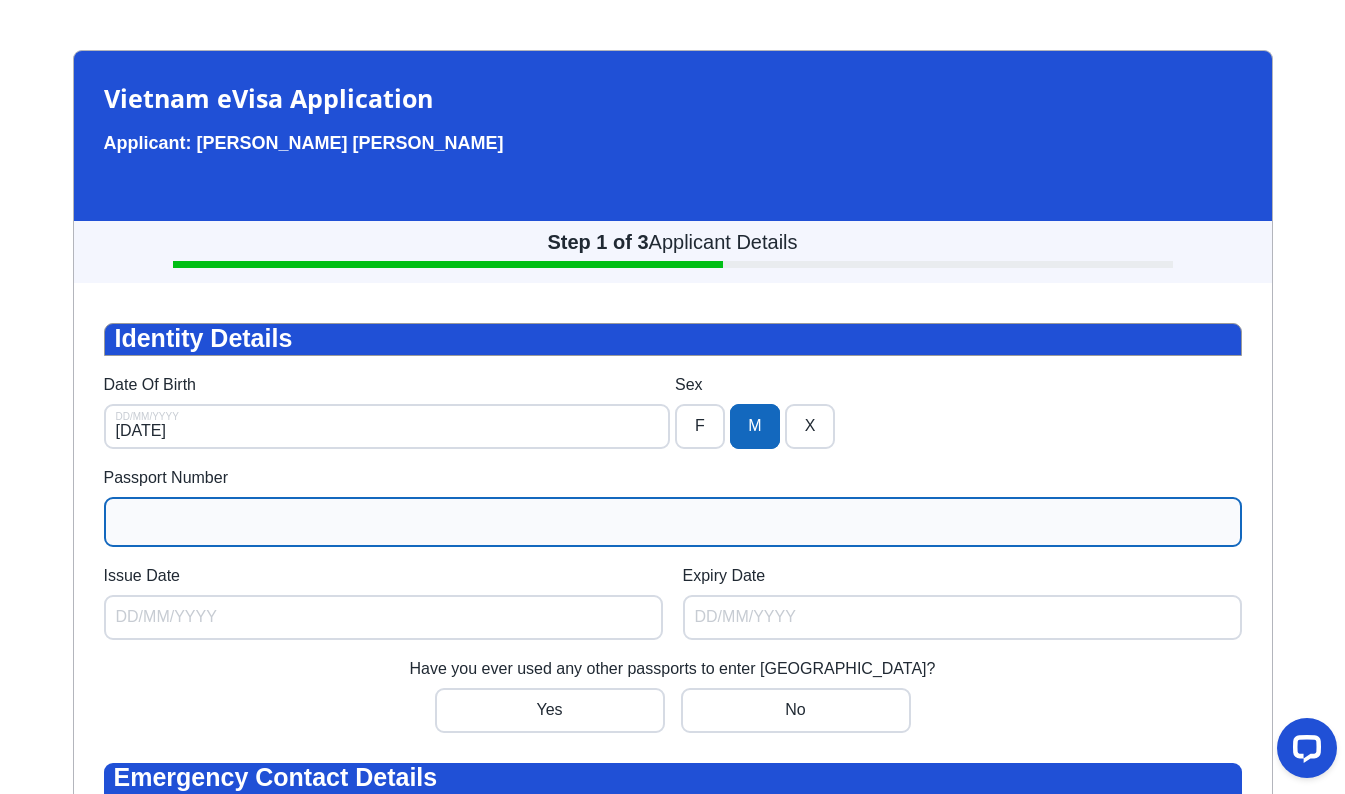 click on "Passport Number" at bounding box center (673, 522) 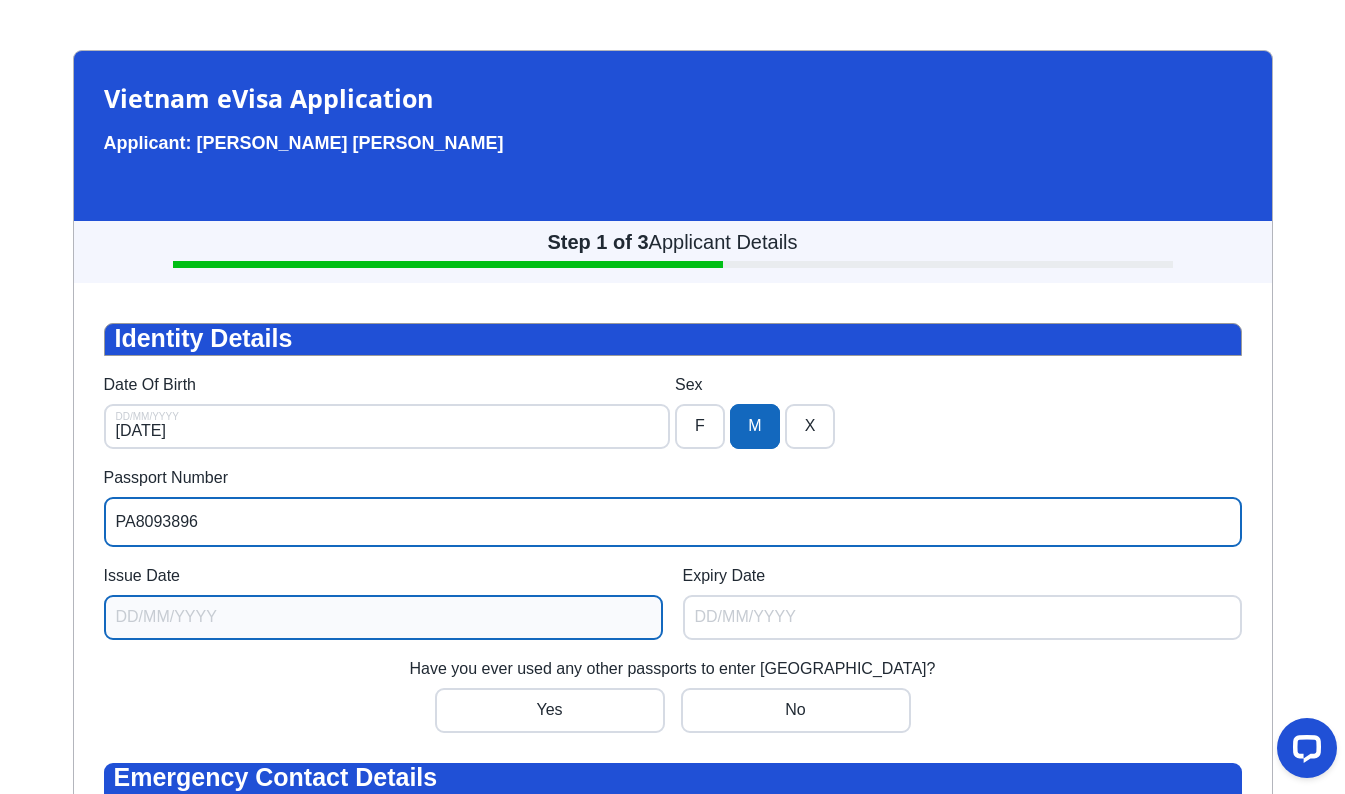 type on "PA8093896" 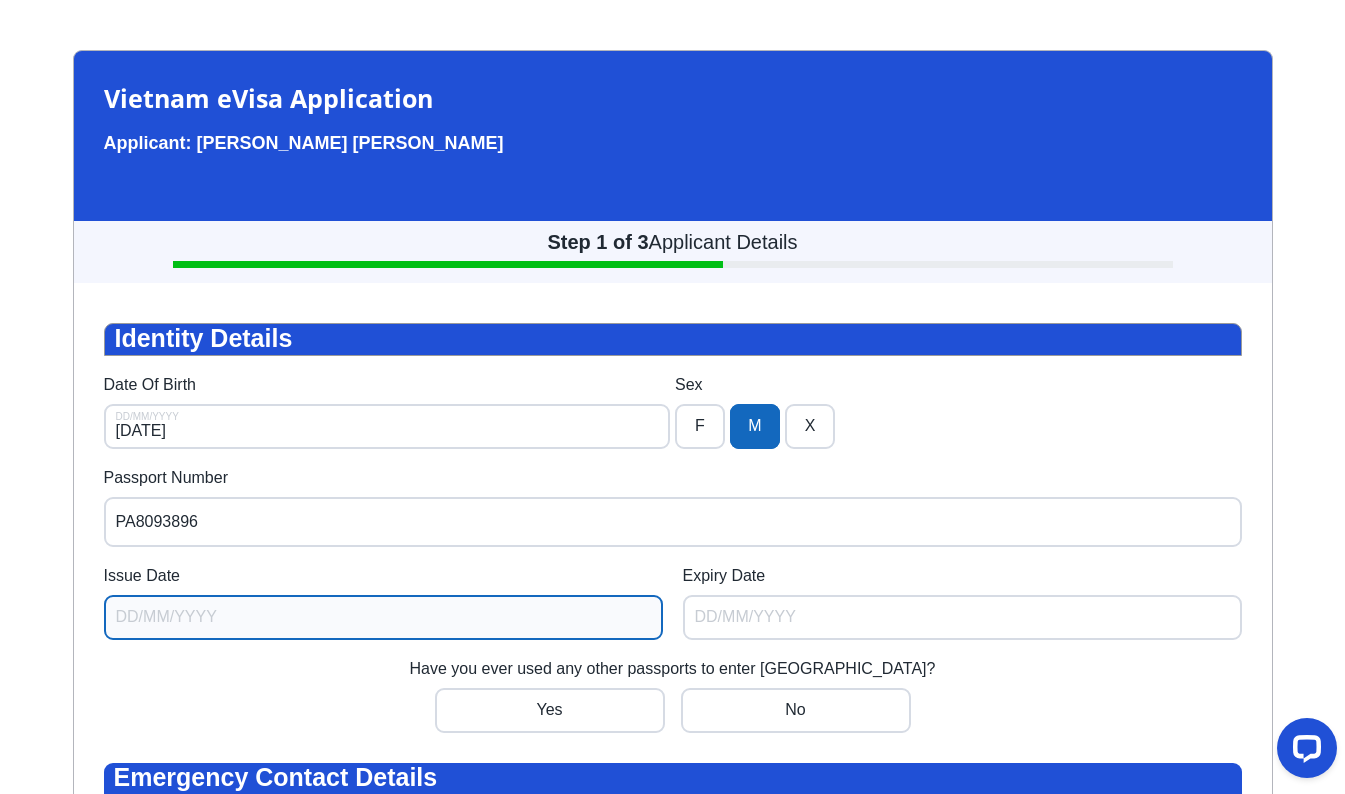 click on "Issue Date" at bounding box center (383, 617) 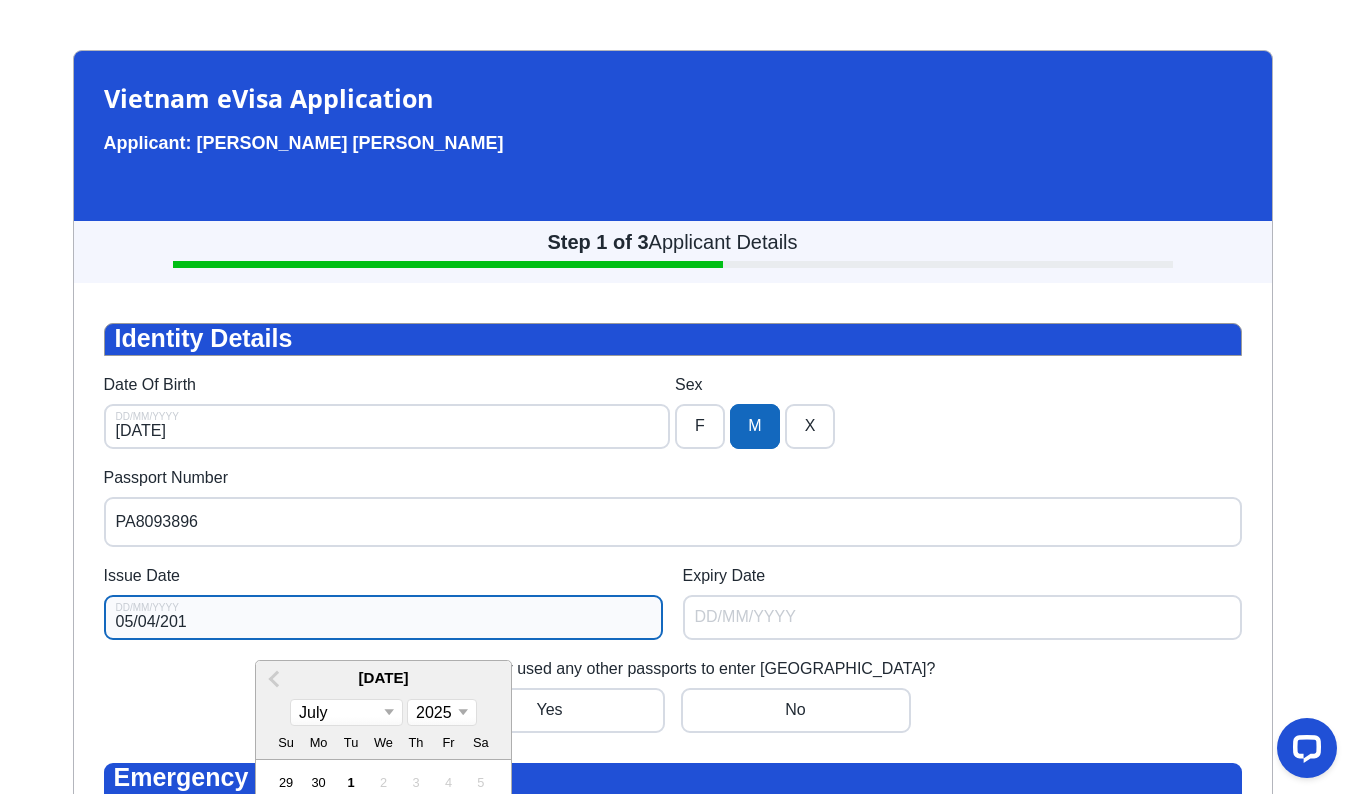 type on "[DATE]" 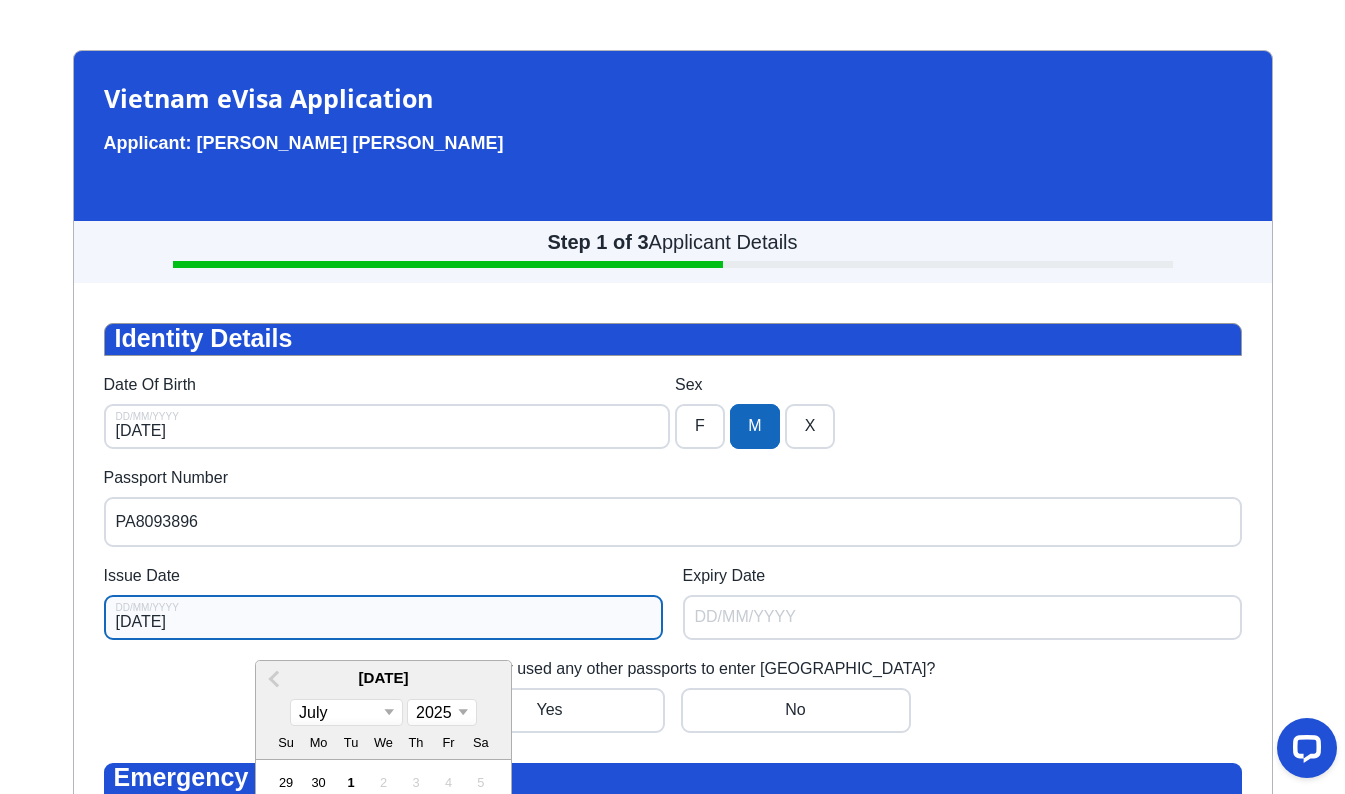 select on "3" 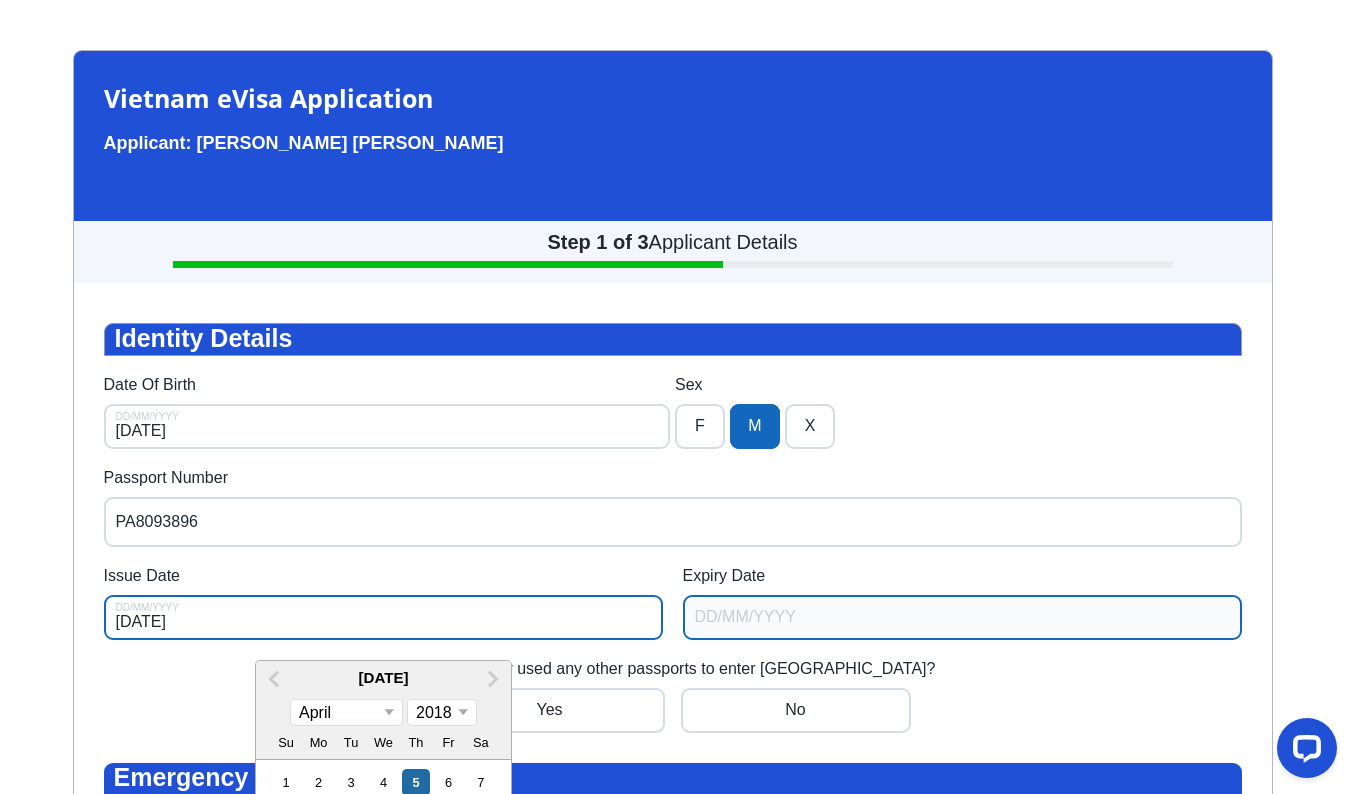 type on "[DATE]" 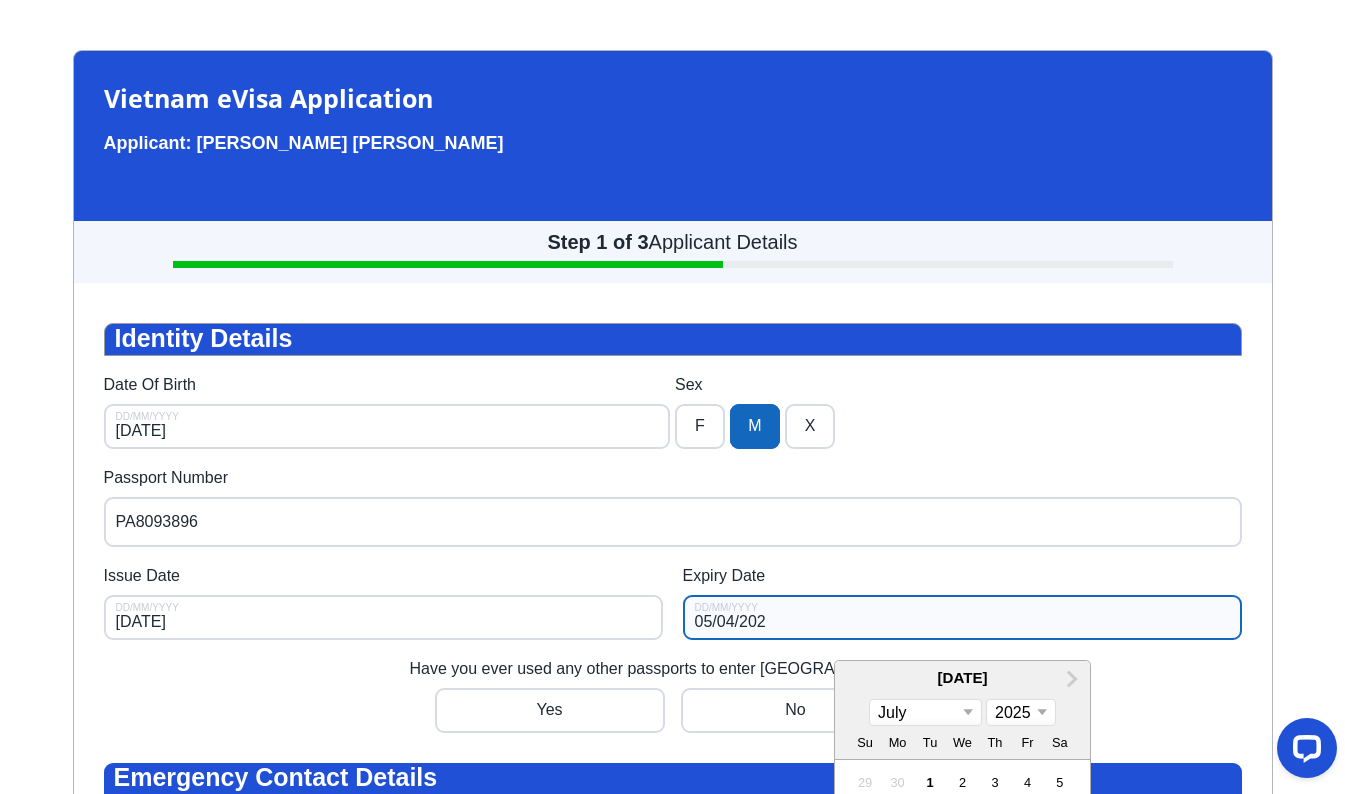 type on "[DATE]" 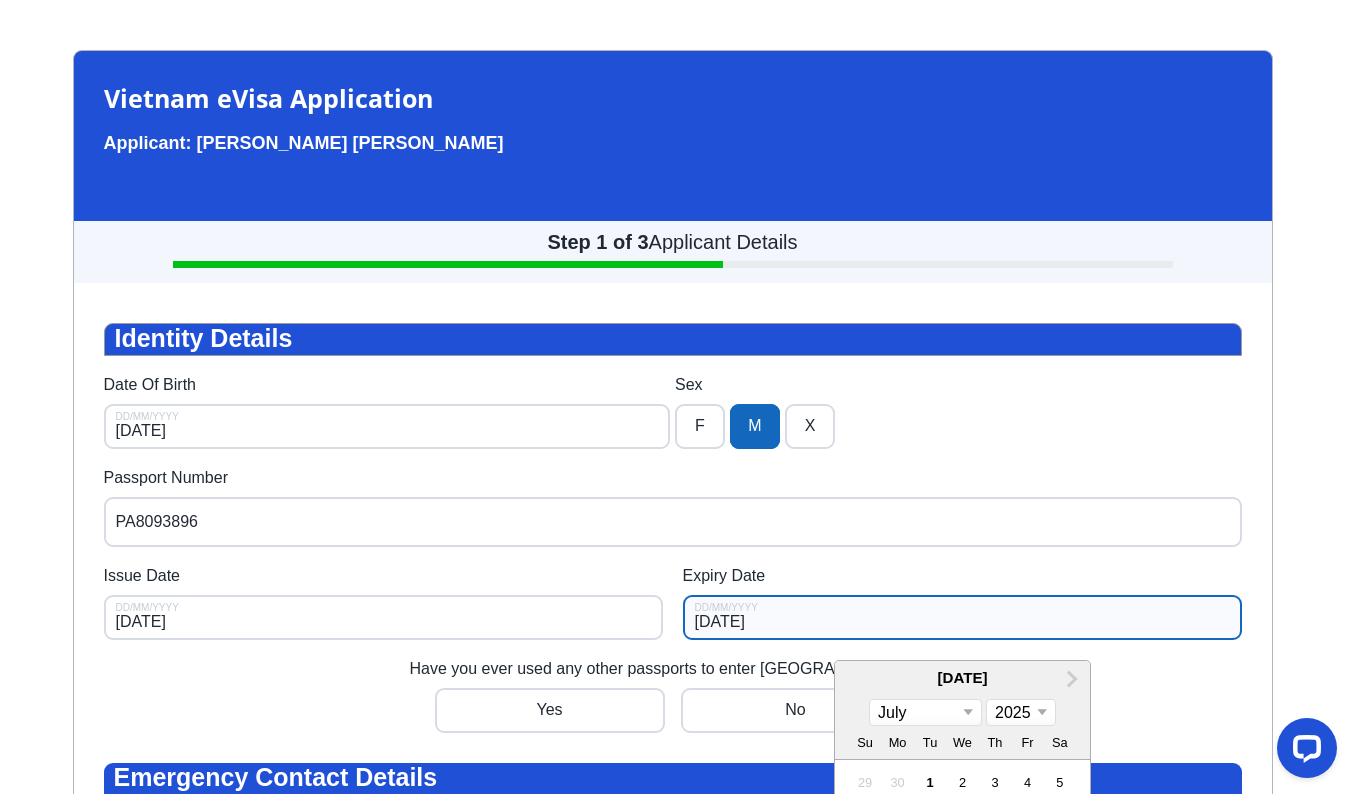select on "3" 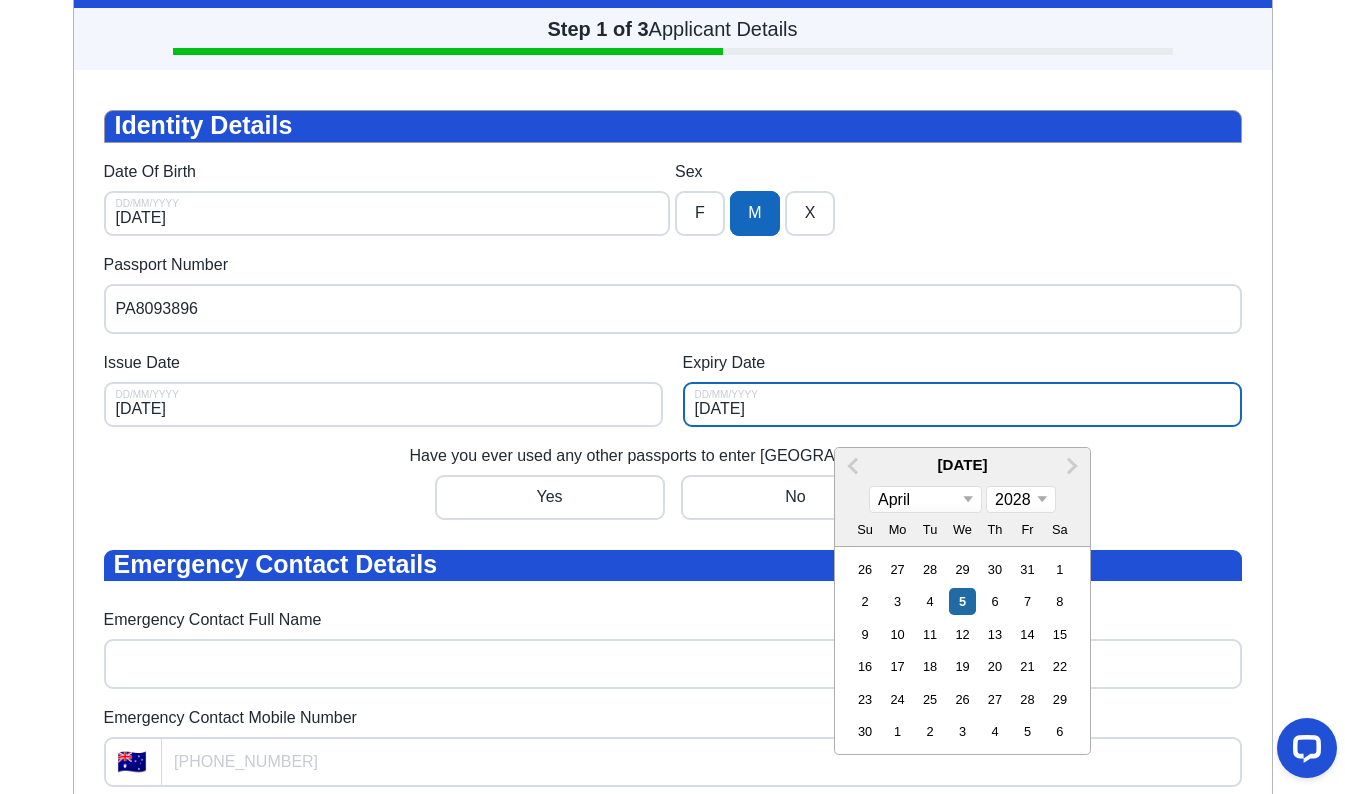 scroll, scrollTop: 327, scrollLeft: 0, axis: vertical 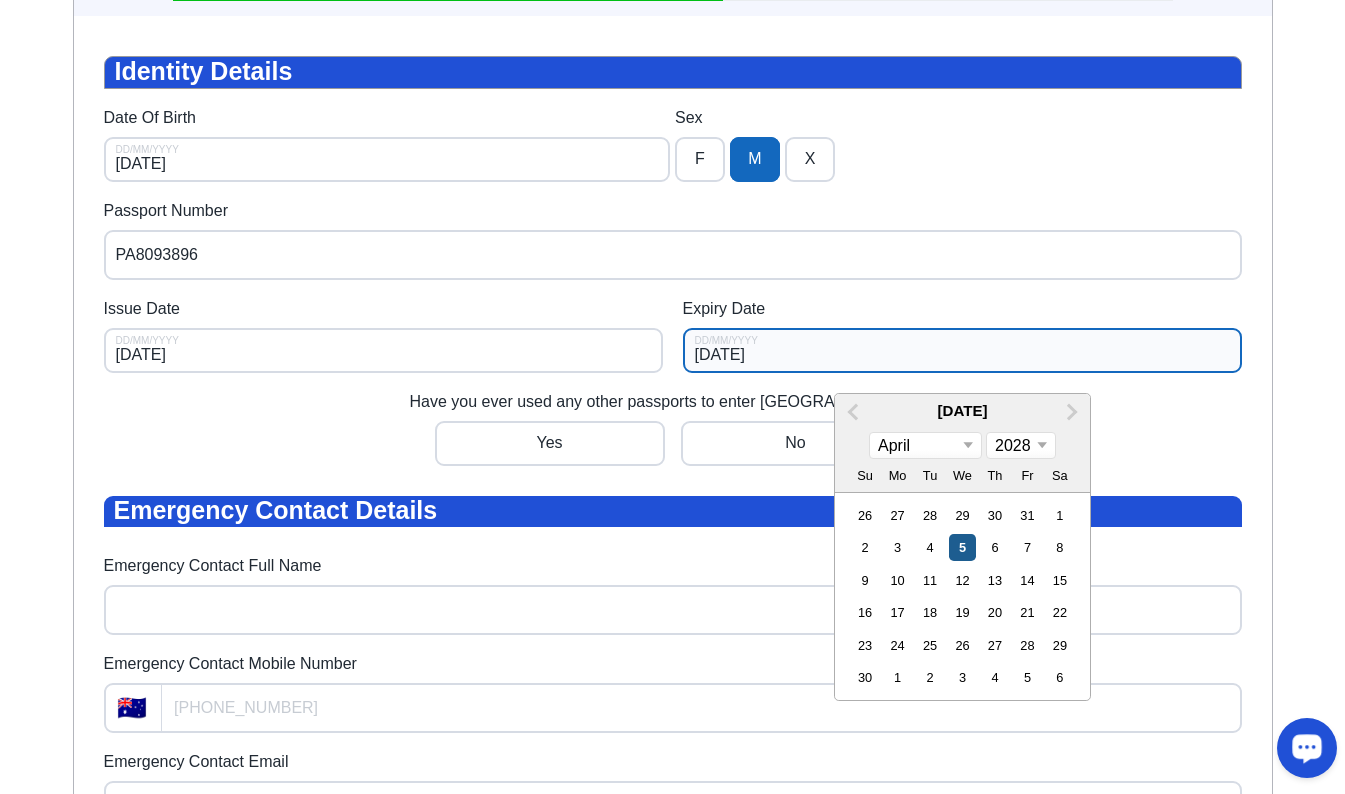 type on "[DATE]" 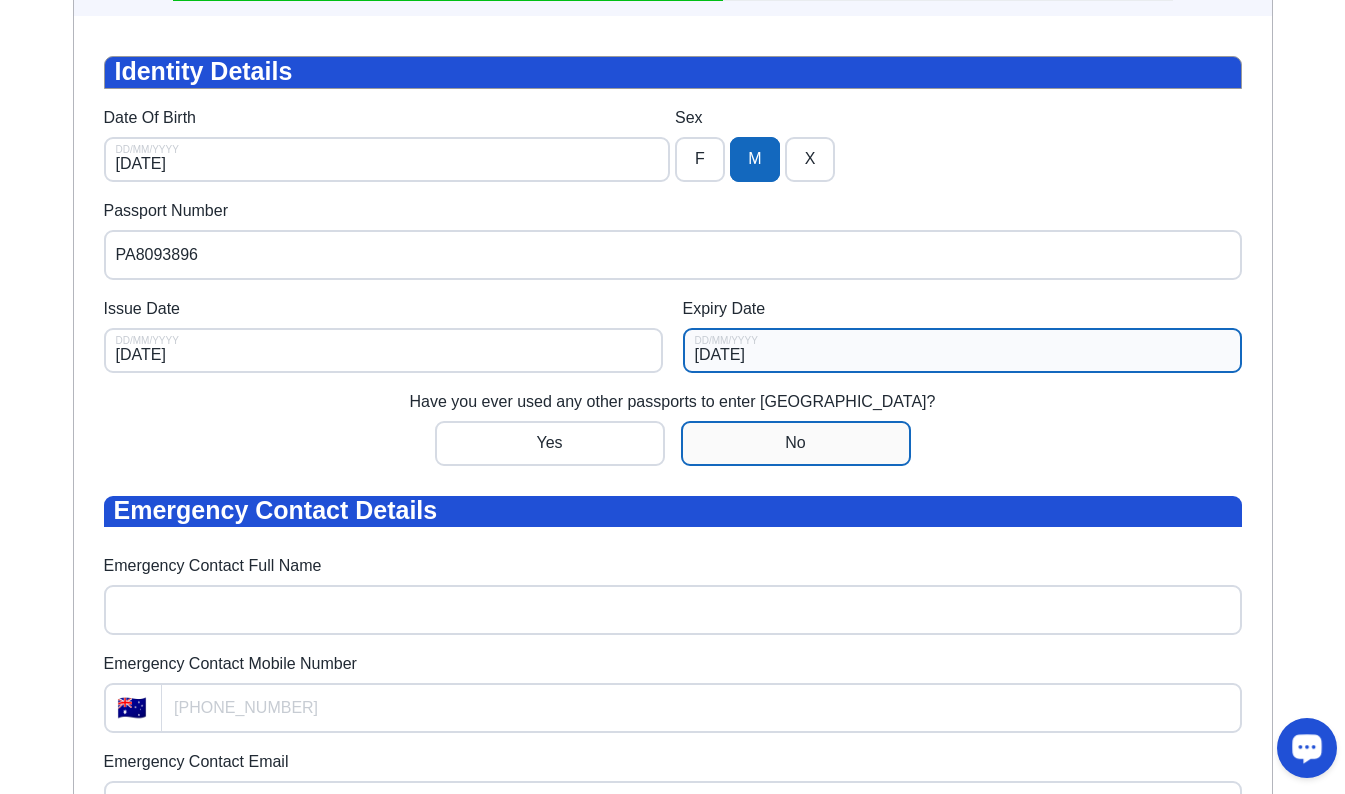 click at bounding box center (550, 443) 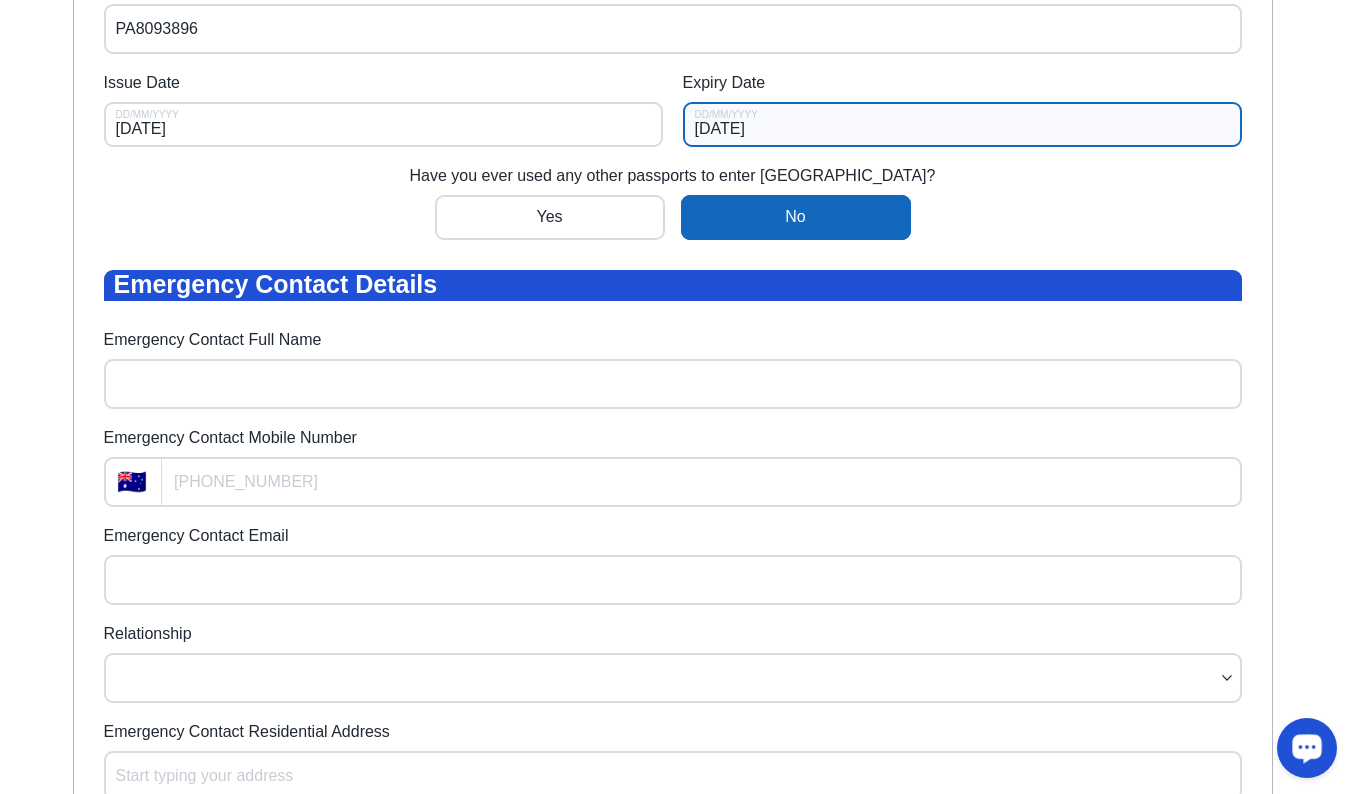 scroll, scrollTop: 593, scrollLeft: 0, axis: vertical 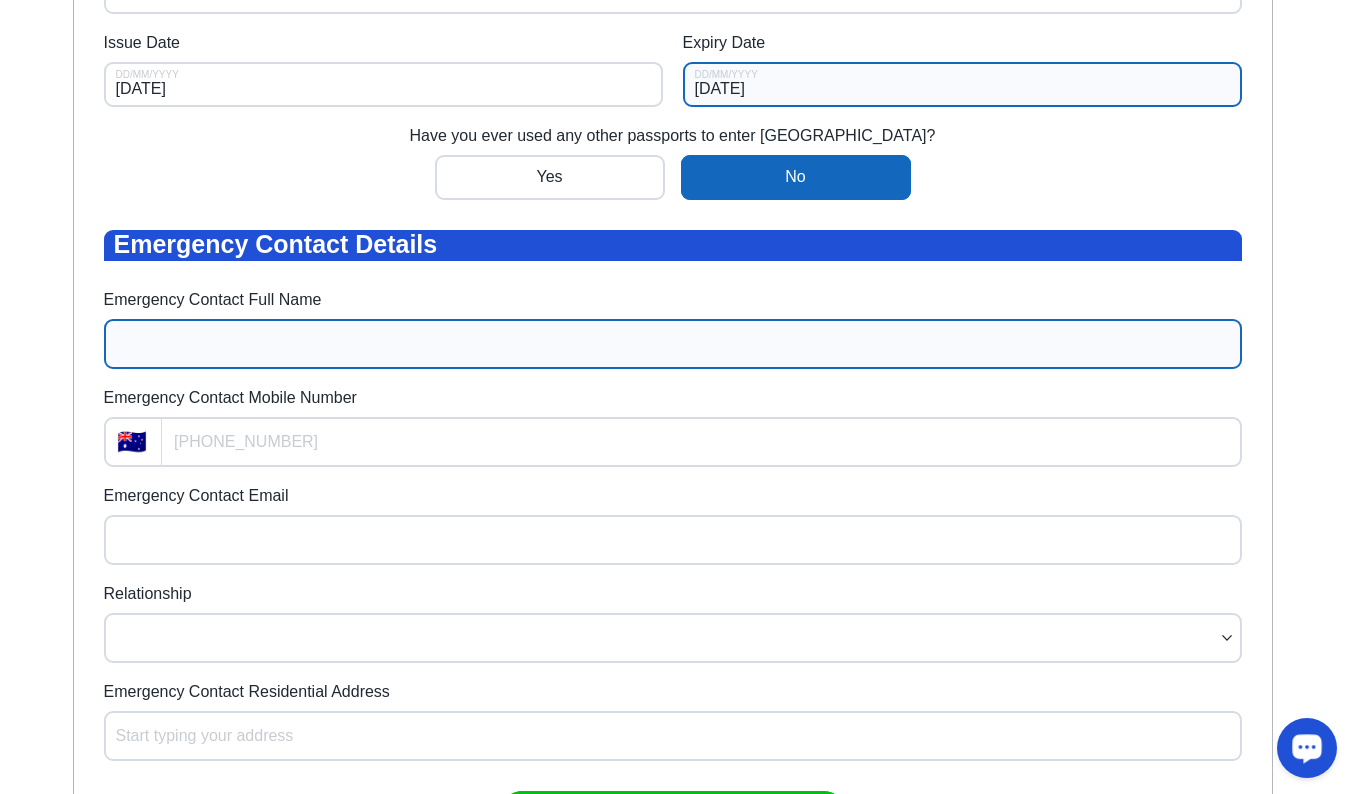 click on "Emergency Contact Full Name" at bounding box center (673, 344) 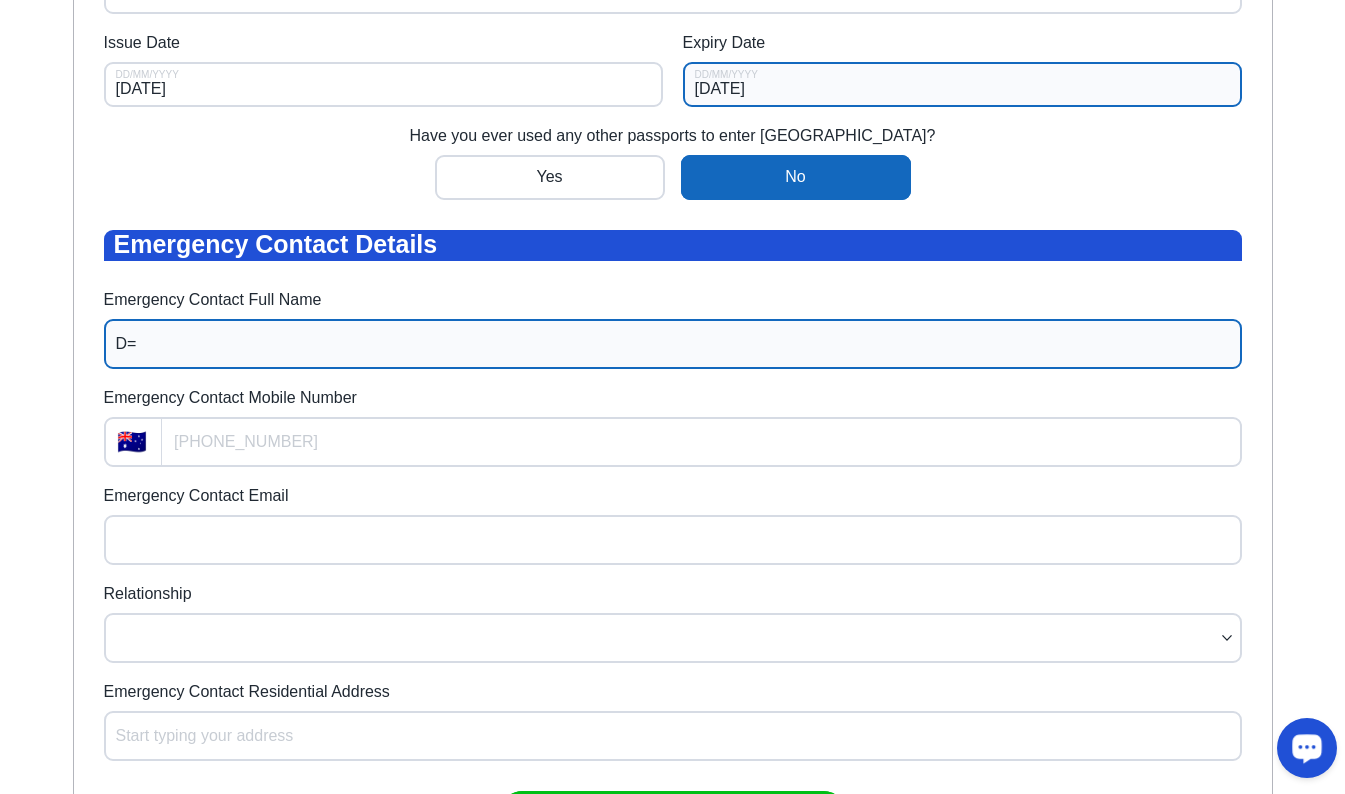 type on "D" 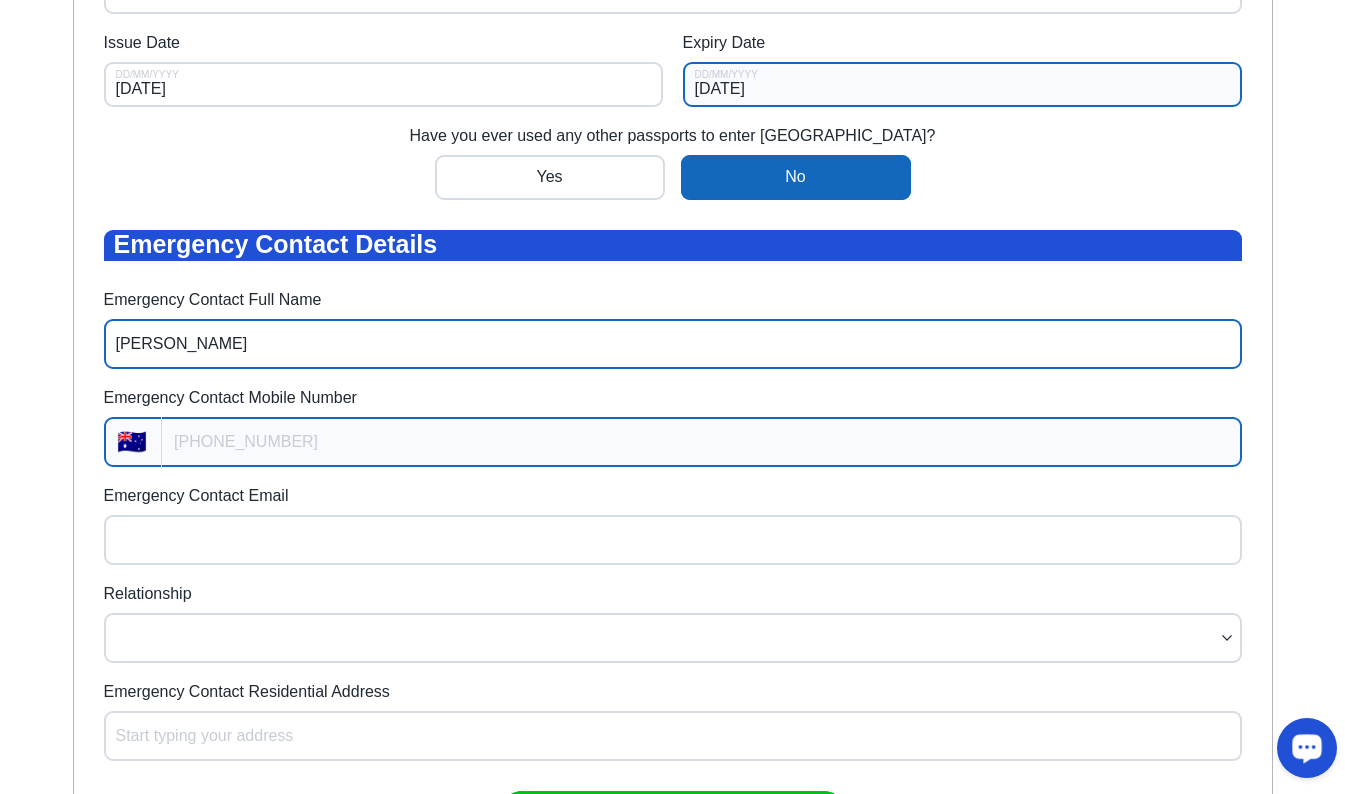 type on "[PERSON_NAME]" 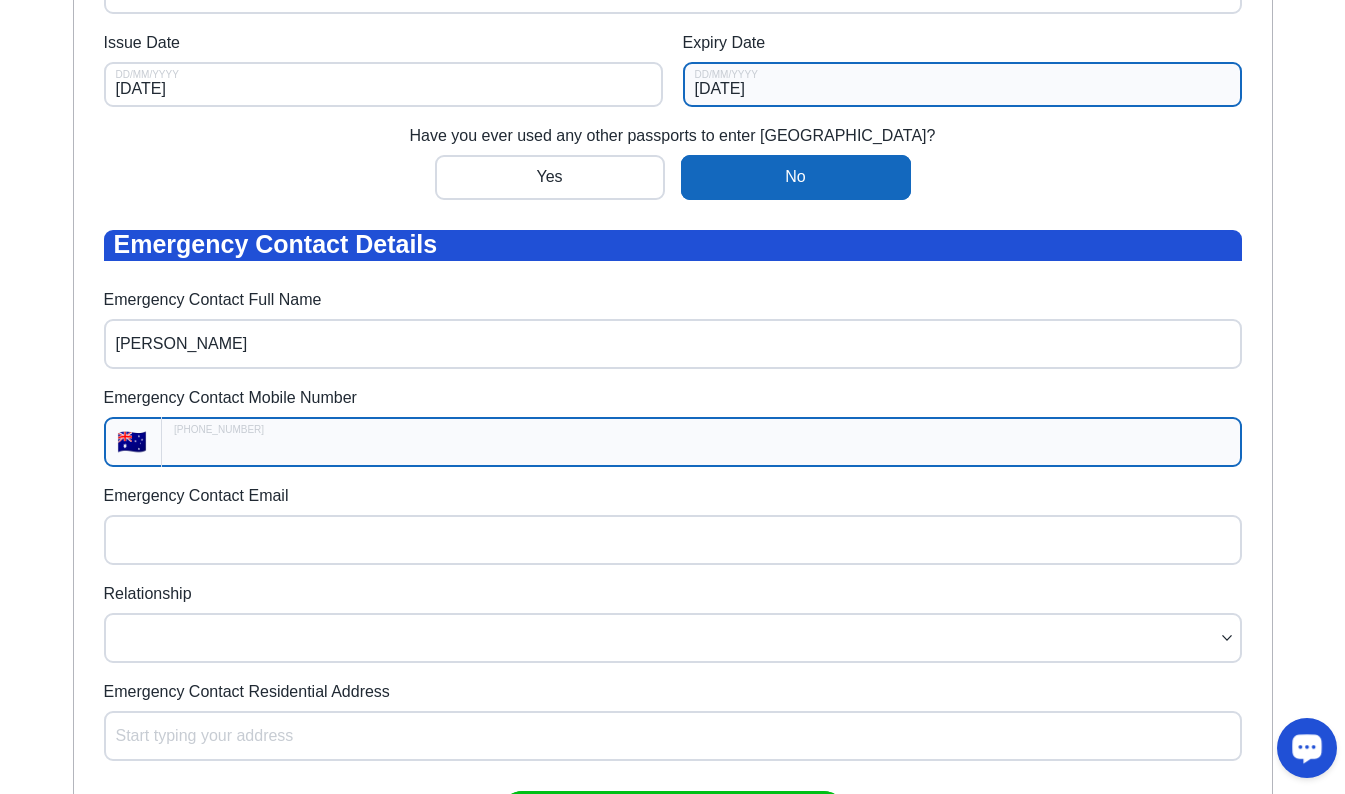 type on "+61" 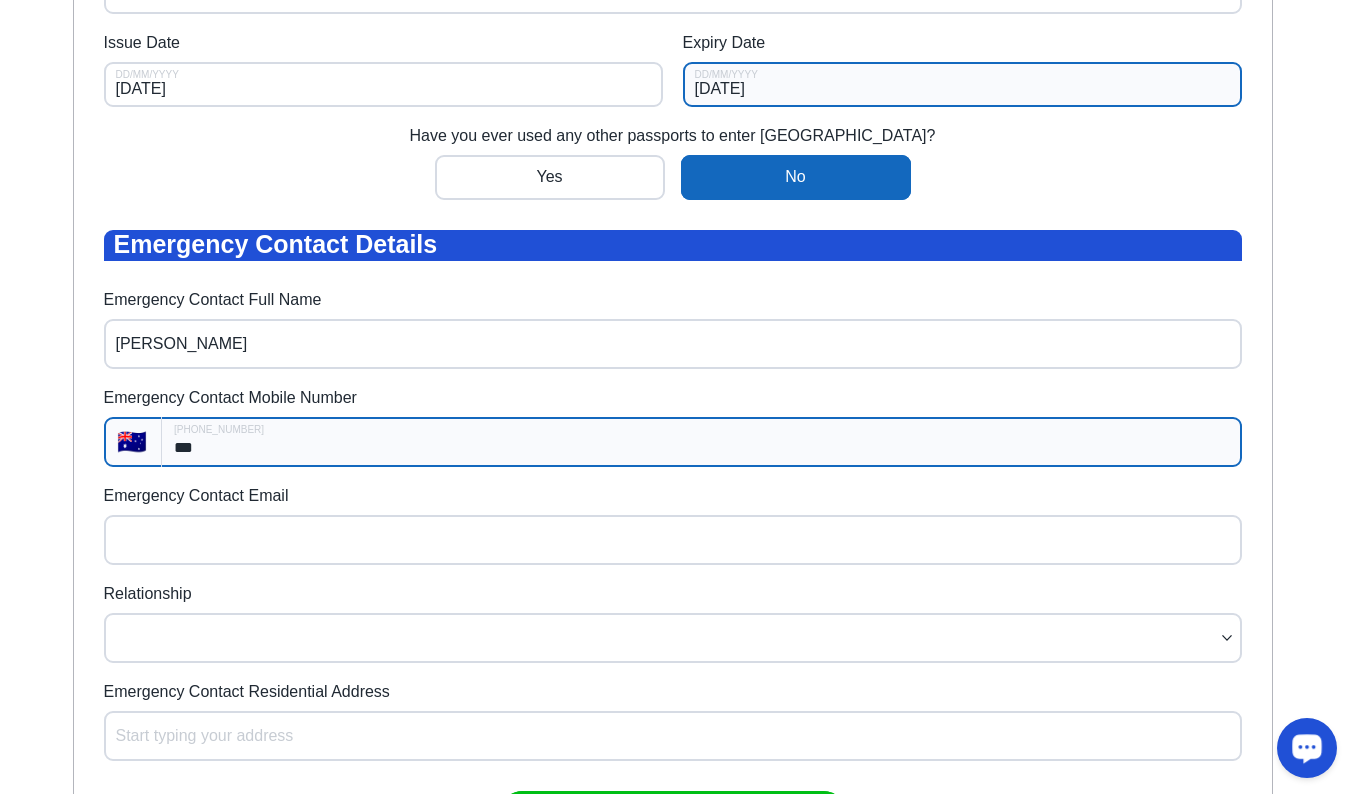 click on "***" at bounding box center (701, 442) 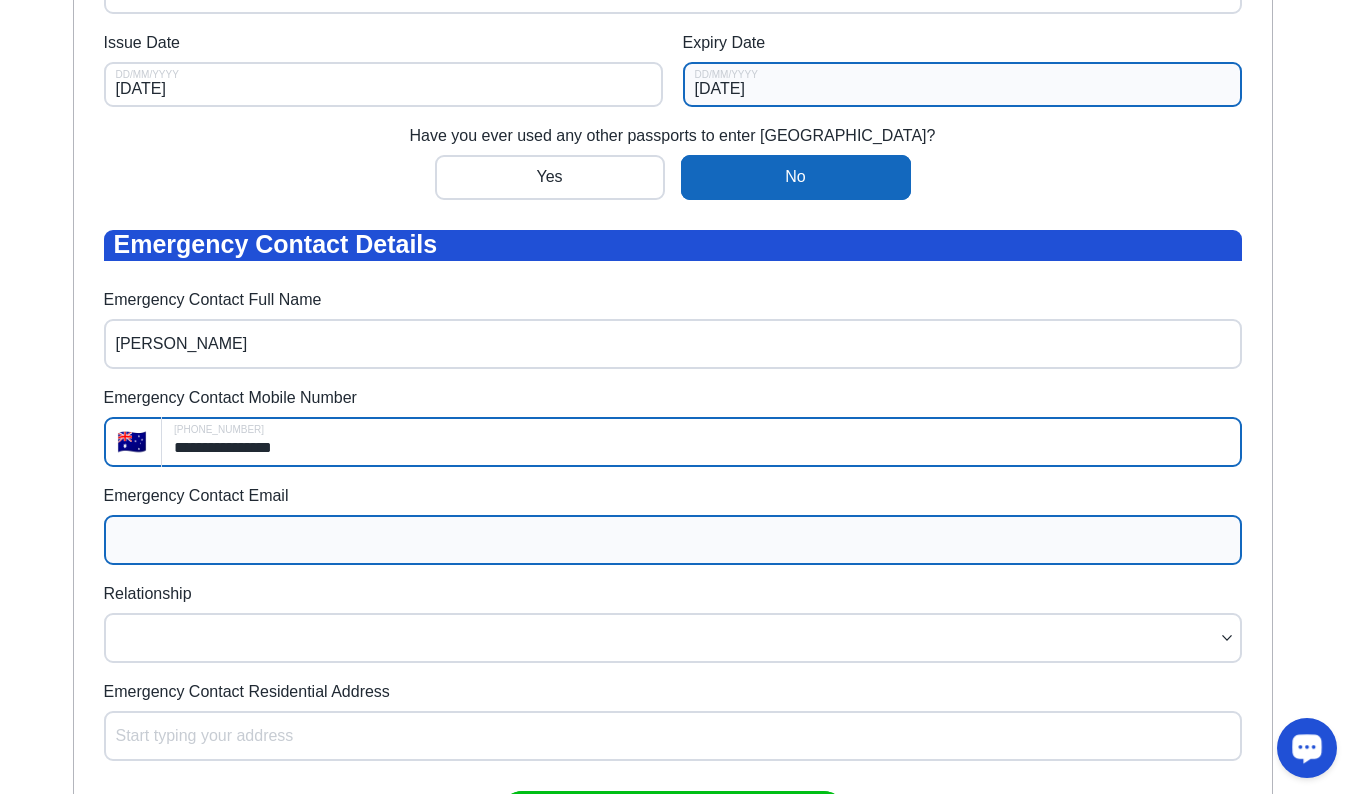 type on "**********" 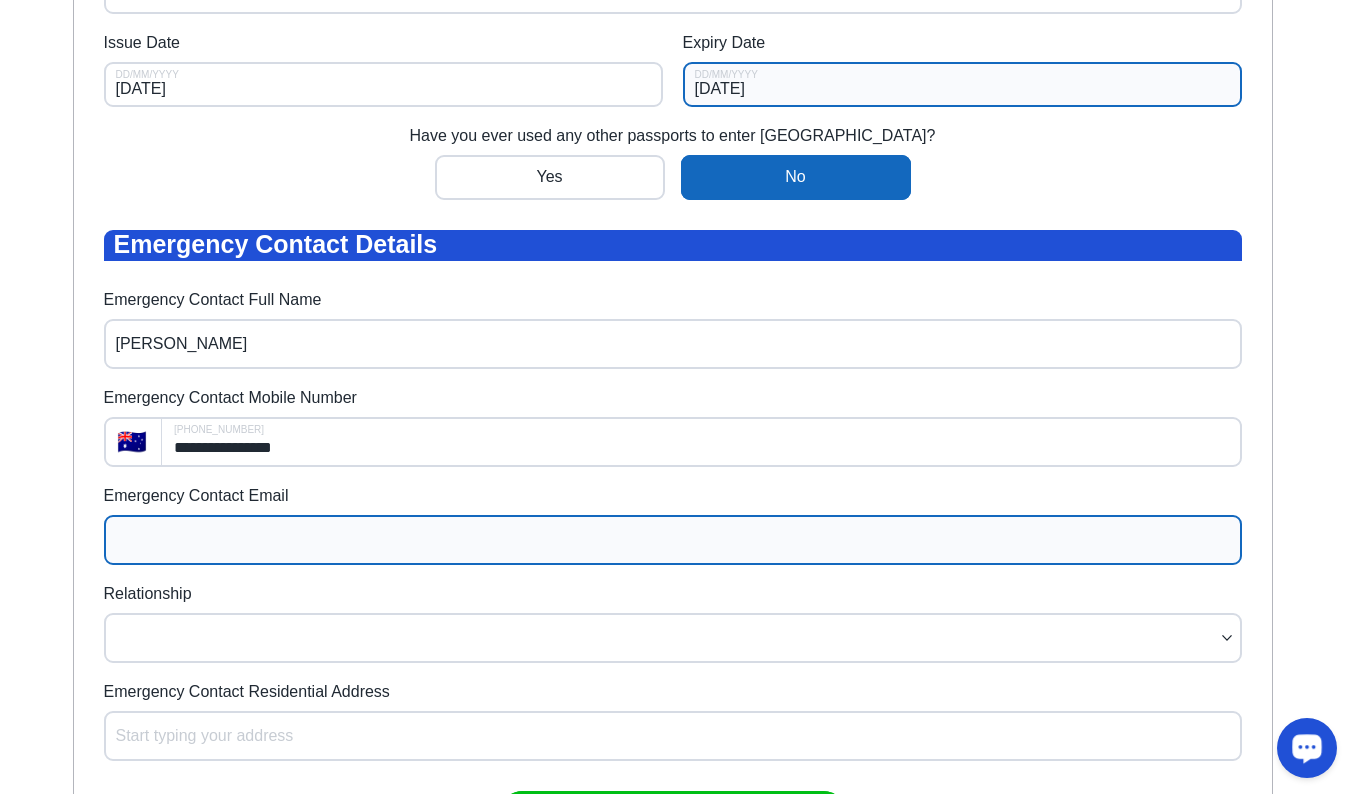 click on "Emergency Contact Email" at bounding box center [673, 540] 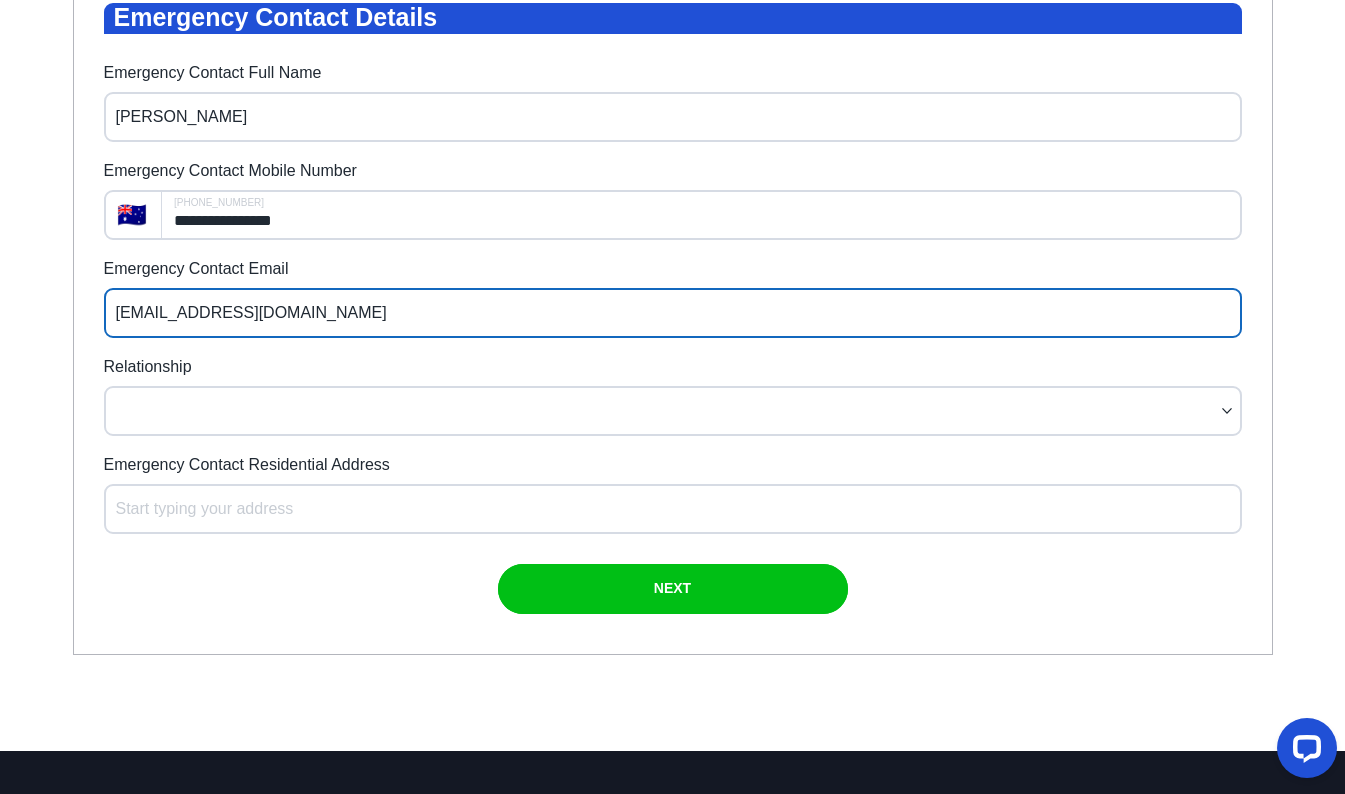 scroll, scrollTop: 847, scrollLeft: 0, axis: vertical 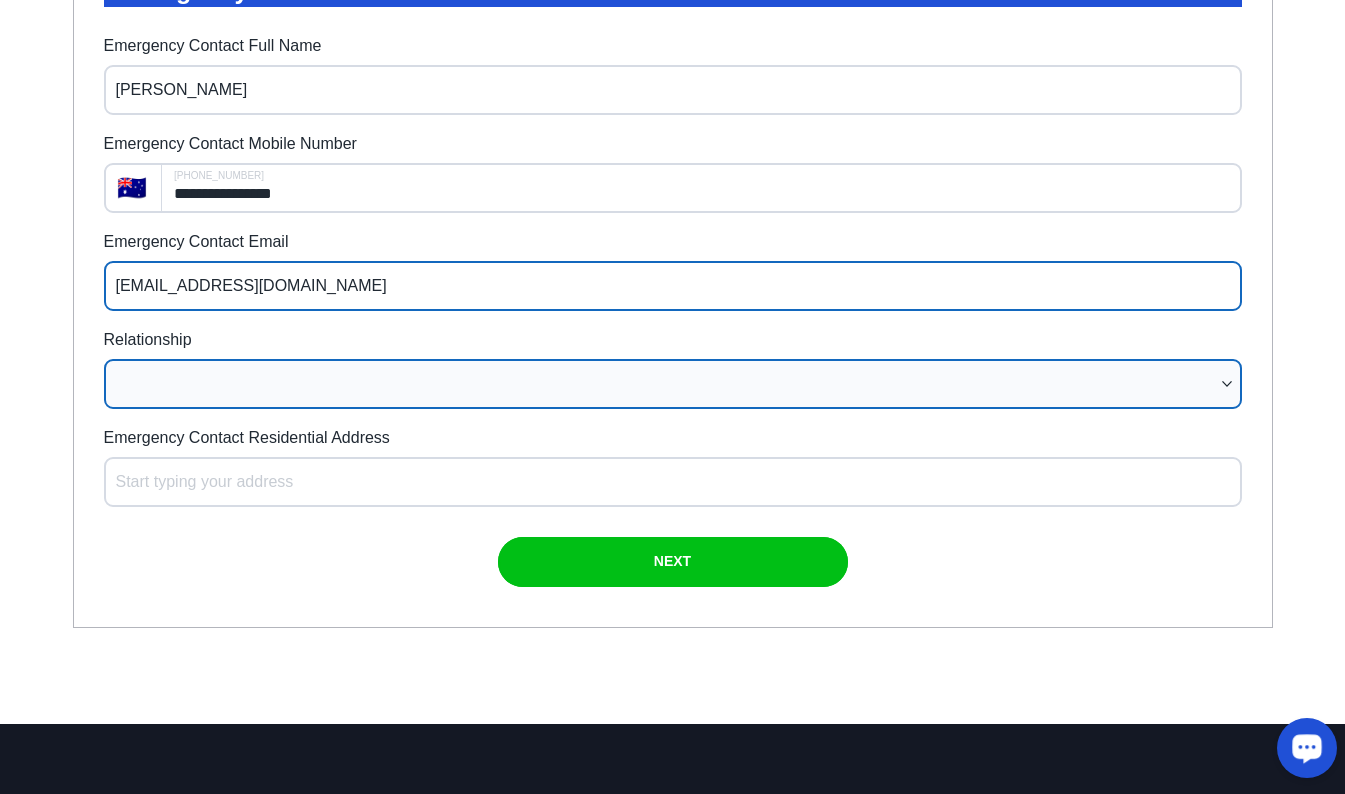 type on "[EMAIL_ADDRESS][DOMAIN_NAME]" 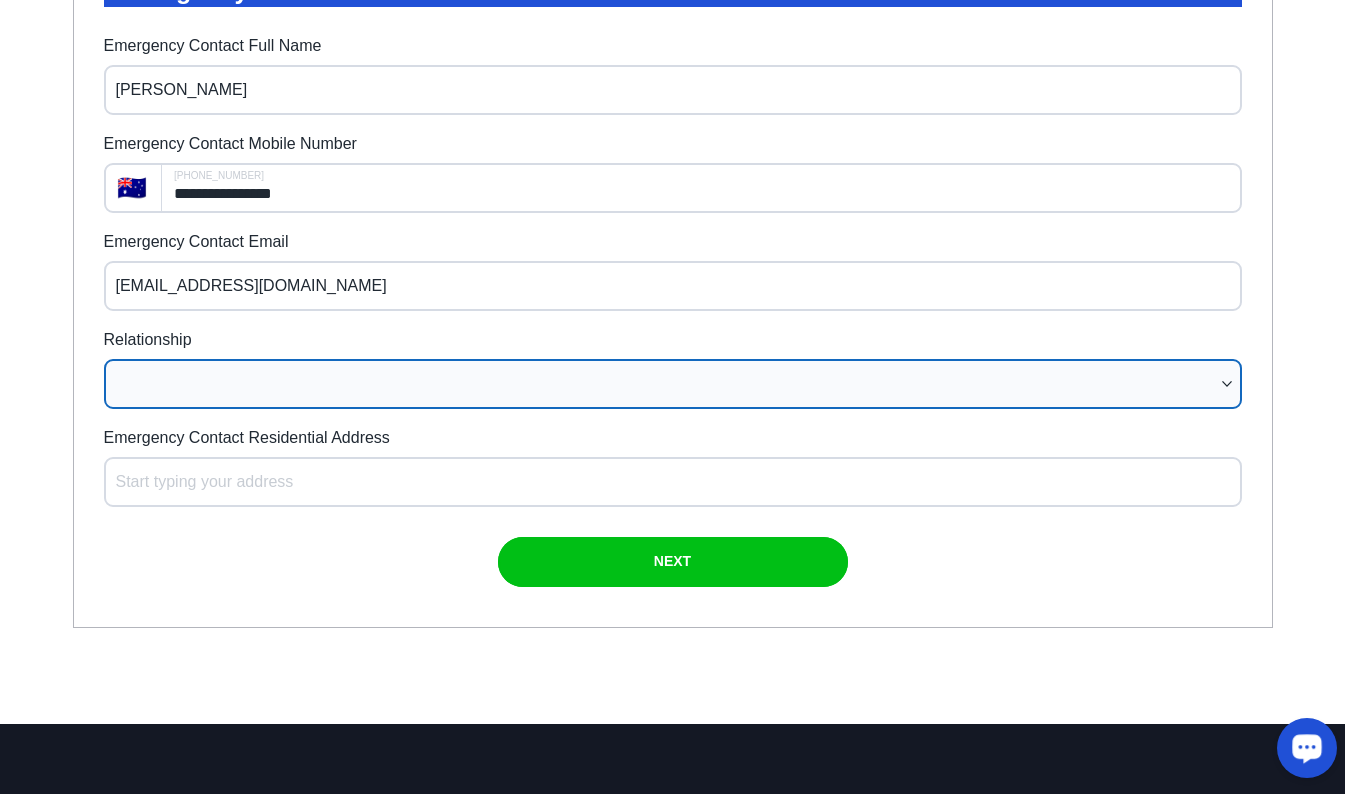 click on "Partner/spouse Sibling Parent Guardian Child Friend Relative Co-worker Neighbour Other" at bounding box center (673, 384) 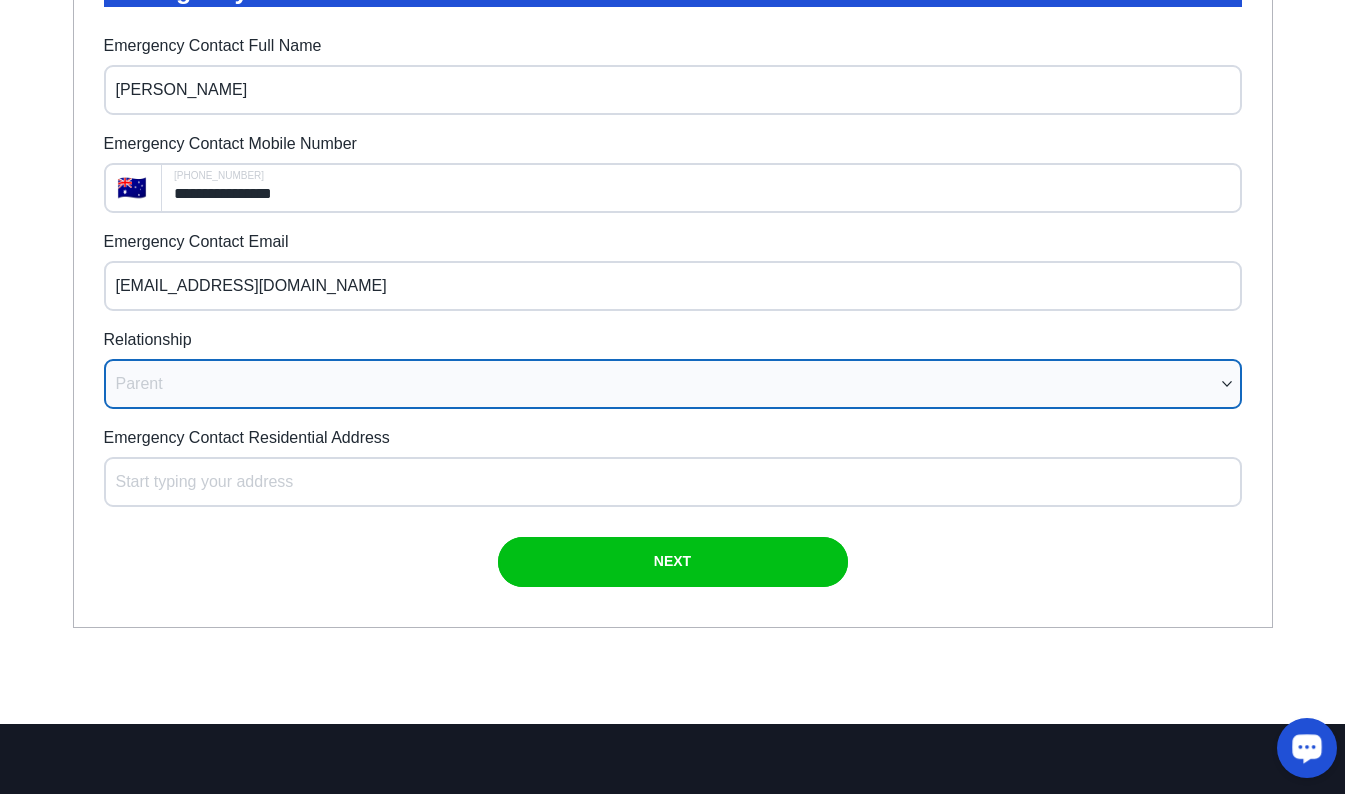 click on "Partner/spouse Sibling Parent Guardian Child Friend Relative Co-worker Neighbour Other" at bounding box center [673, 384] 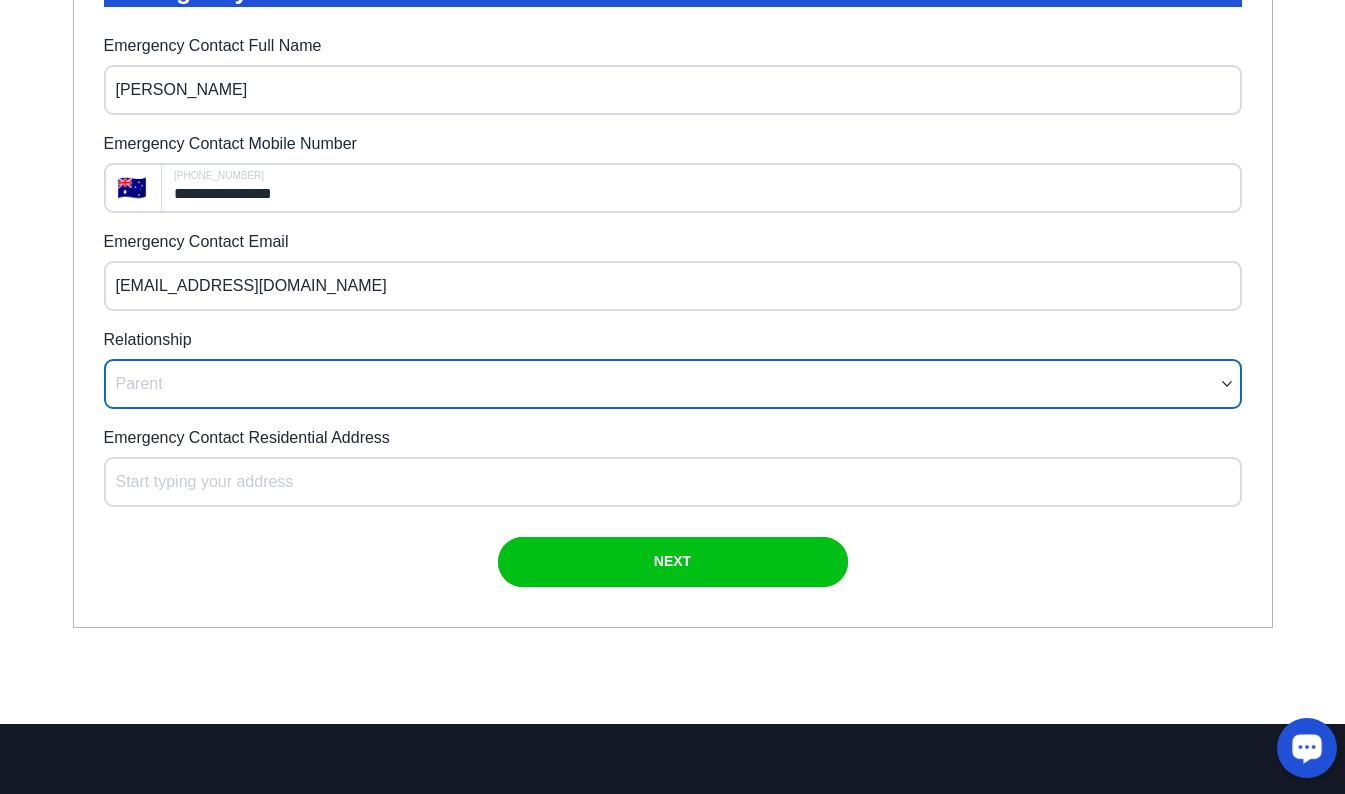 select on "******" 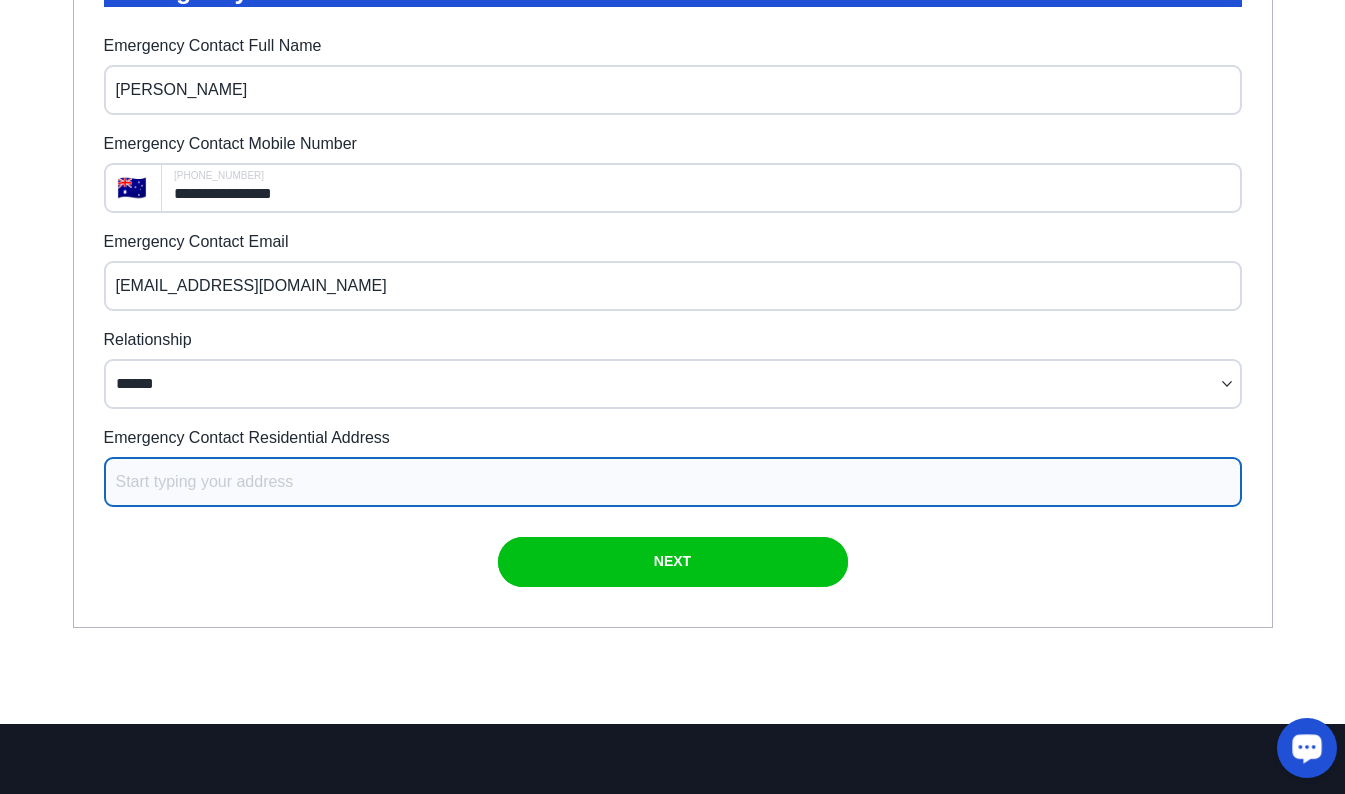 click on "Emergency Contact Residential Address" at bounding box center (673, 482) 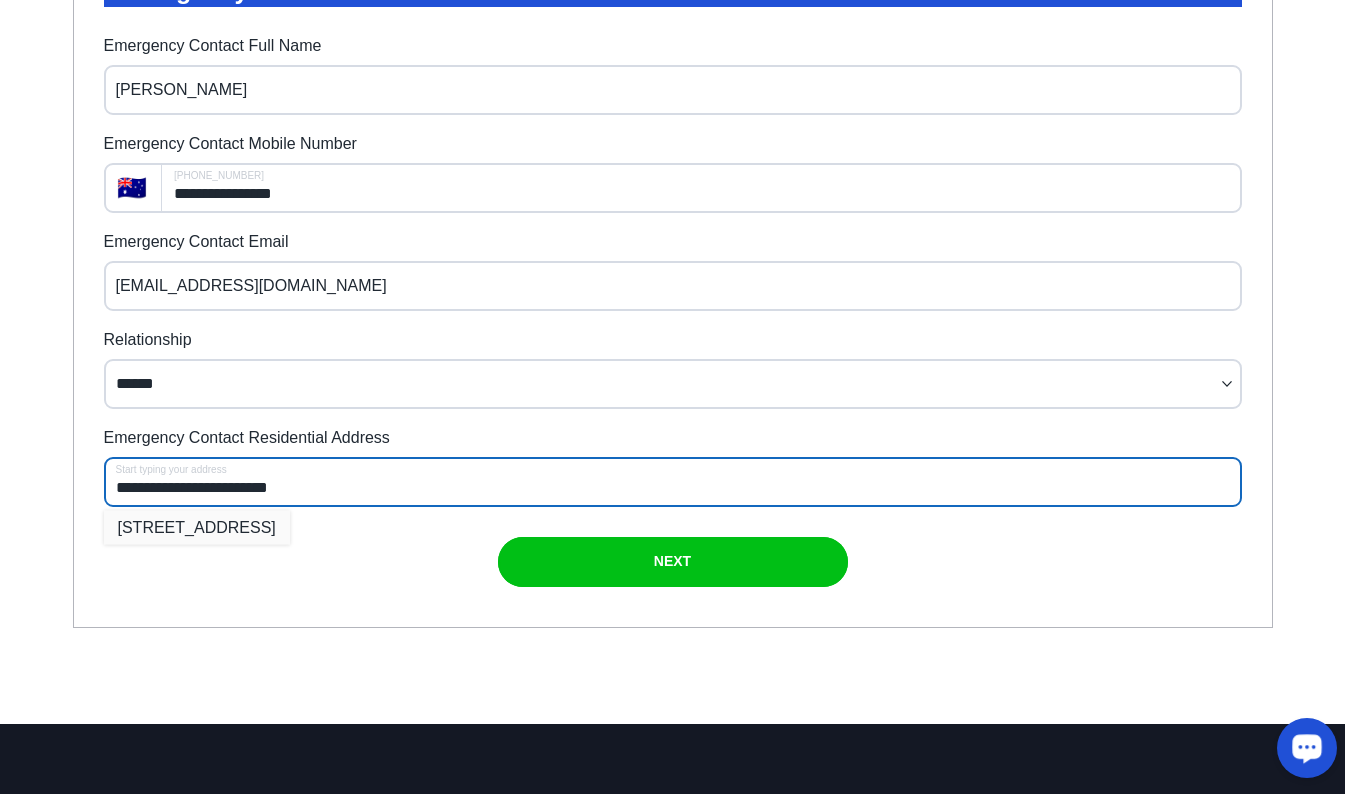 click on "[STREET_ADDRESS]" at bounding box center [197, 527] 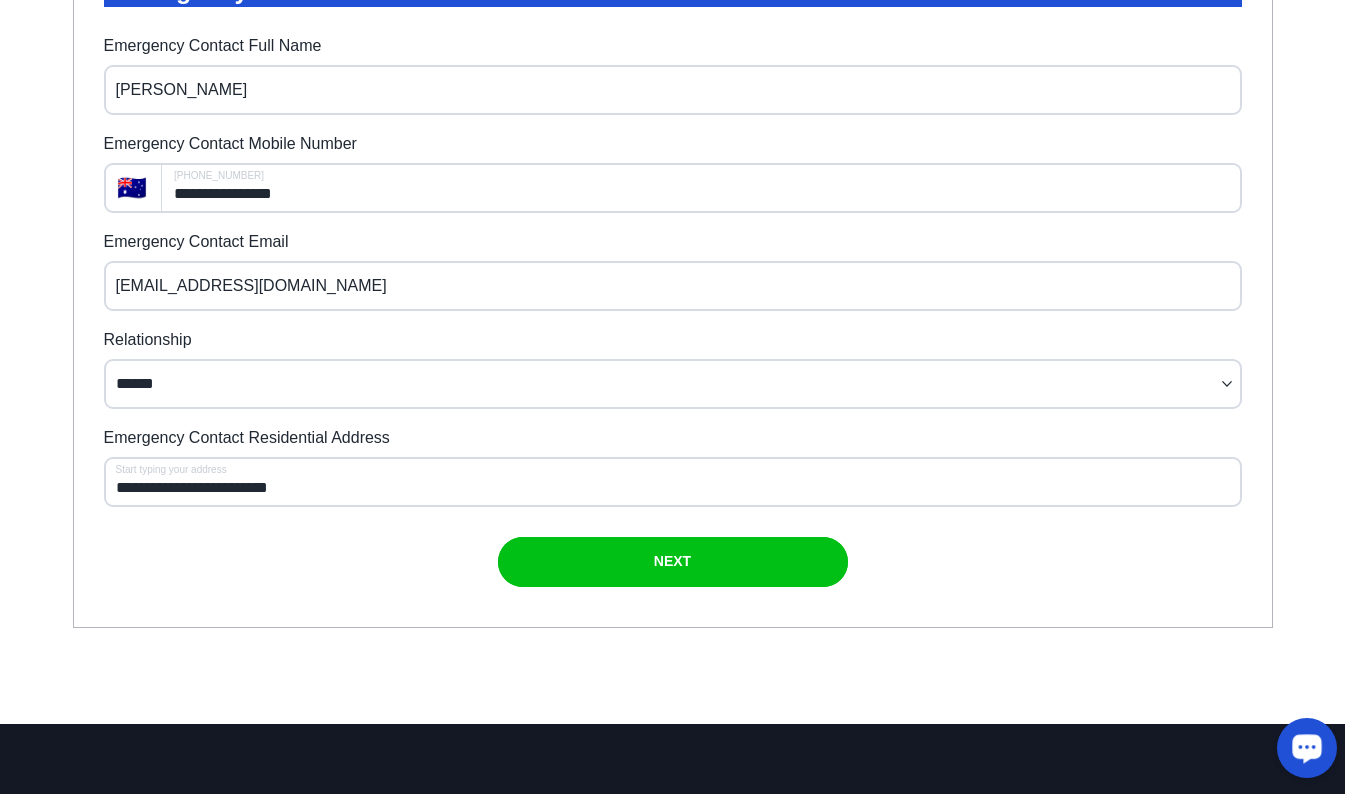 type on "**********" 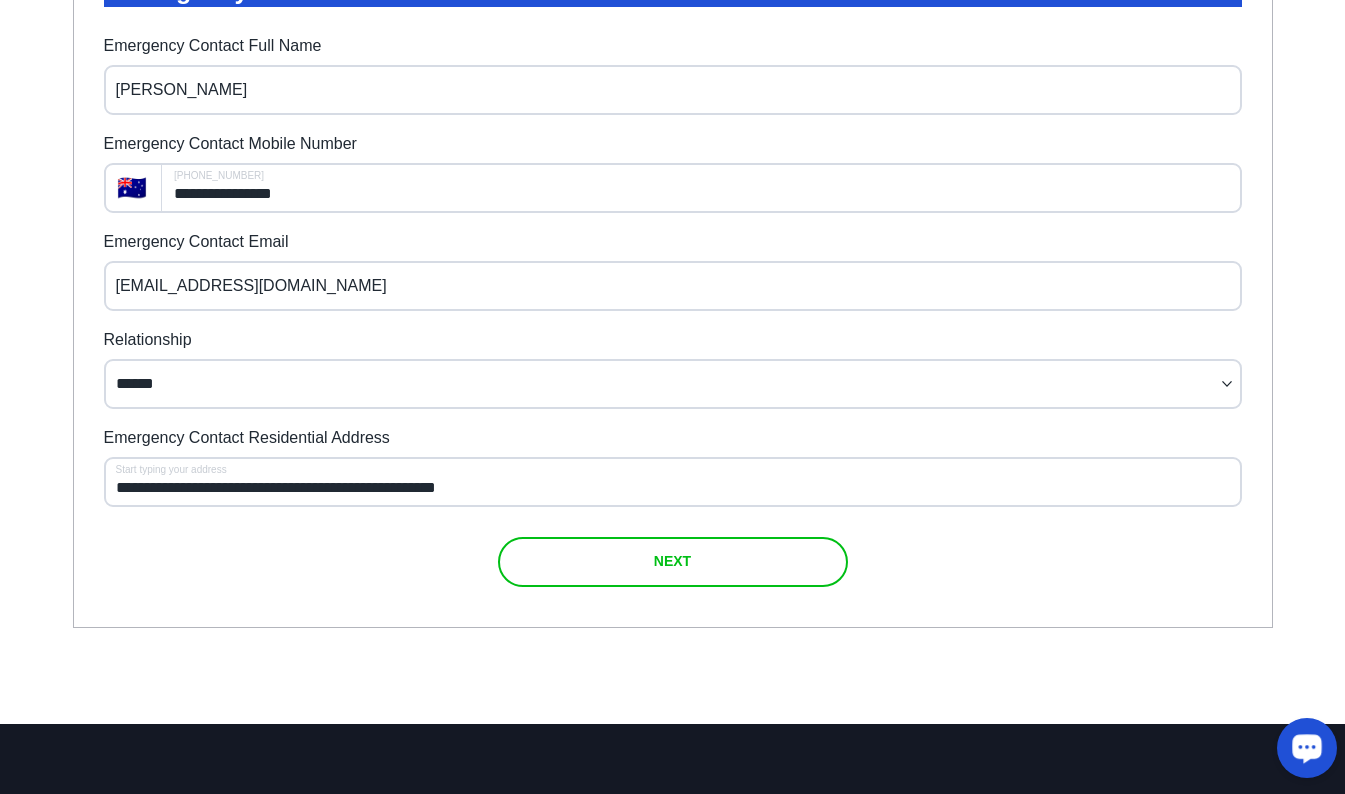 click at bounding box center [673, 562] 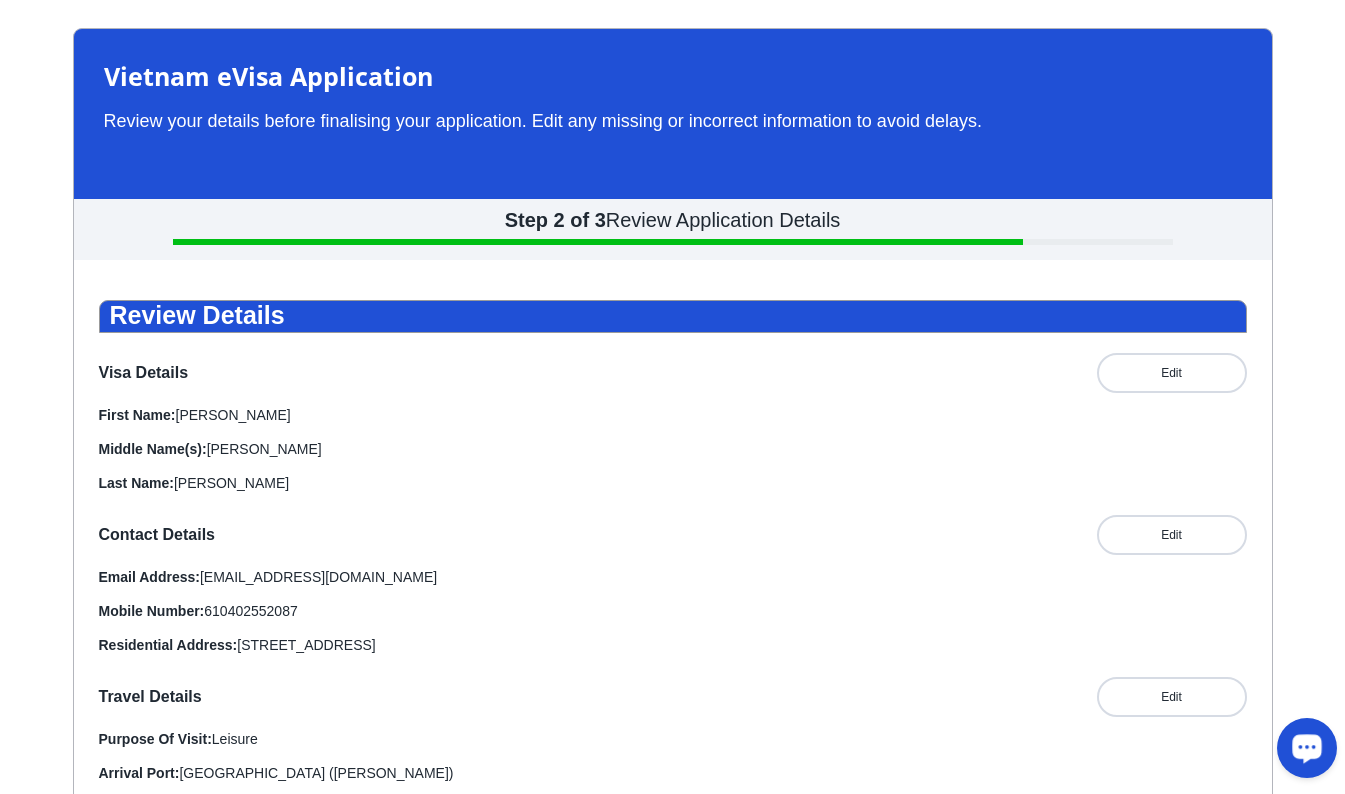 scroll, scrollTop: 60, scrollLeft: 0, axis: vertical 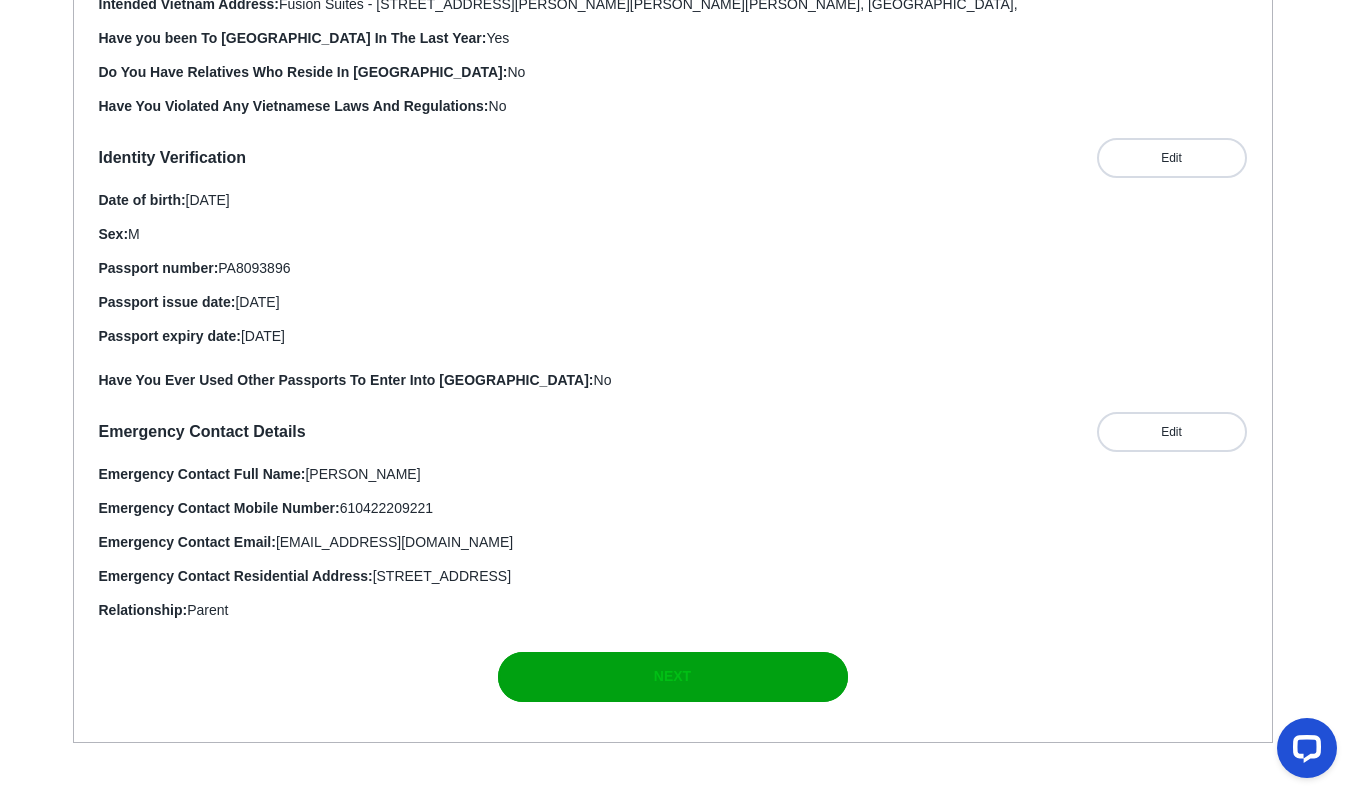click at bounding box center (673, 677) 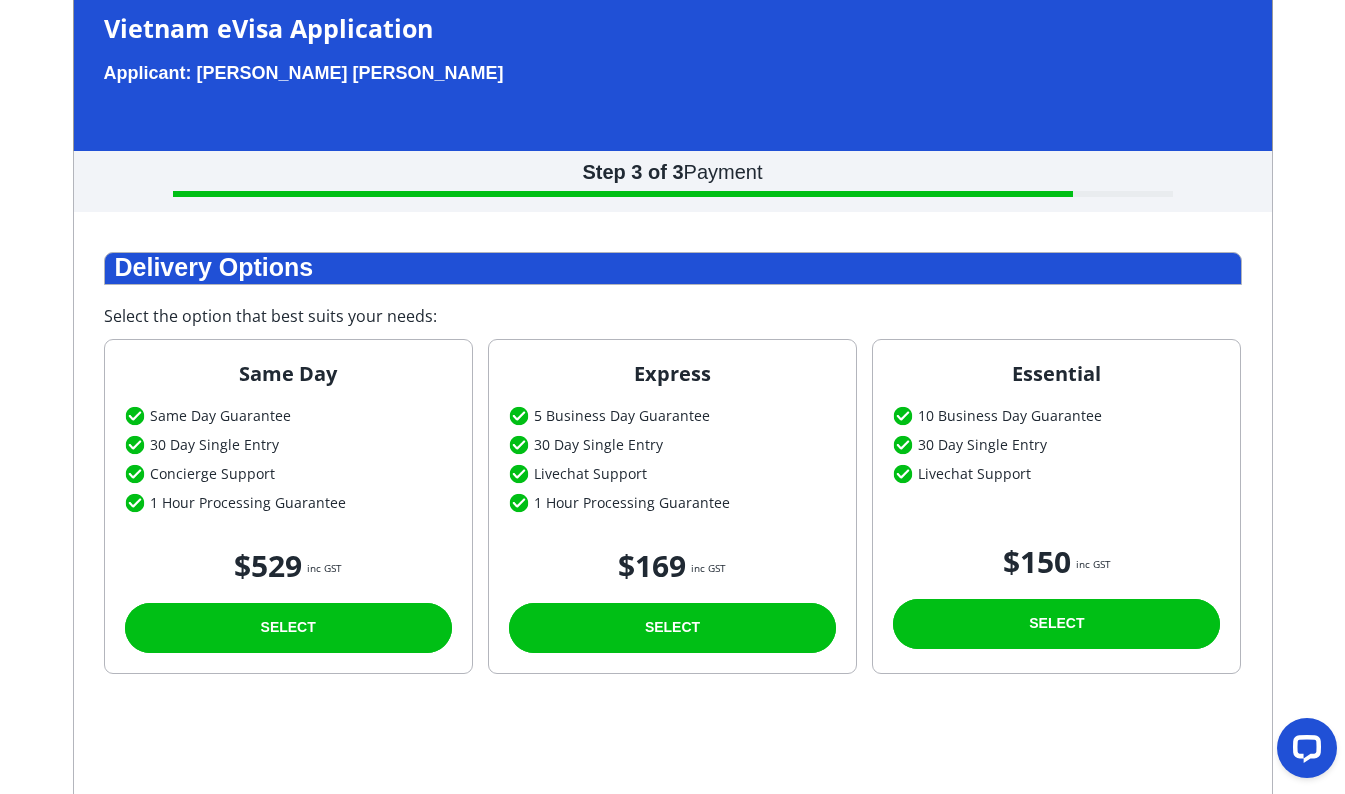 scroll, scrollTop: 60, scrollLeft: 0, axis: vertical 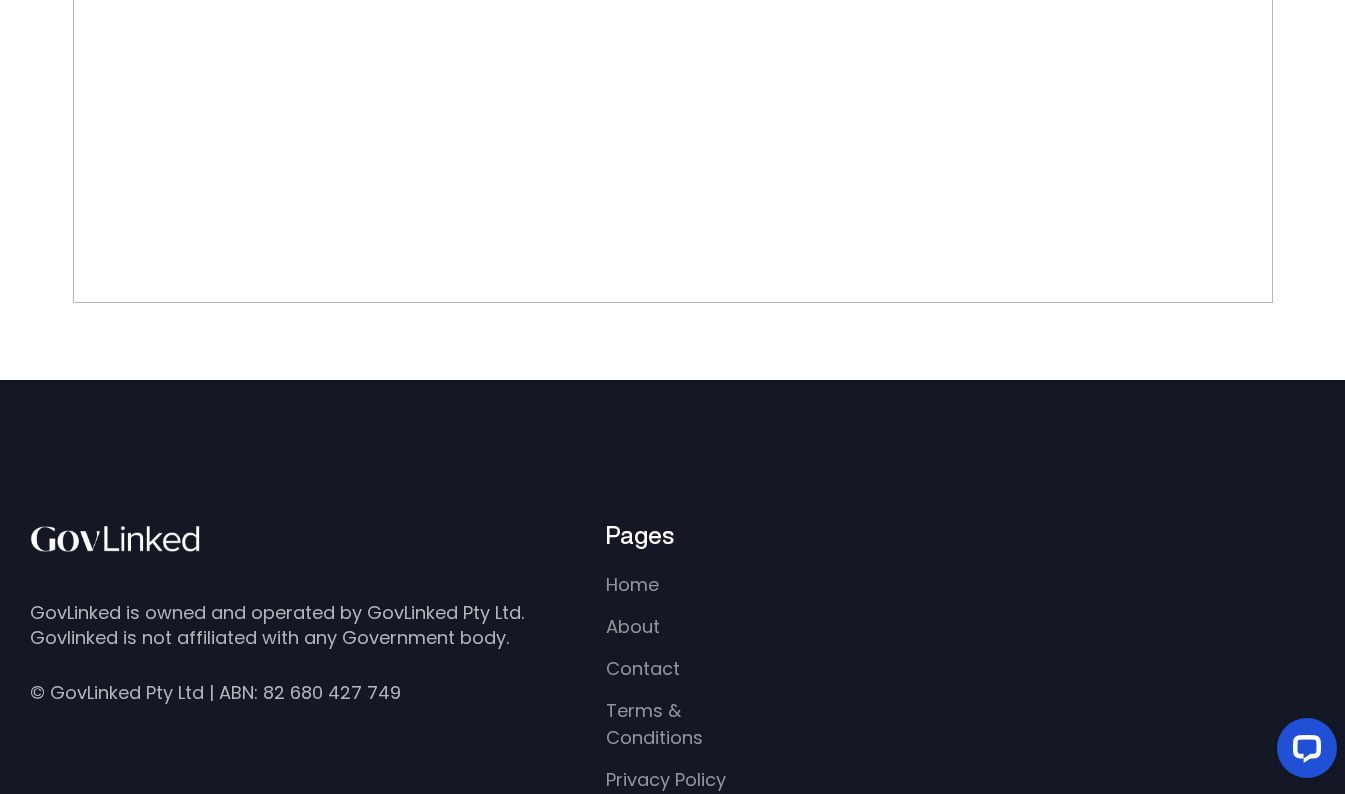 drag, startPoint x: 1351, startPoint y: 781, endPoint x: 1344, endPoint y: 931, distance: 150.16324 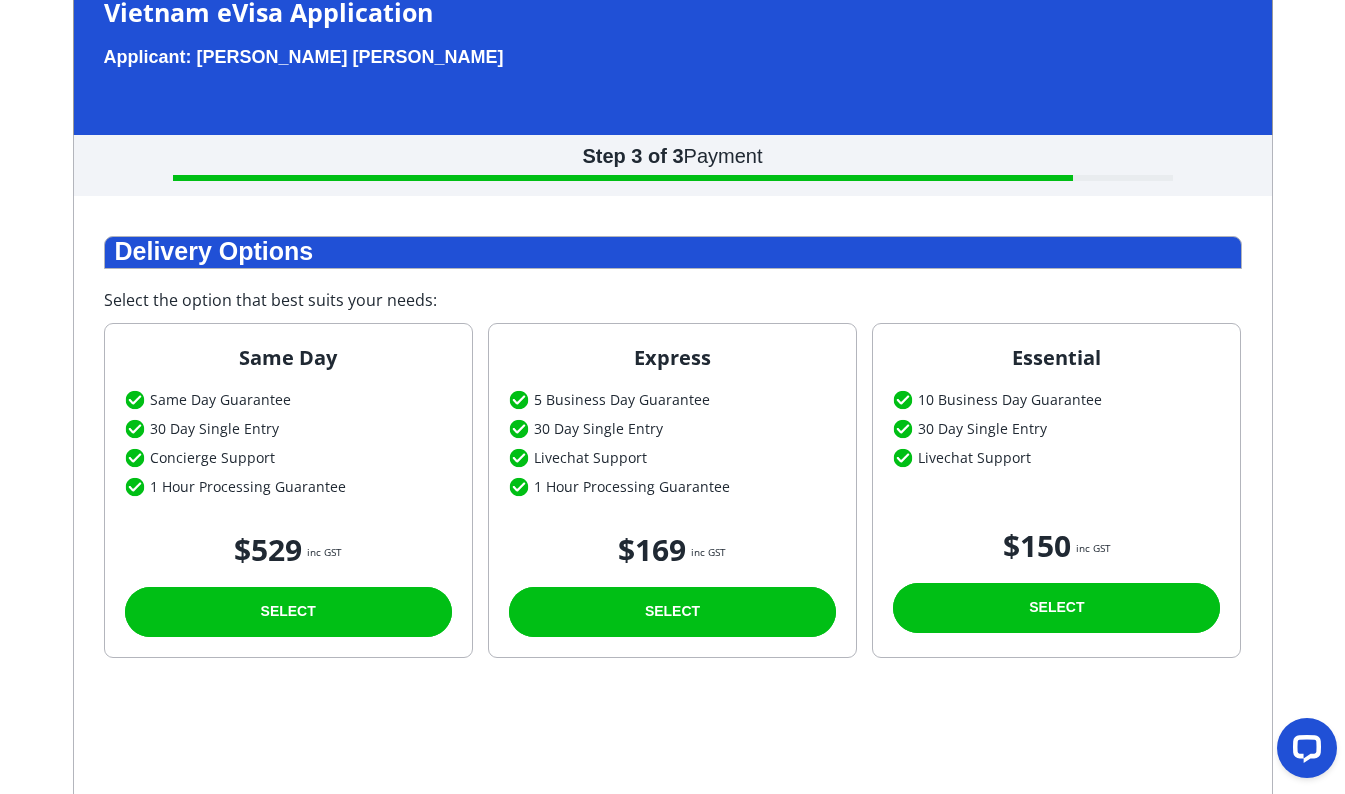 scroll, scrollTop: 0, scrollLeft: 0, axis: both 